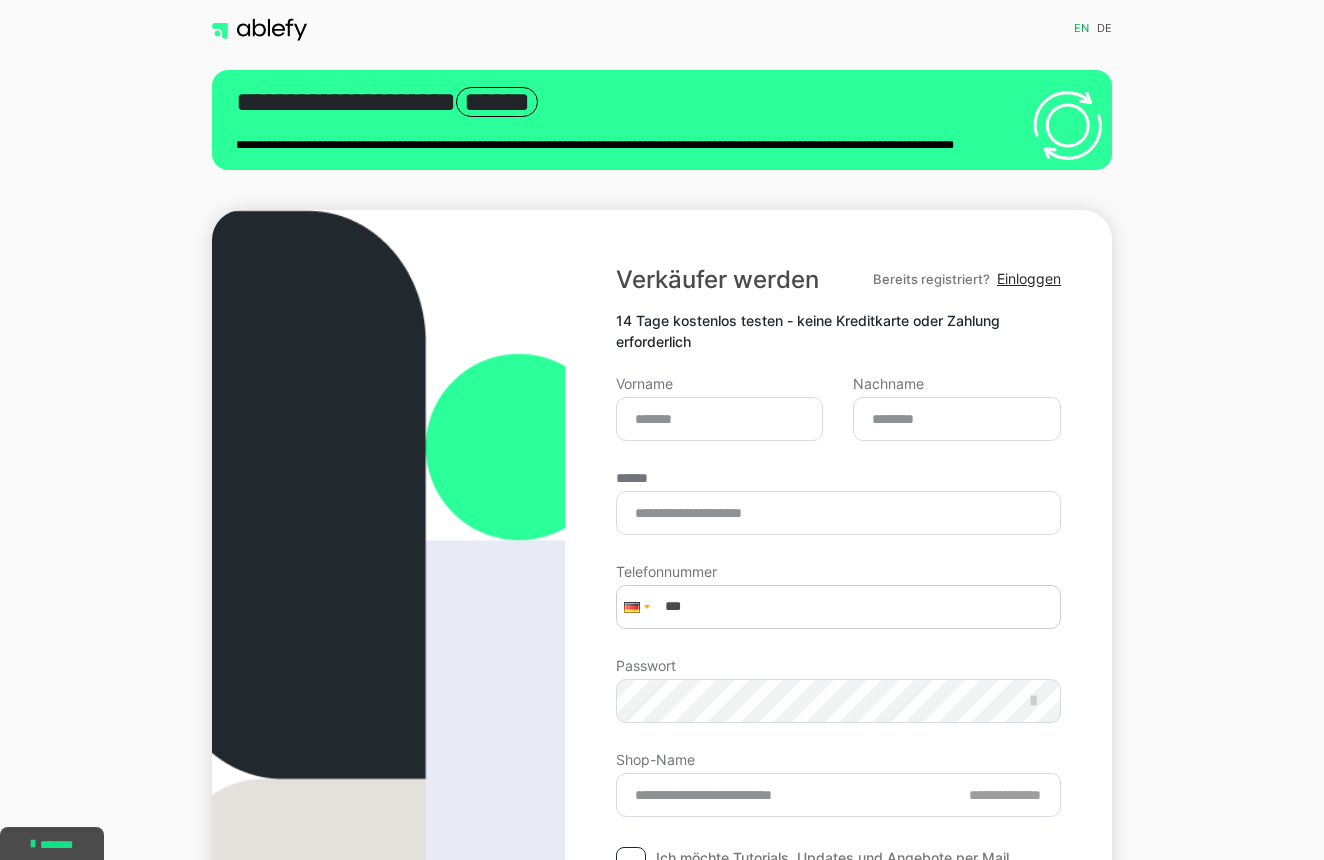 scroll, scrollTop: 0, scrollLeft: 0, axis: both 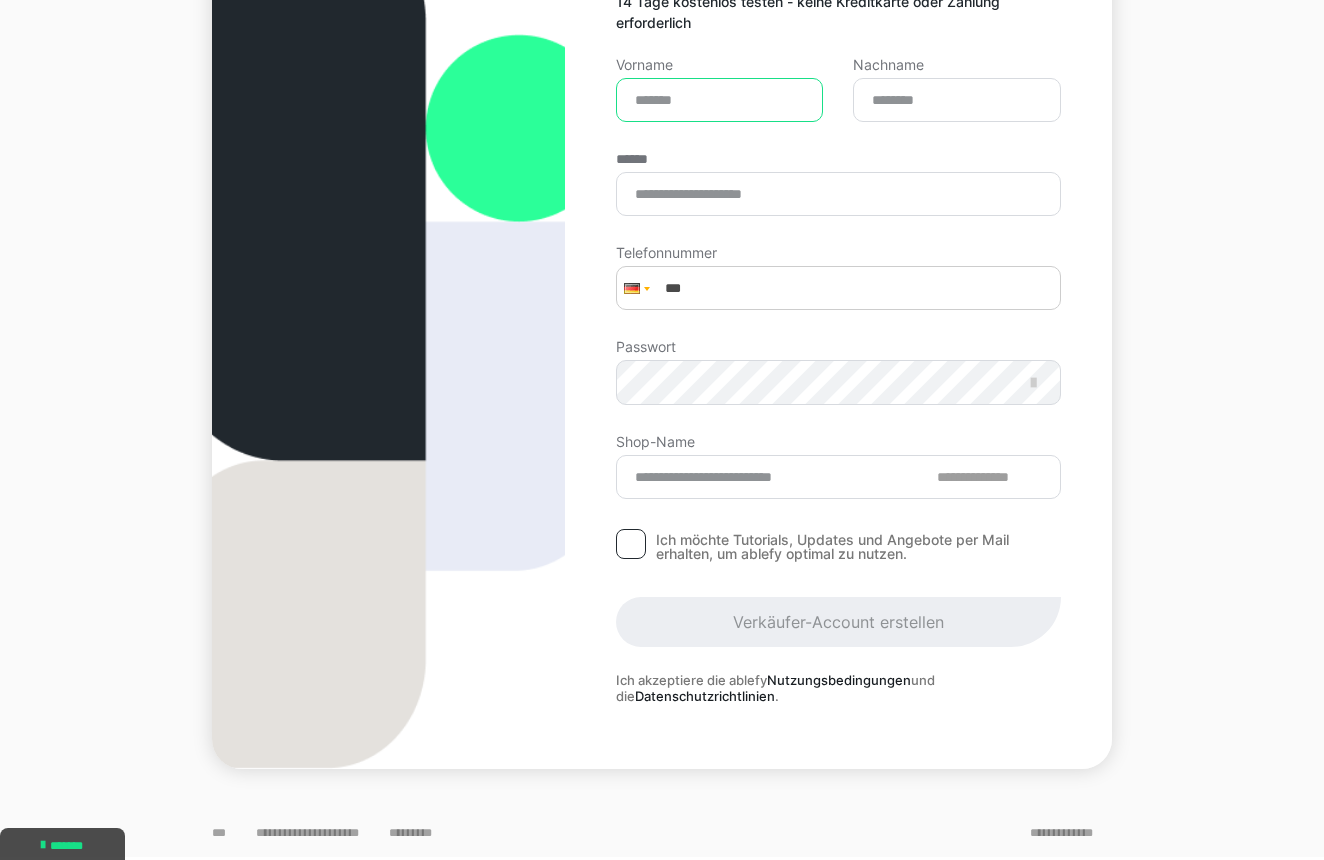 click on "Vorname" at bounding box center (720, 100) 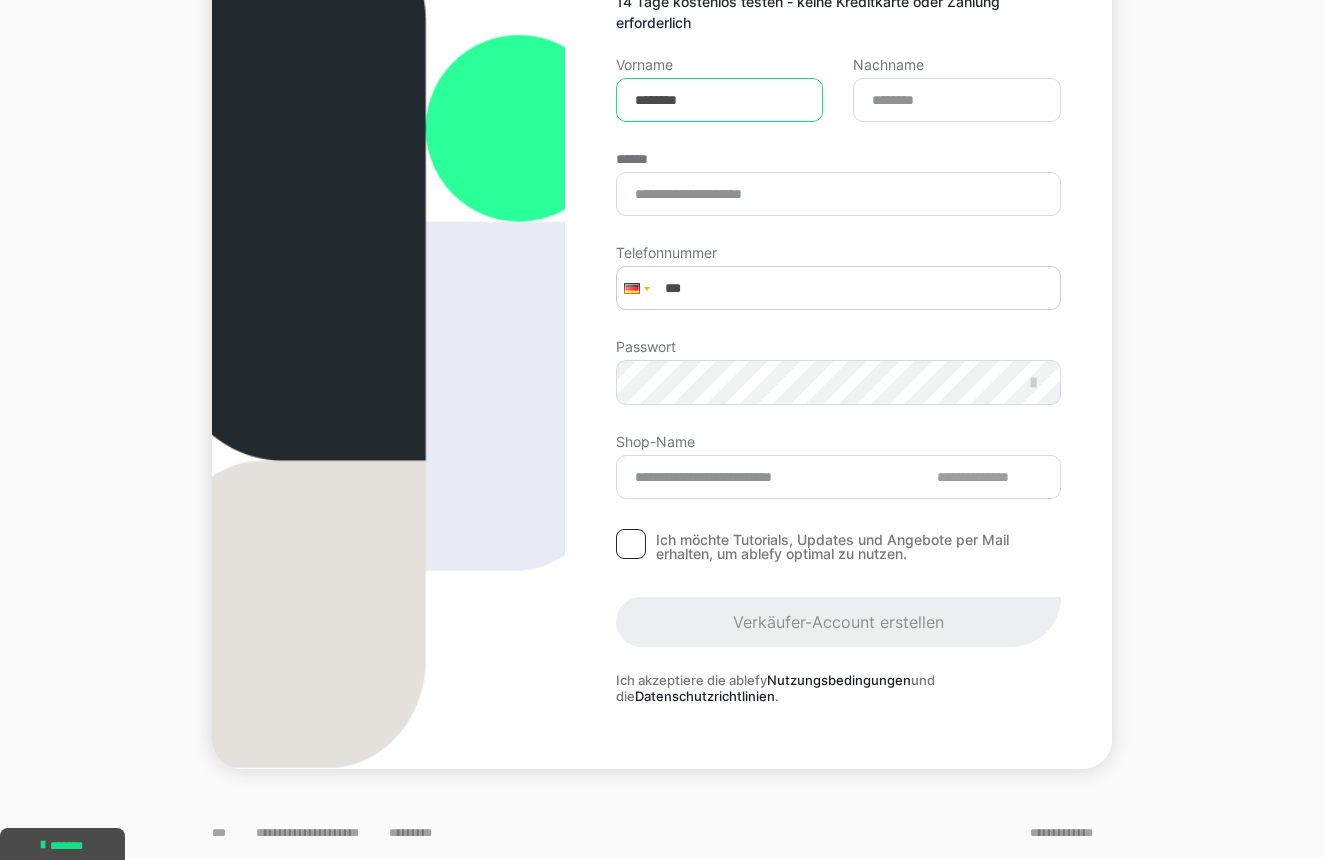 type on "********" 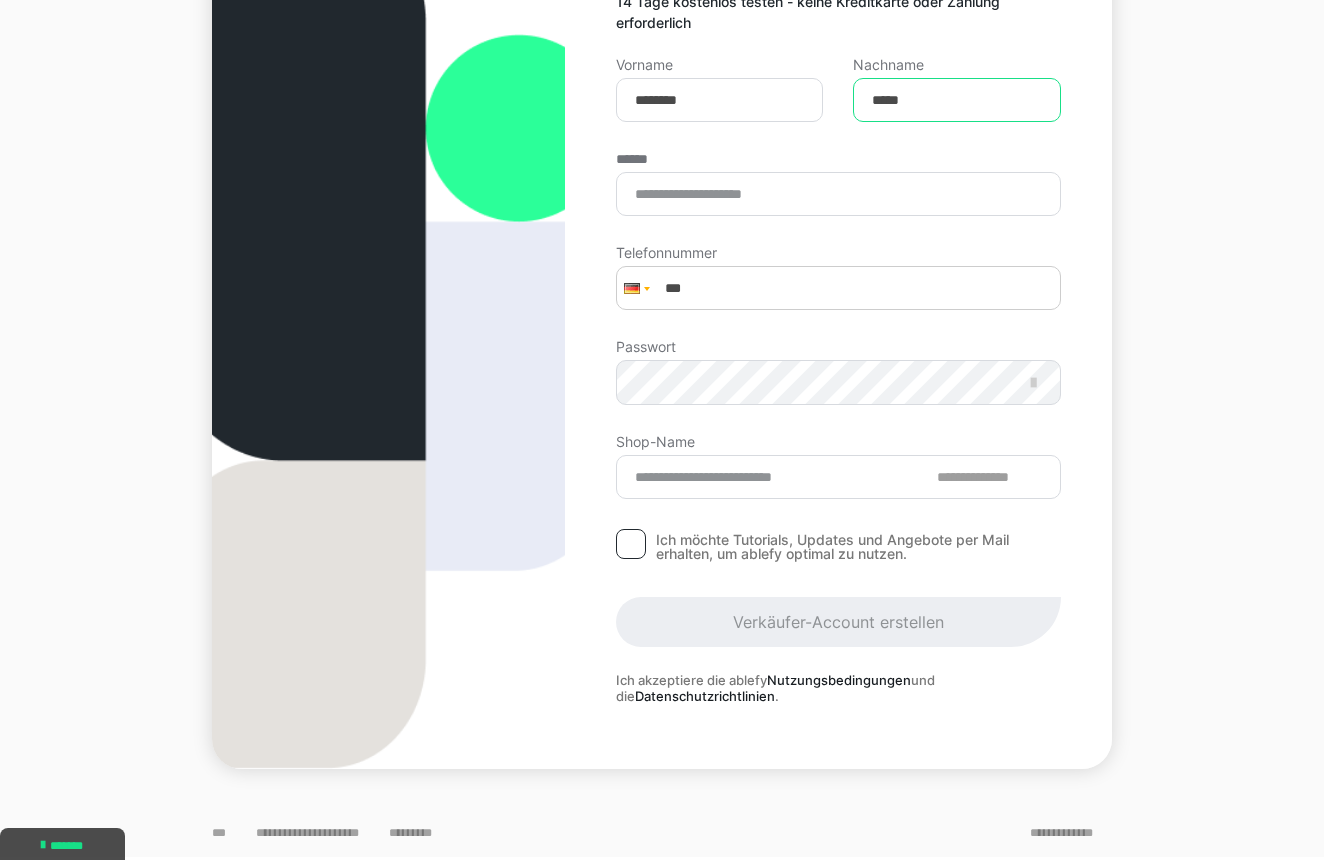 type on "*****" 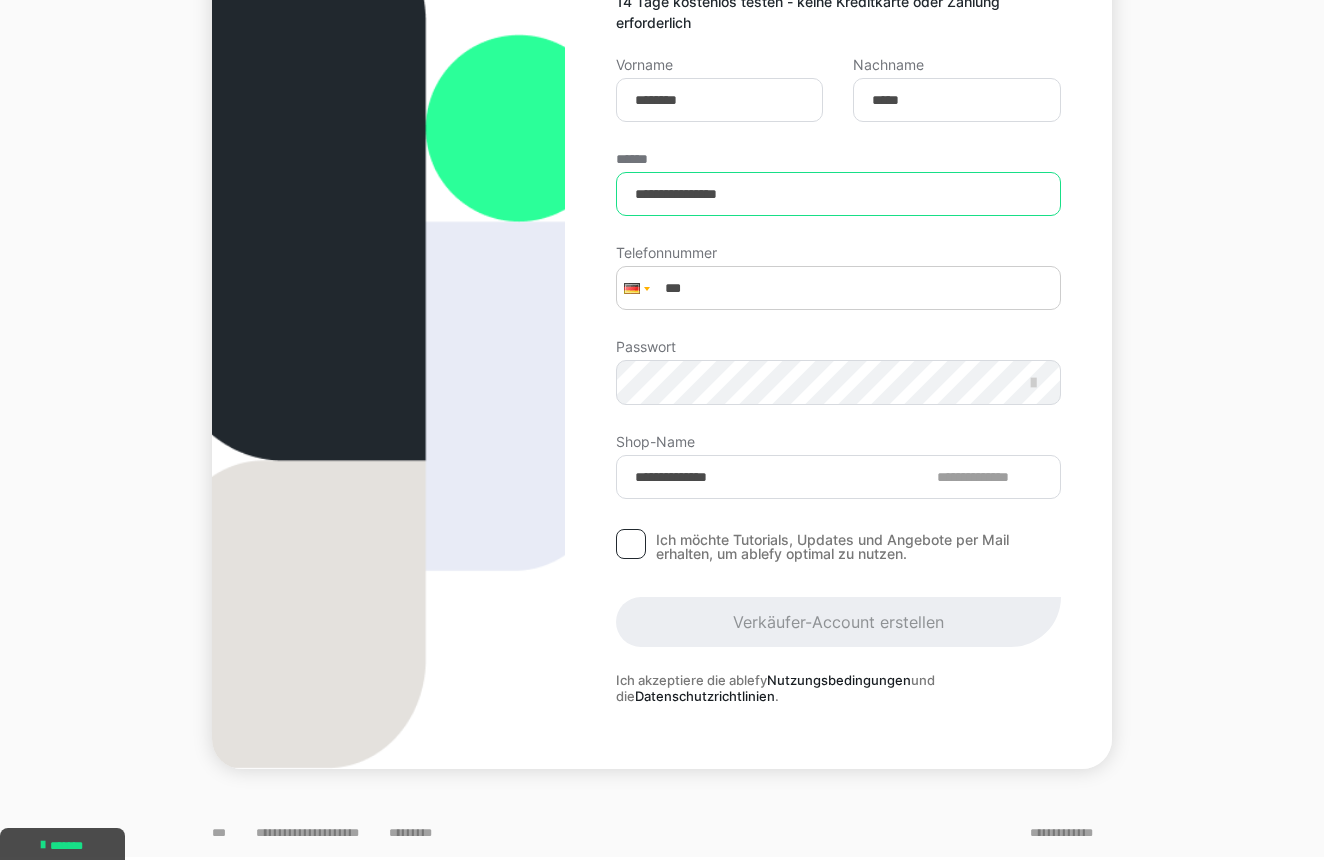 type on "**********" 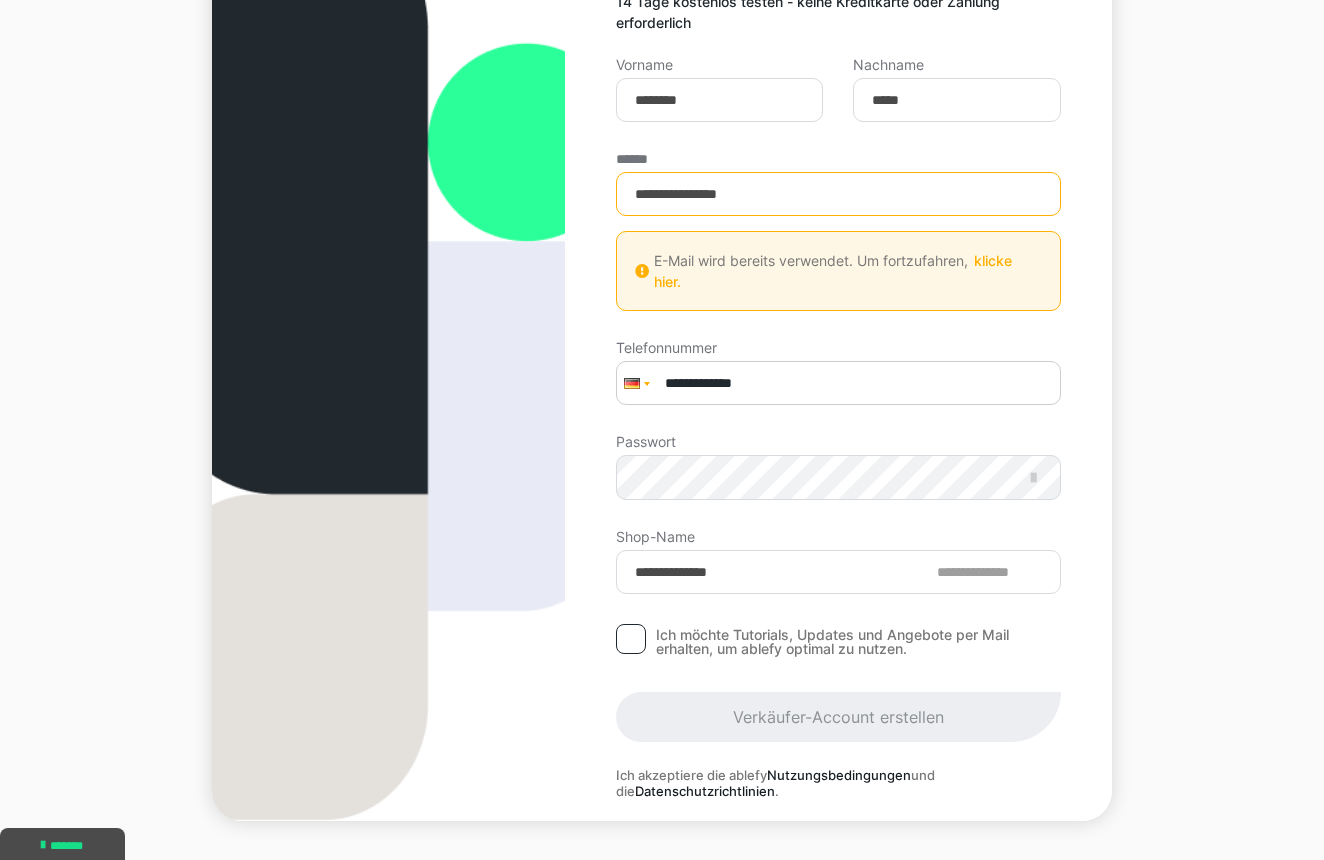 type on "**********" 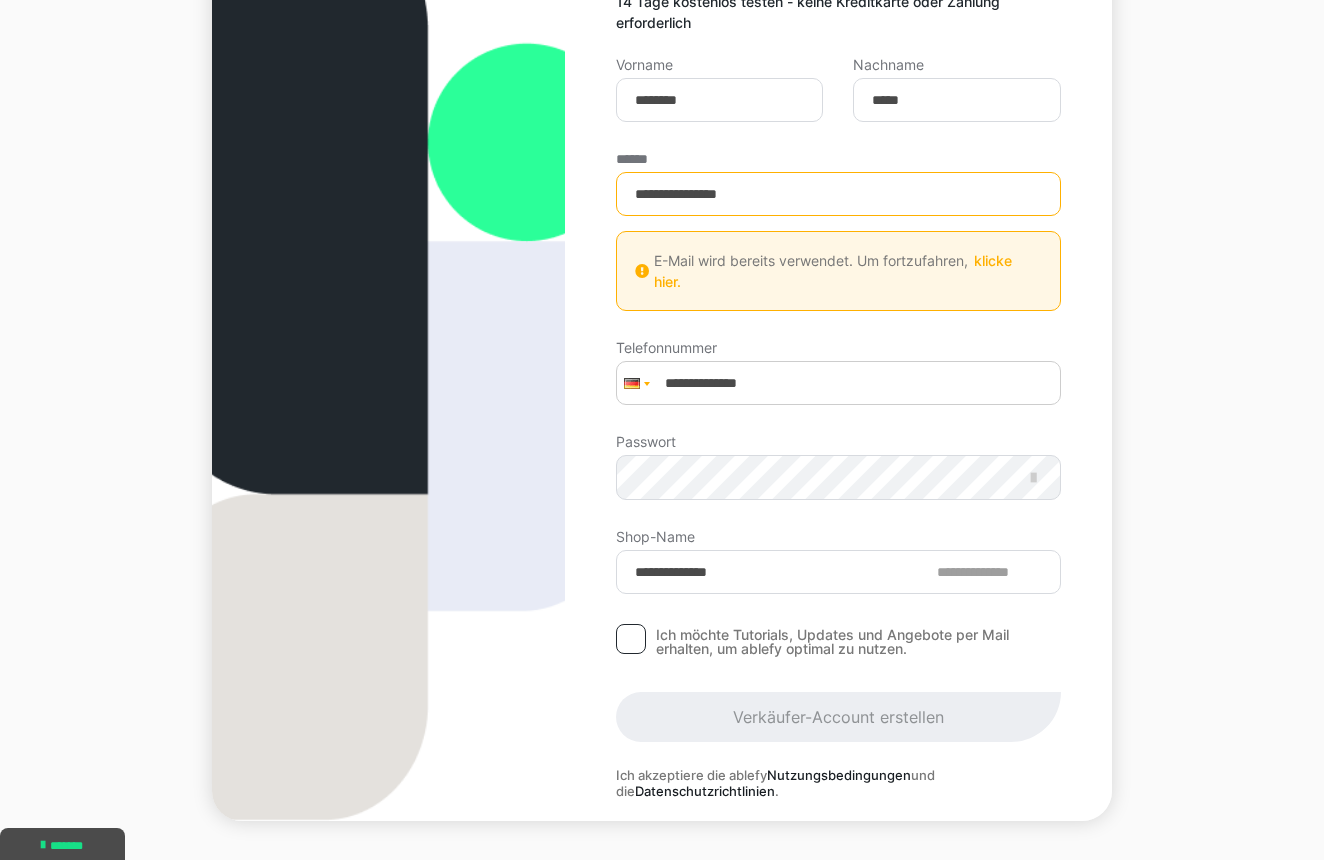 click on "klicke hier." at bounding box center [833, 271] 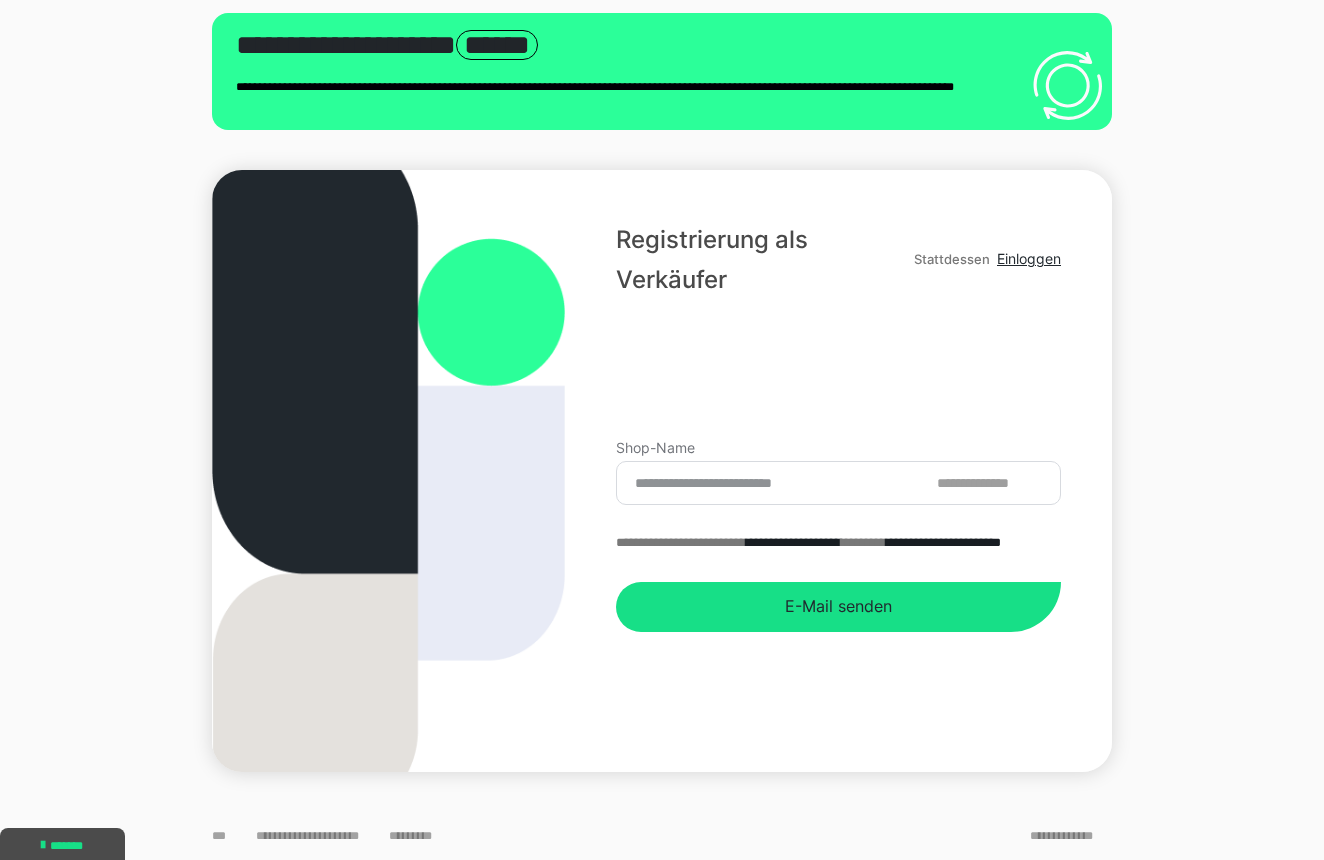 scroll, scrollTop: 57, scrollLeft: 0, axis: vertical 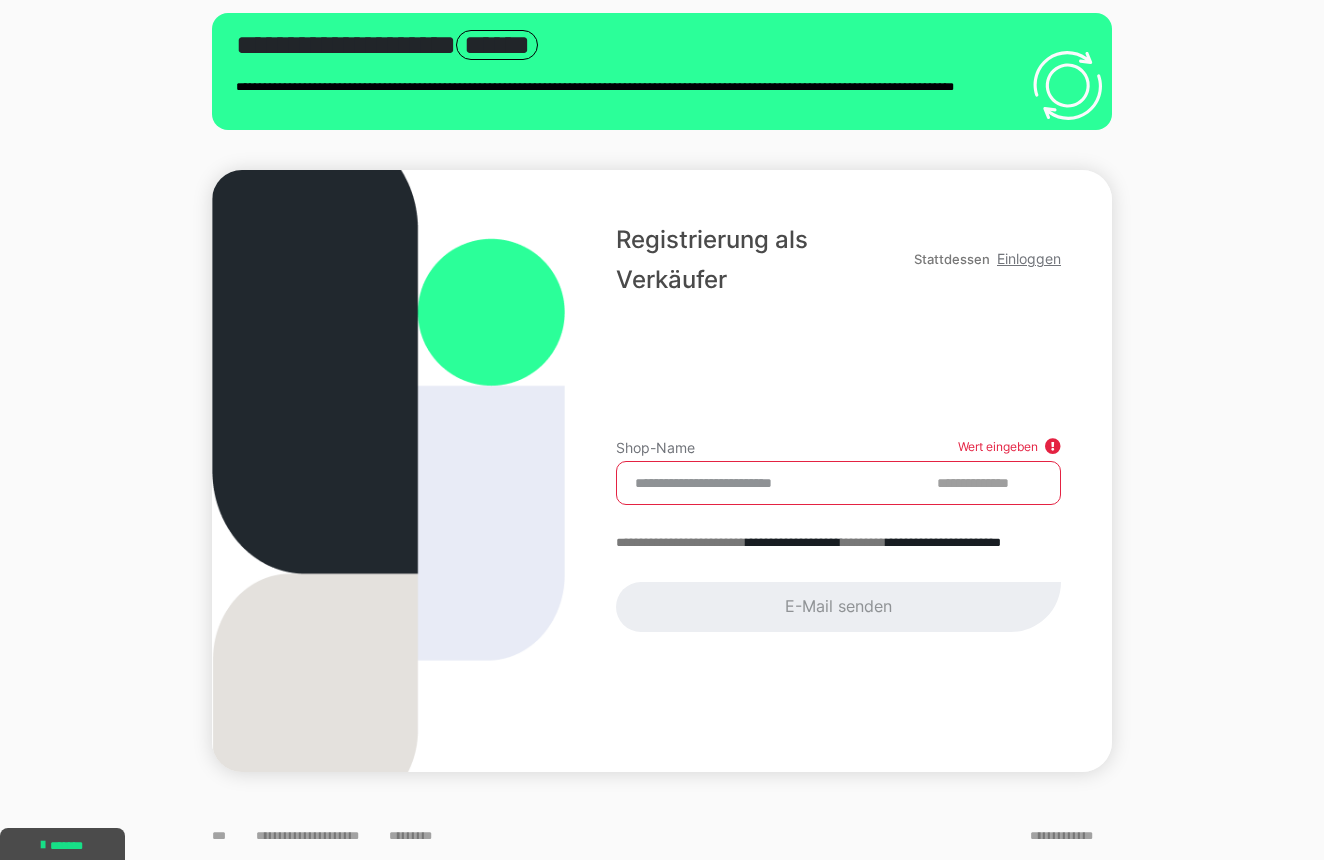 click on "Einloggen" at bounding box center [1029, 258] 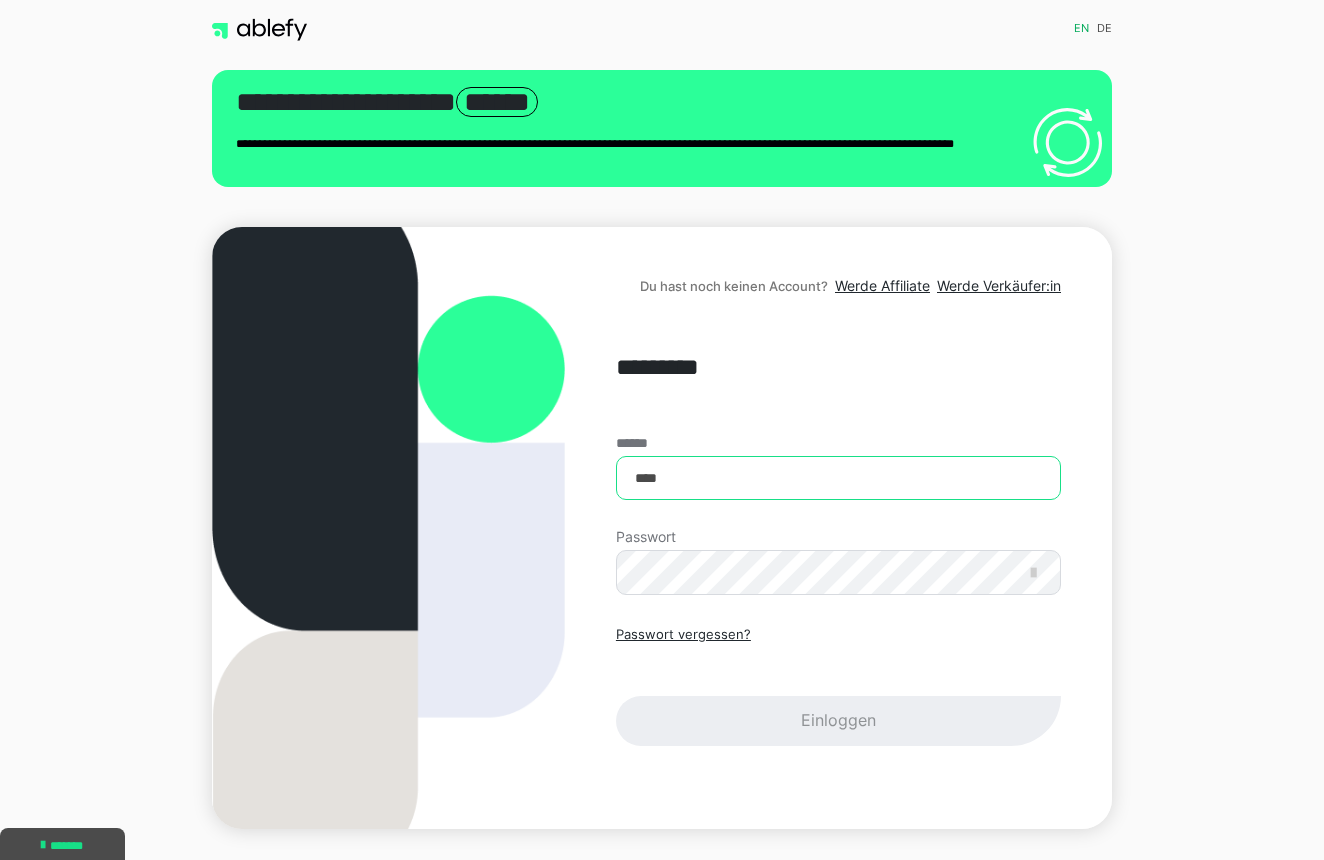 scroll, scrollTop: 48, scrollLeft: 0, axis: vertical 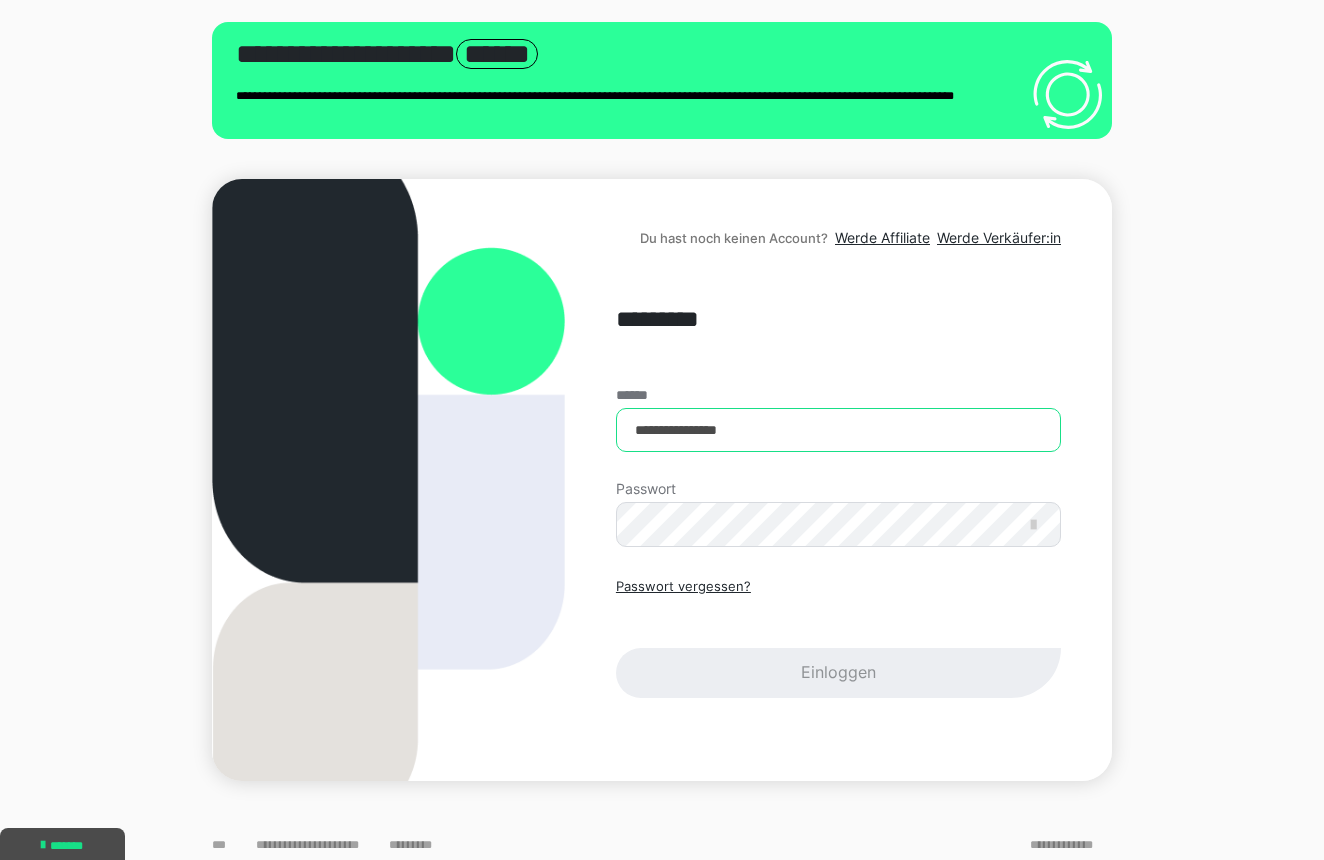 type on "**********" 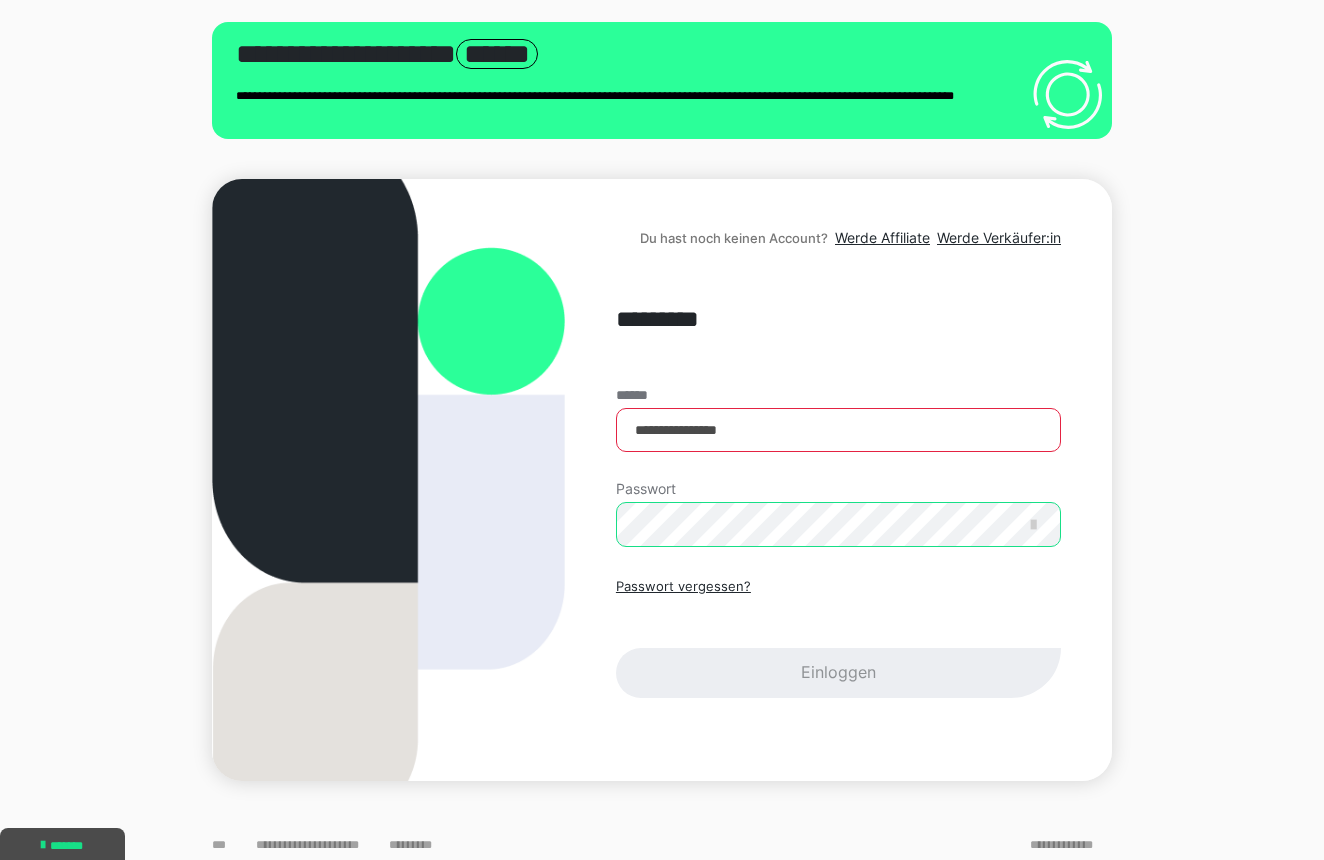 scroll, scrollTop: 57, scrollLeft: 0, axis: vertical 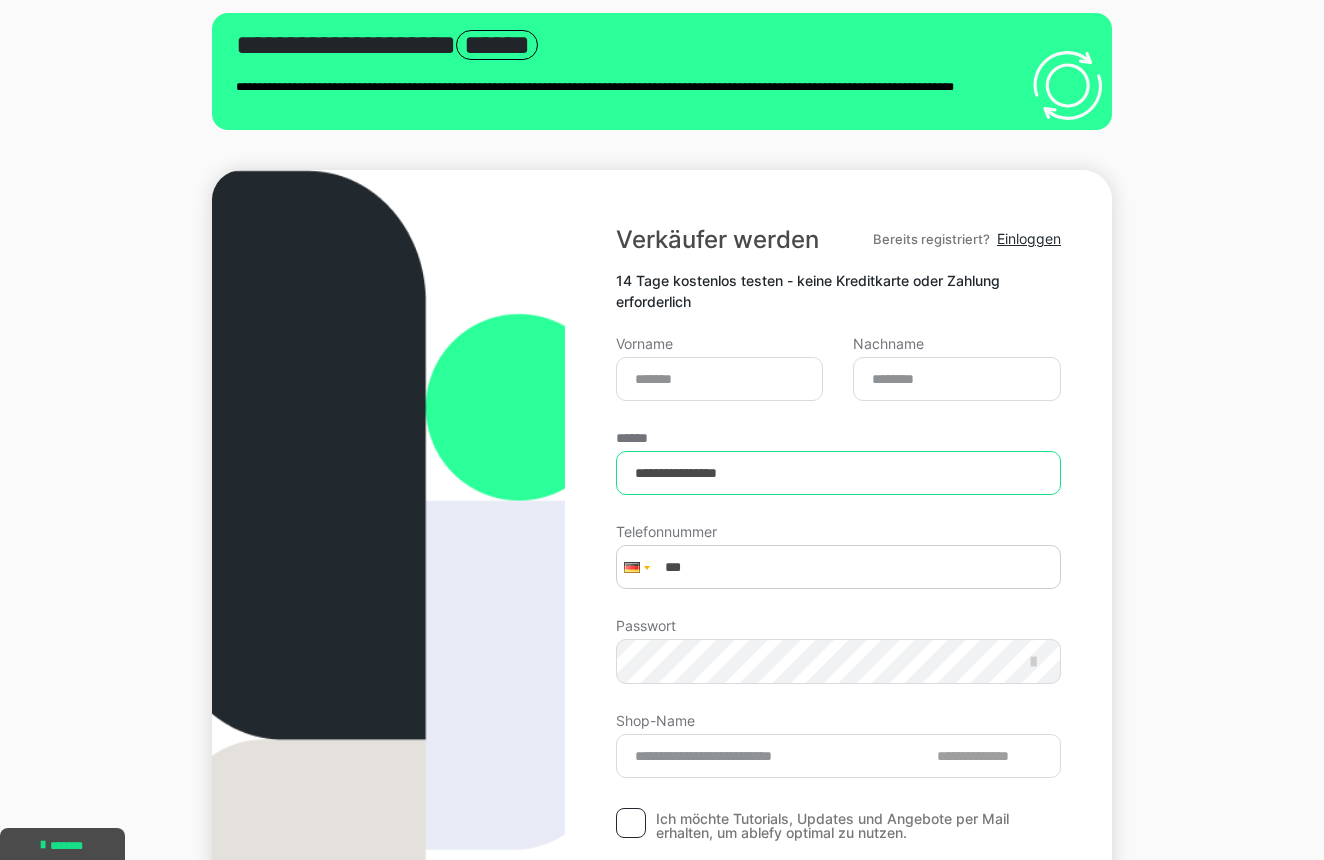 type on "**********" 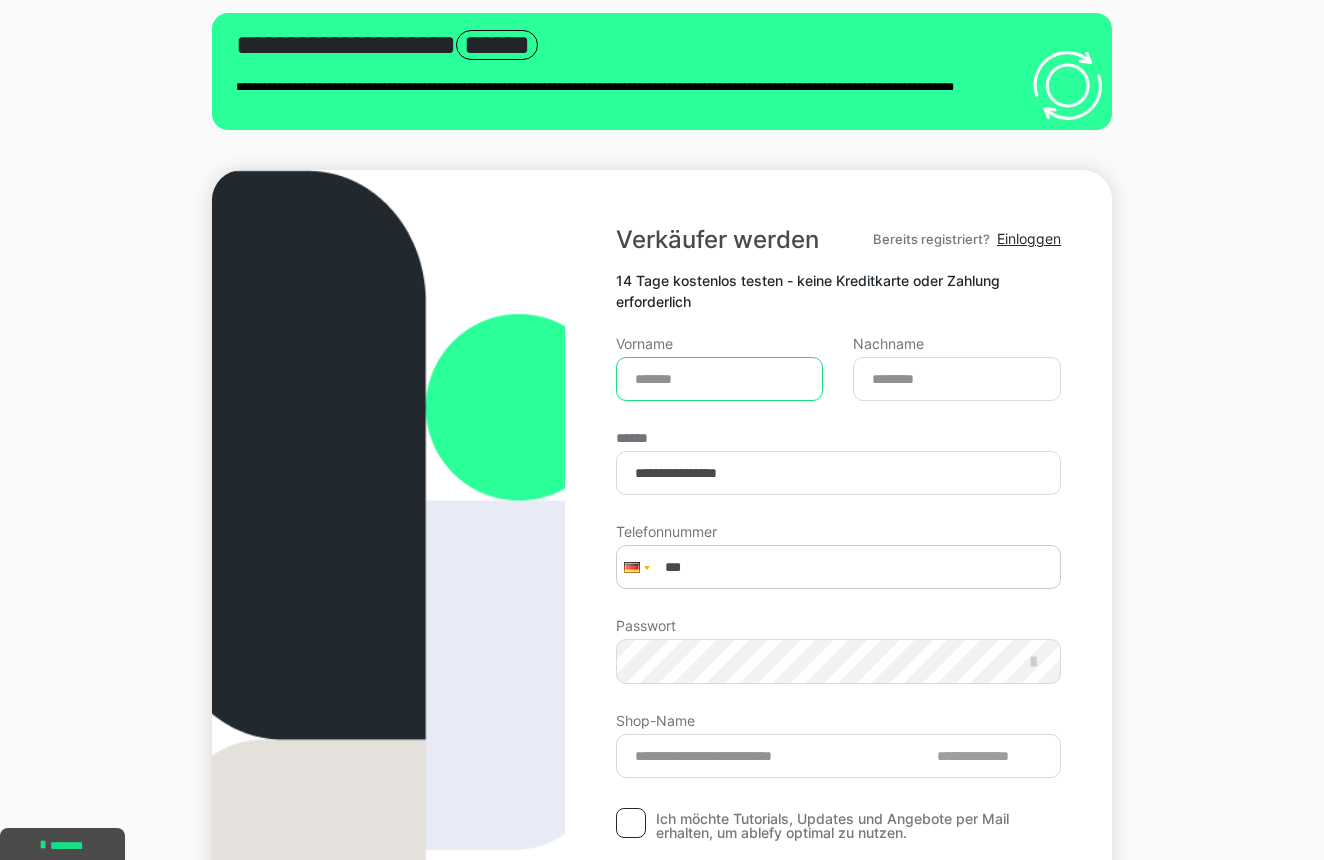 click on "Vorname" at bounding box center (720, 379) 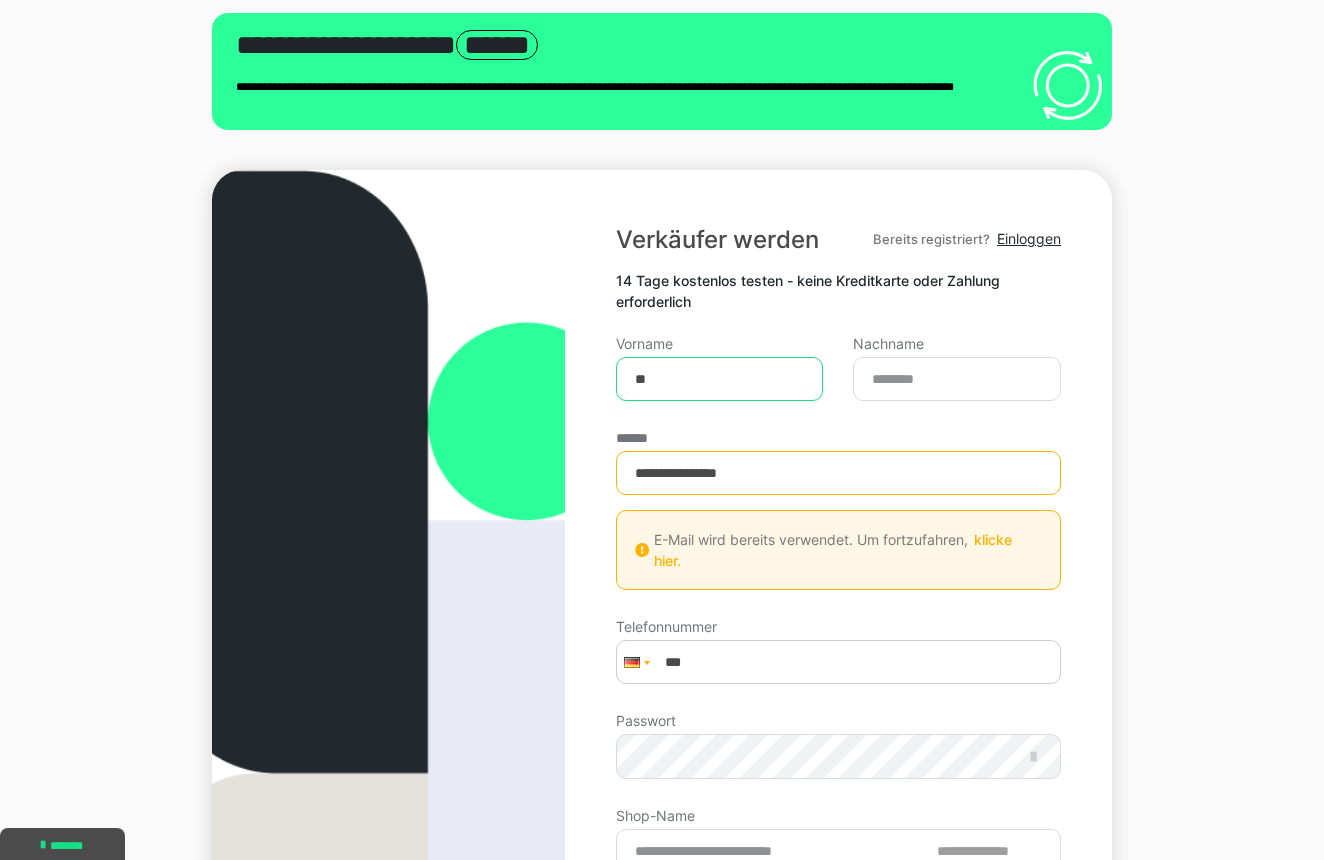 type on "***" 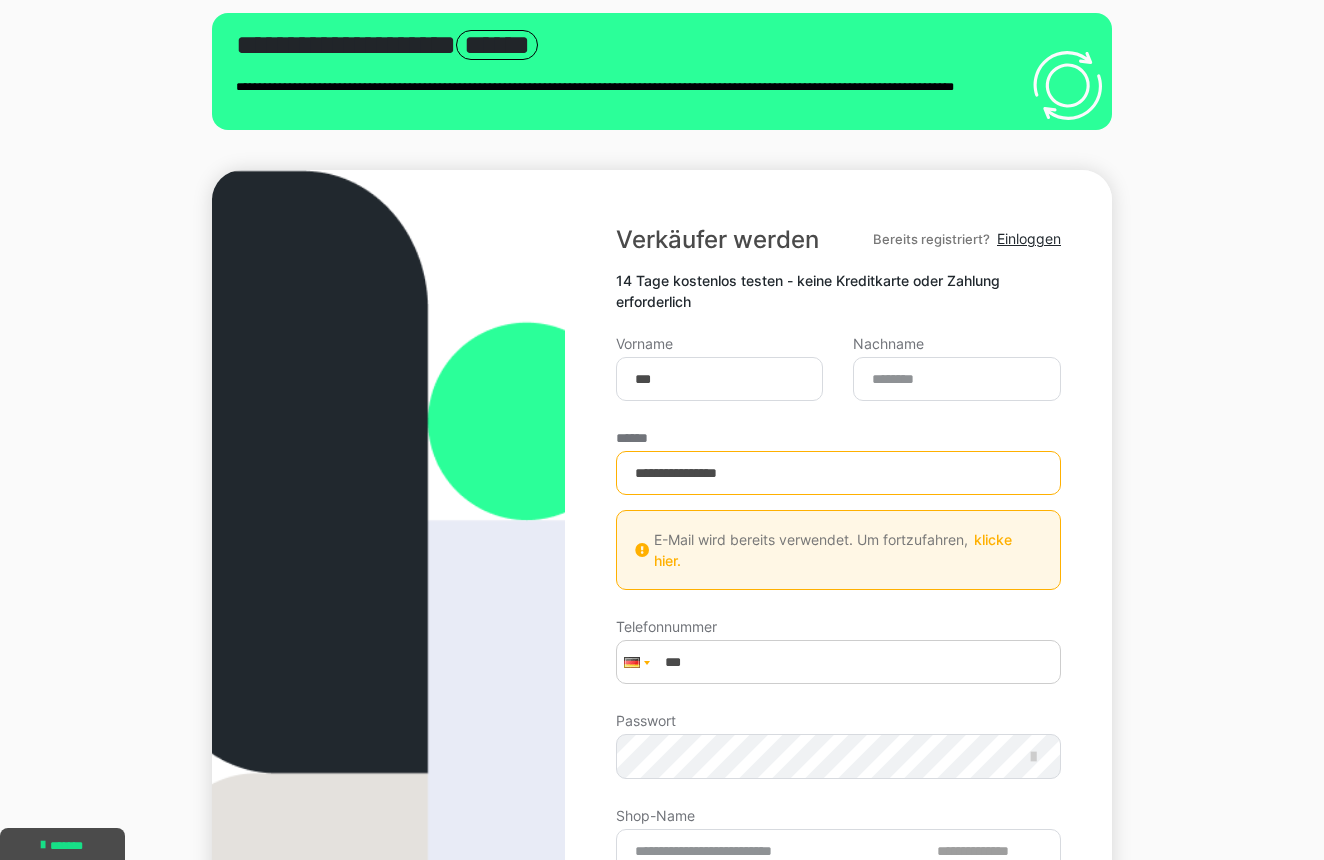 click on "klicke hier." at bounding box center (833, 550) 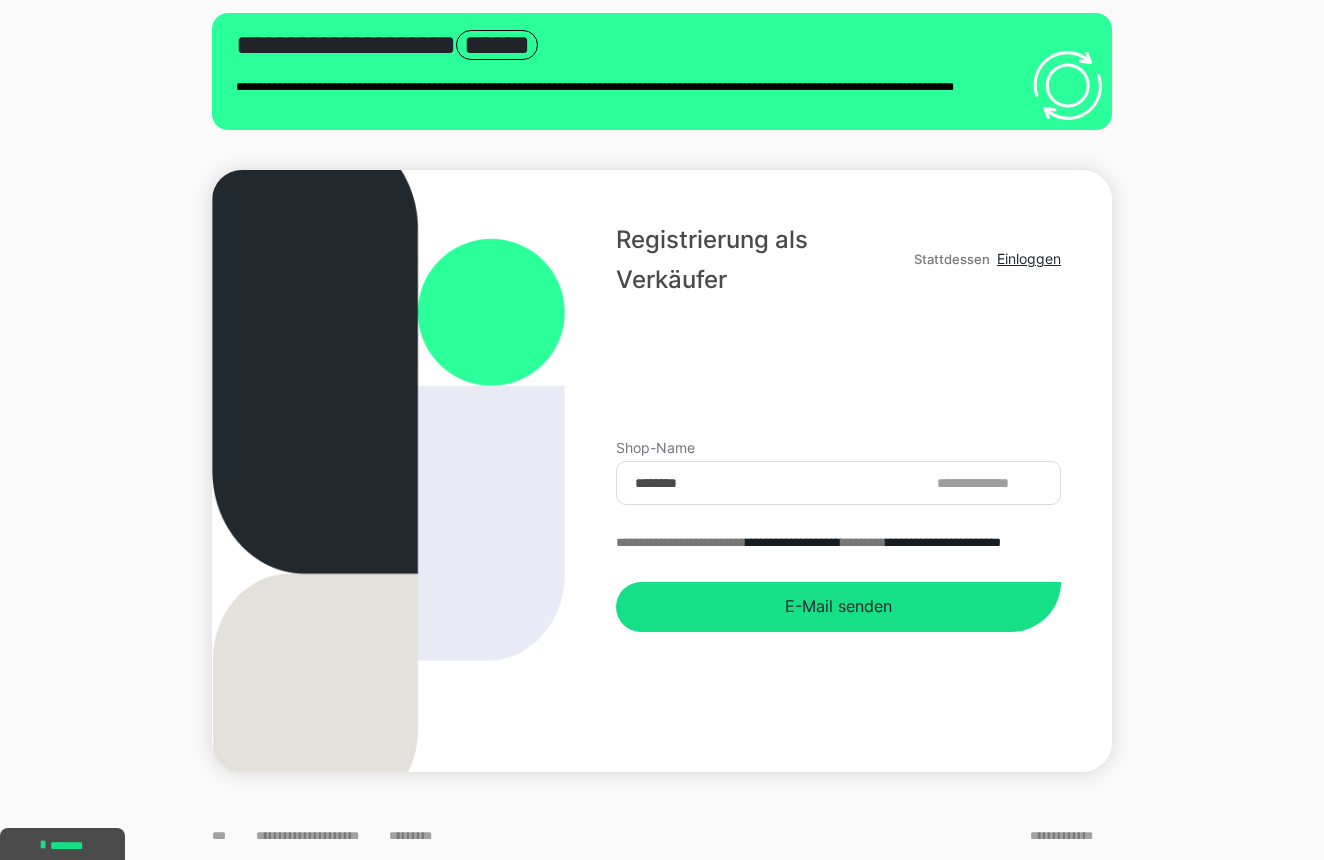 click on "**********" at bounding box center [989, 483] 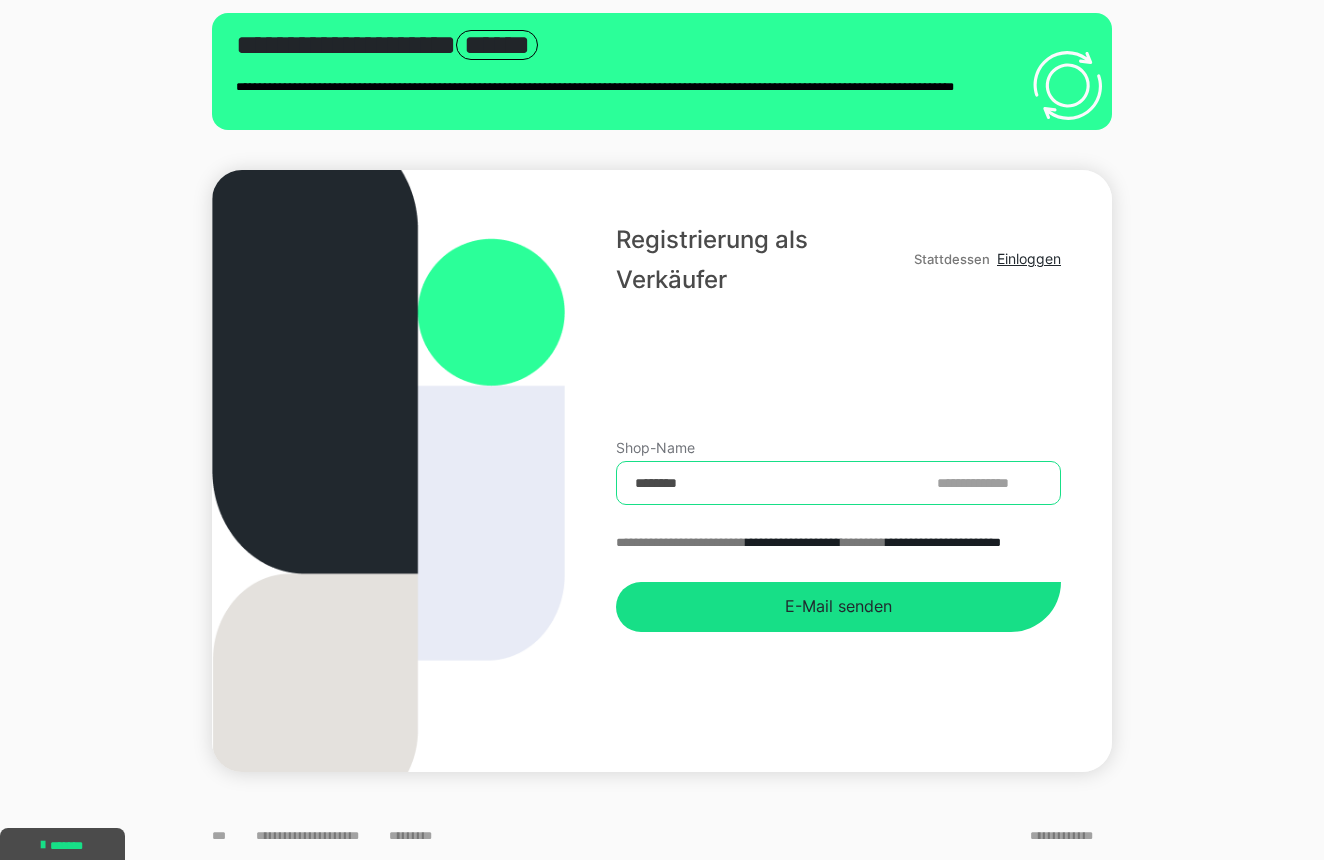 click on "********" at bounding box center (838, 483) 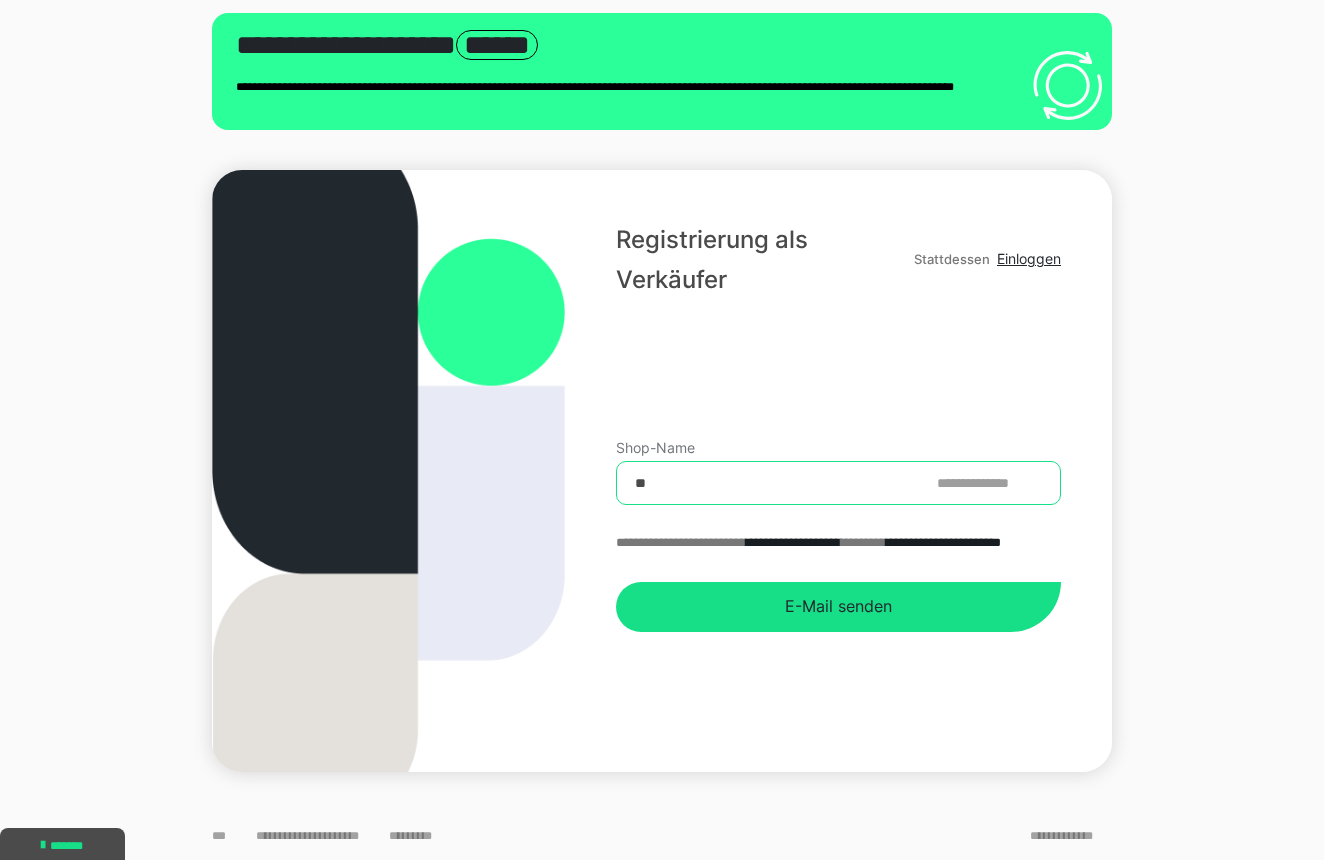 type on "*" 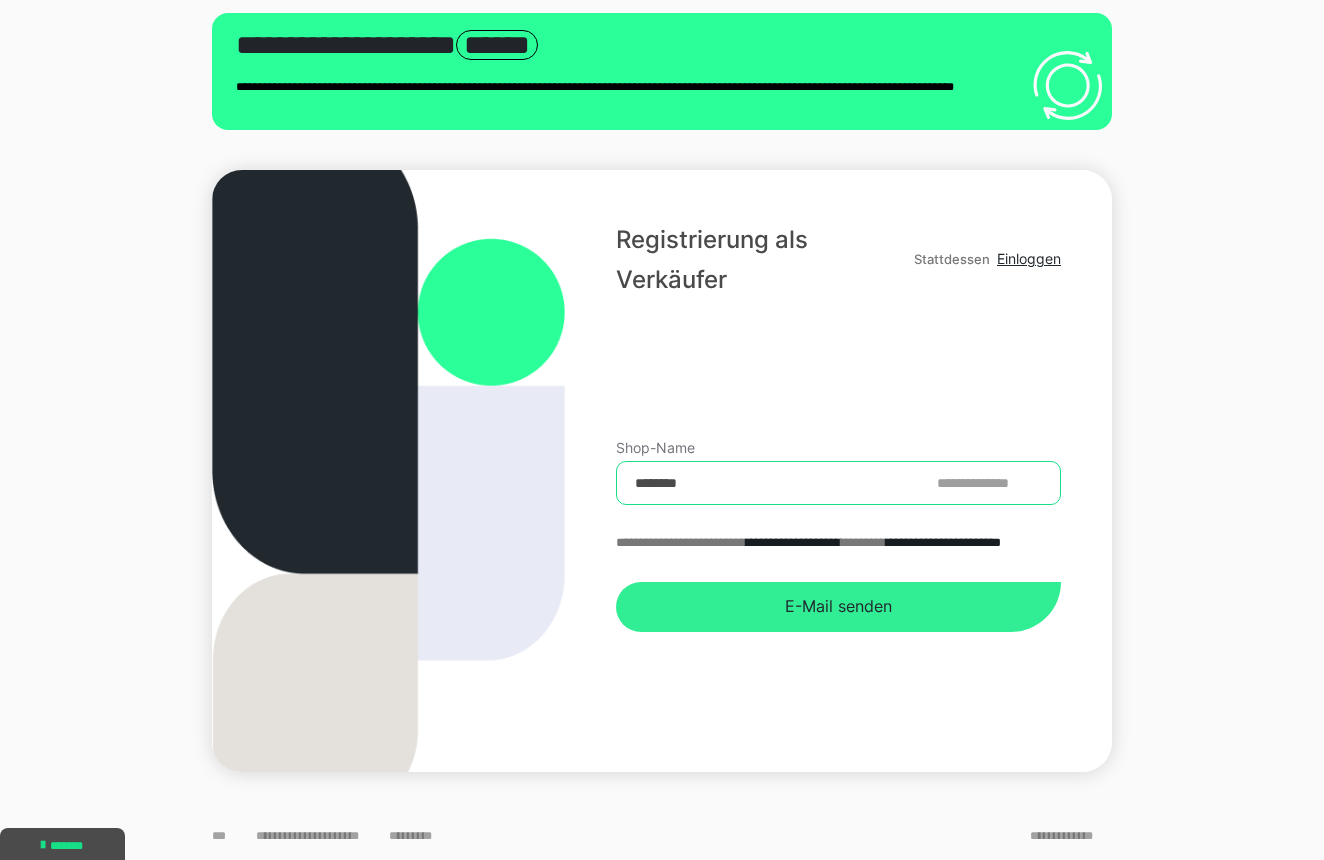 type on "********" 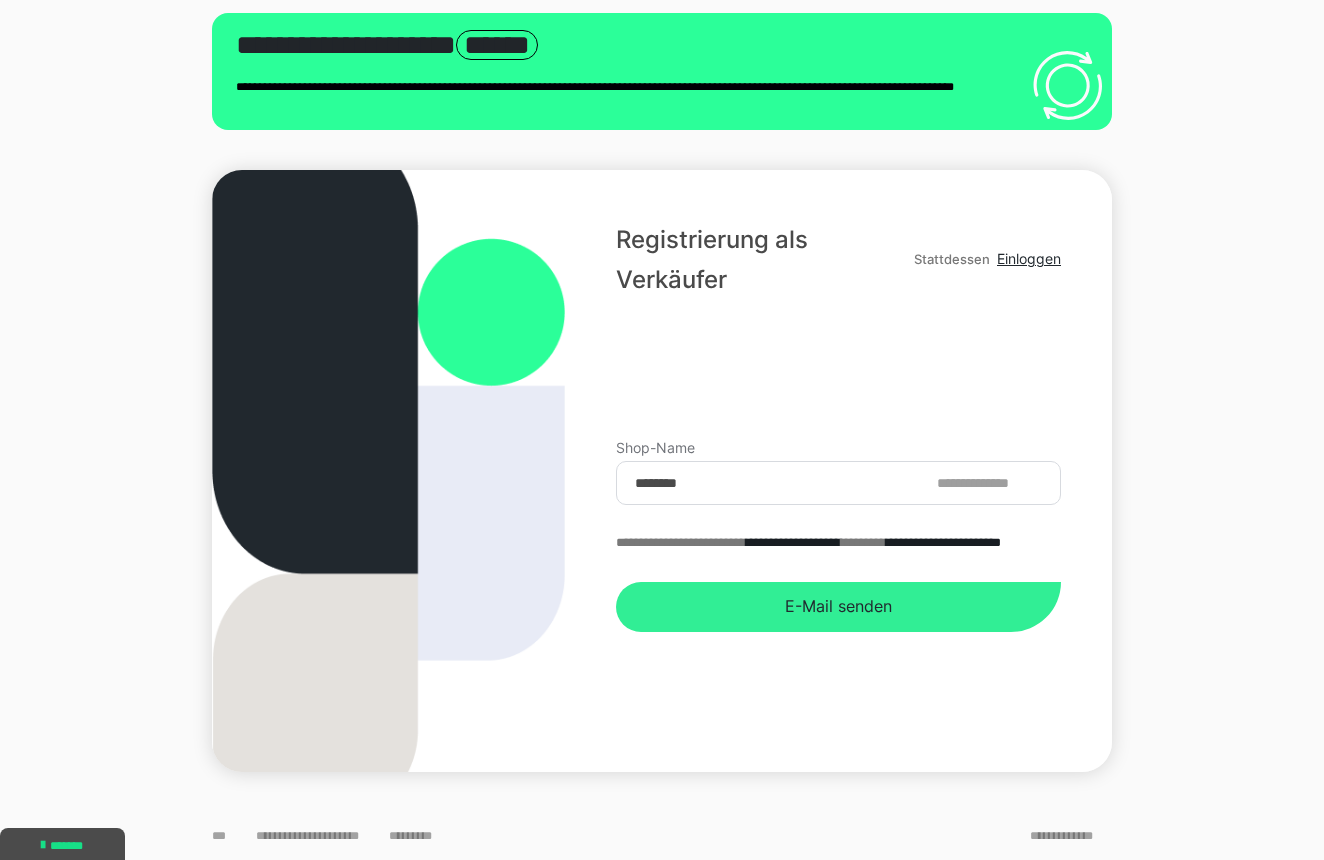 click on "E-Mail senden" at bounding box center [838, 607] 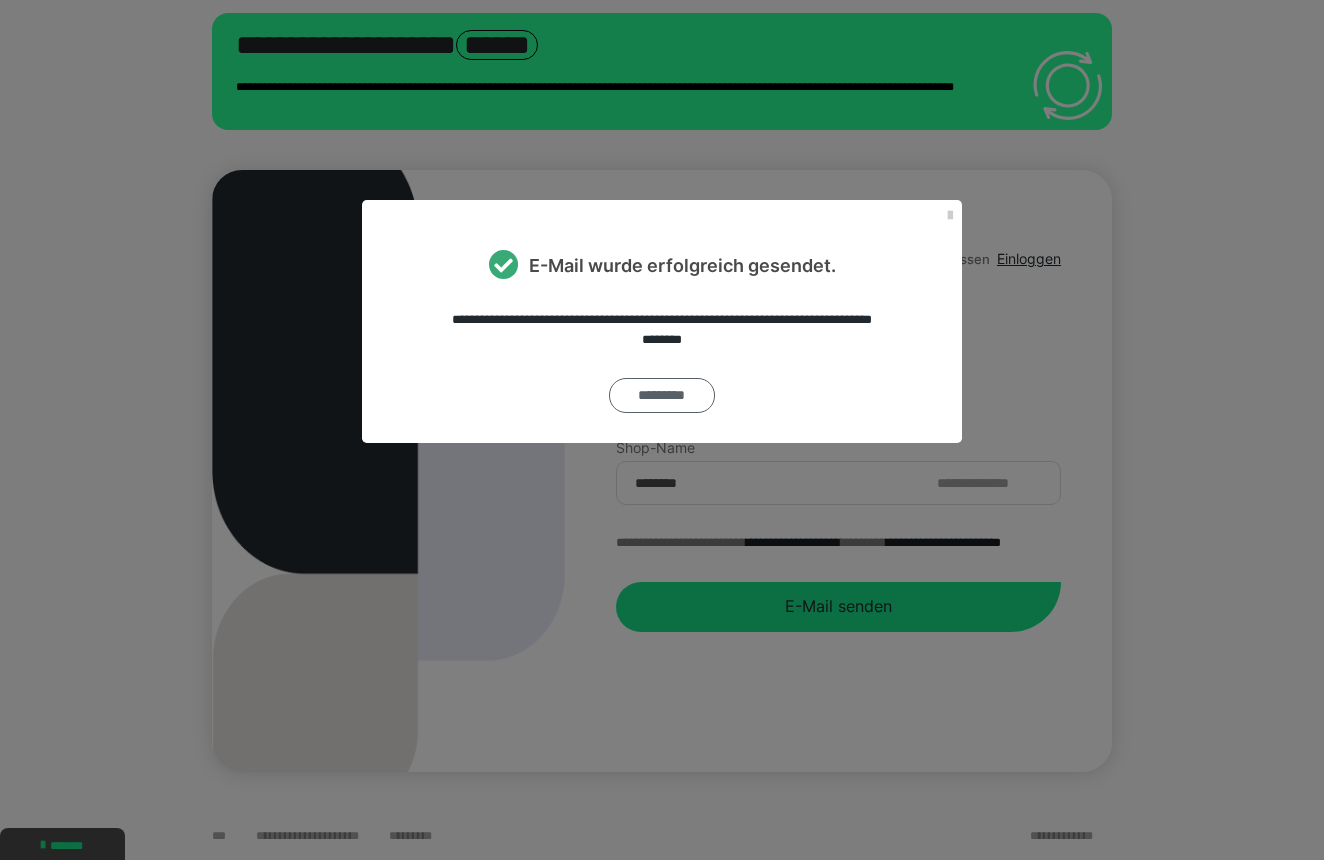 click on "*********" at bounding box center [662, 395] 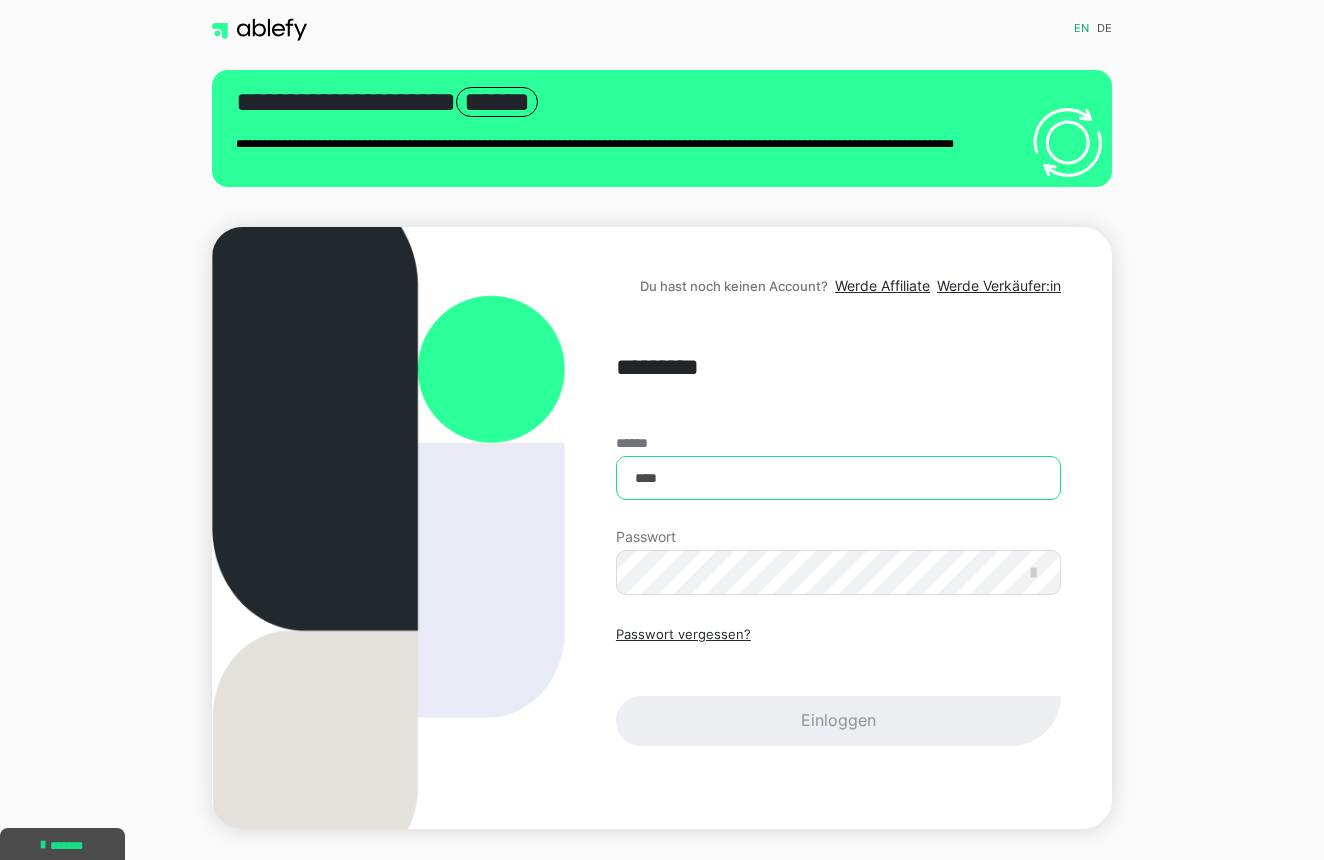scroll, scrollTop: 48, scrollLeft: 0, axis: vertical 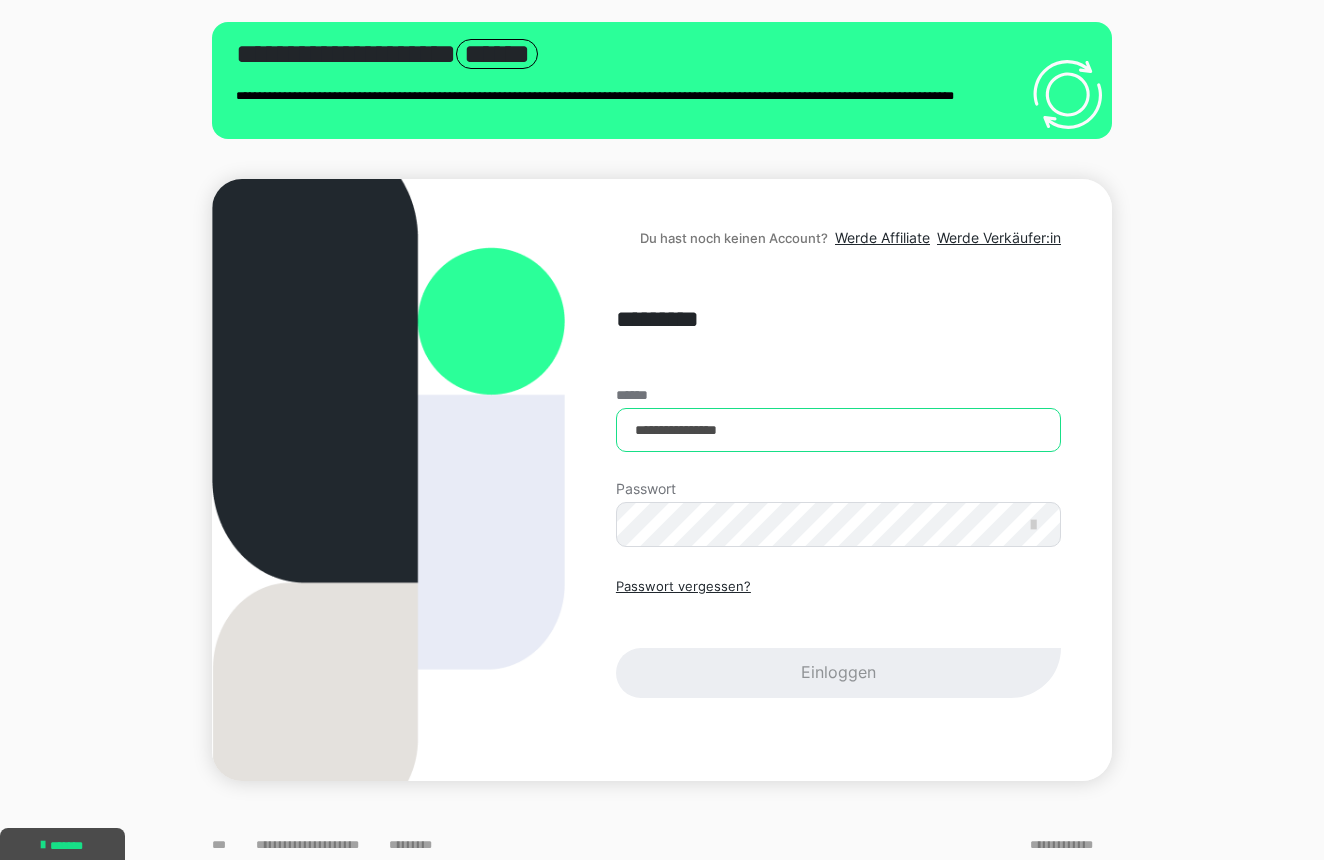 type on "**********" 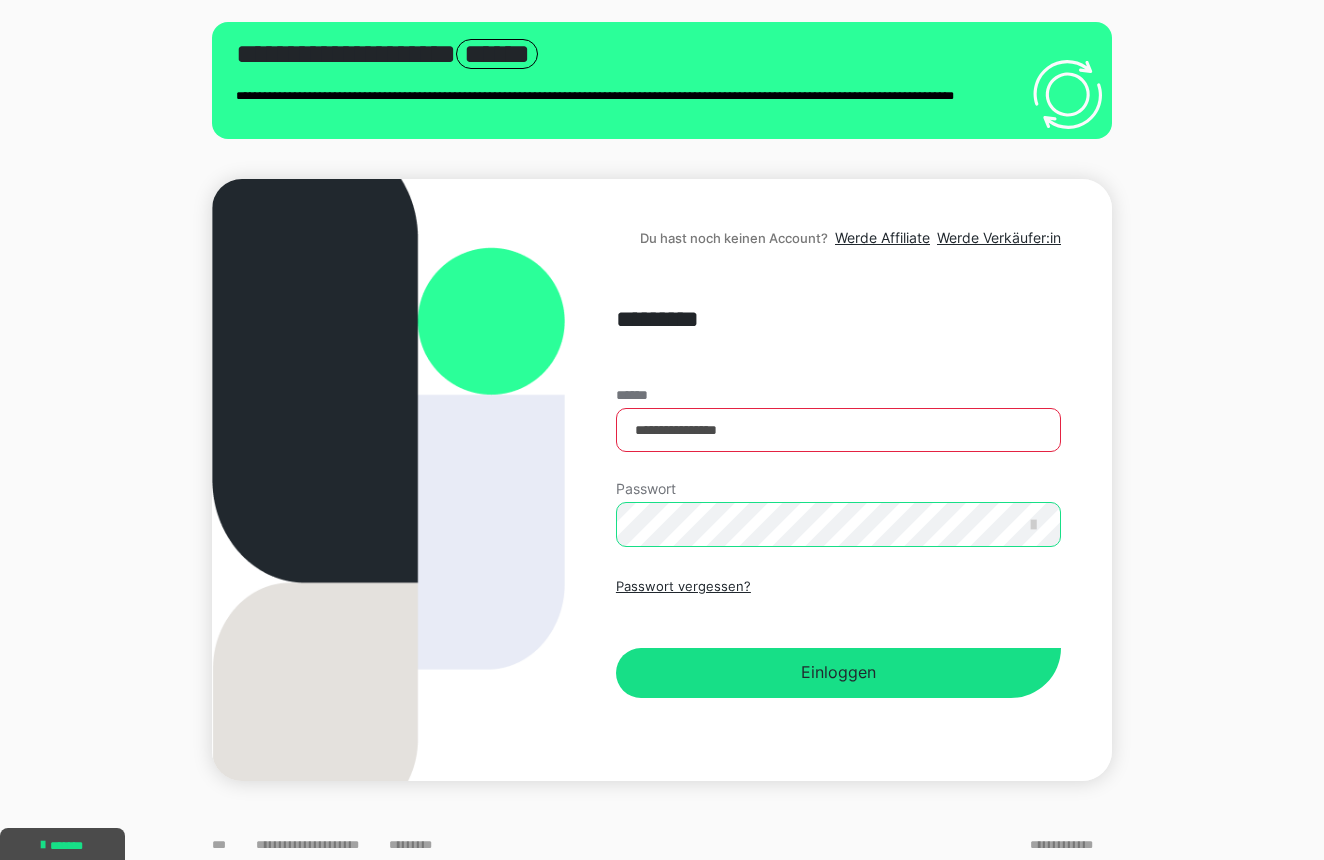 click on "Einloggen" at bounding box center [838, 673] 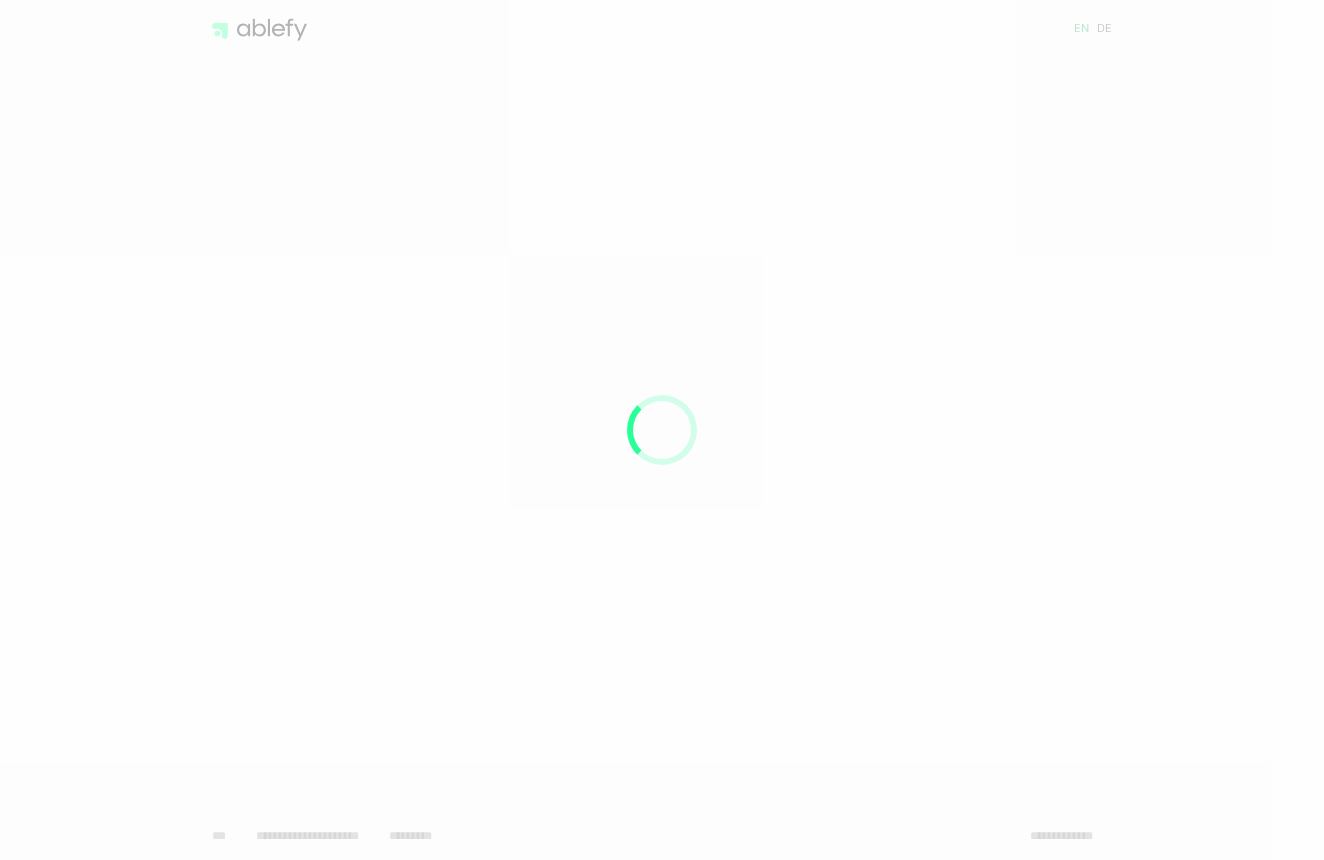 scroll, scrollTop: 0, scrollLeft: 0, axis: both 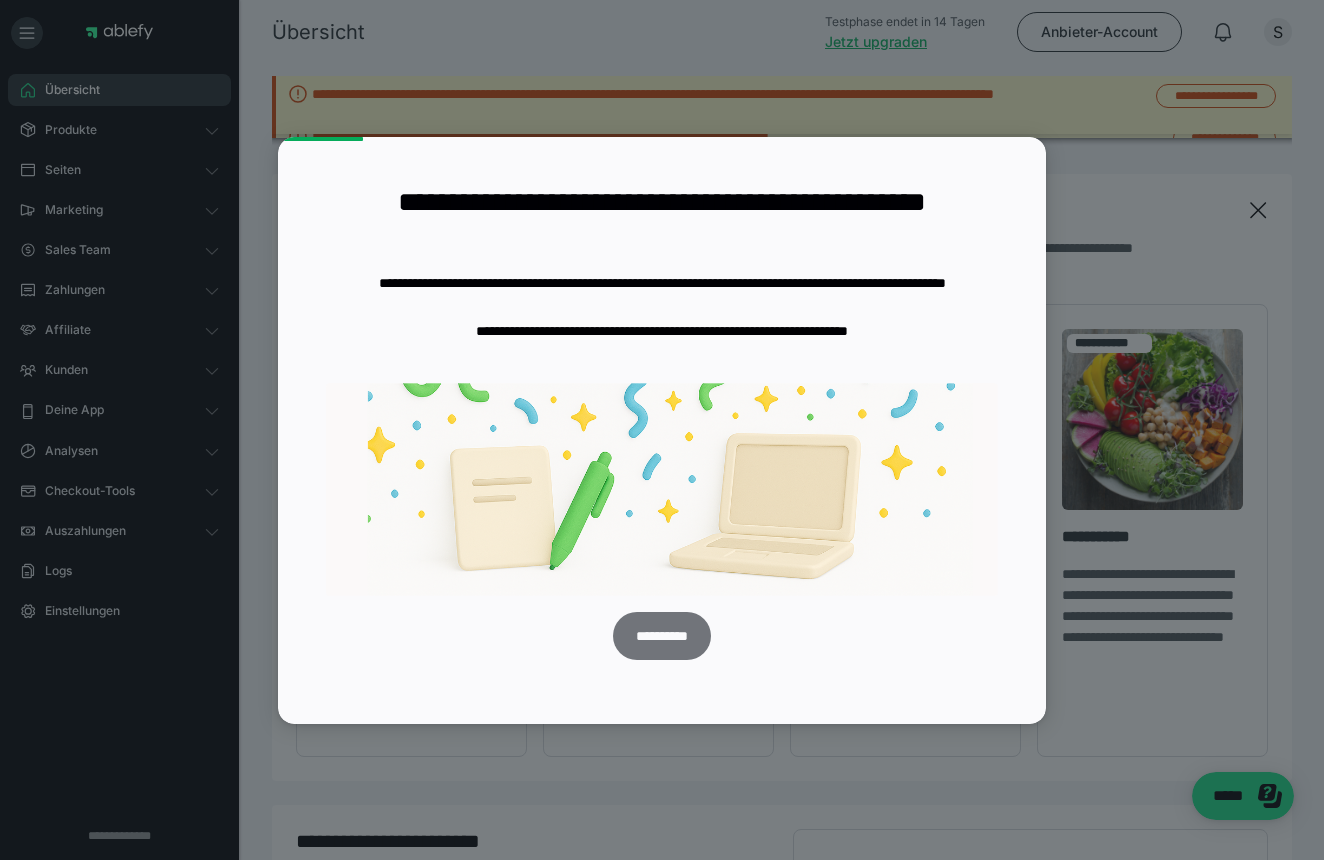 click on "**********" at bounding box center (661, 636) 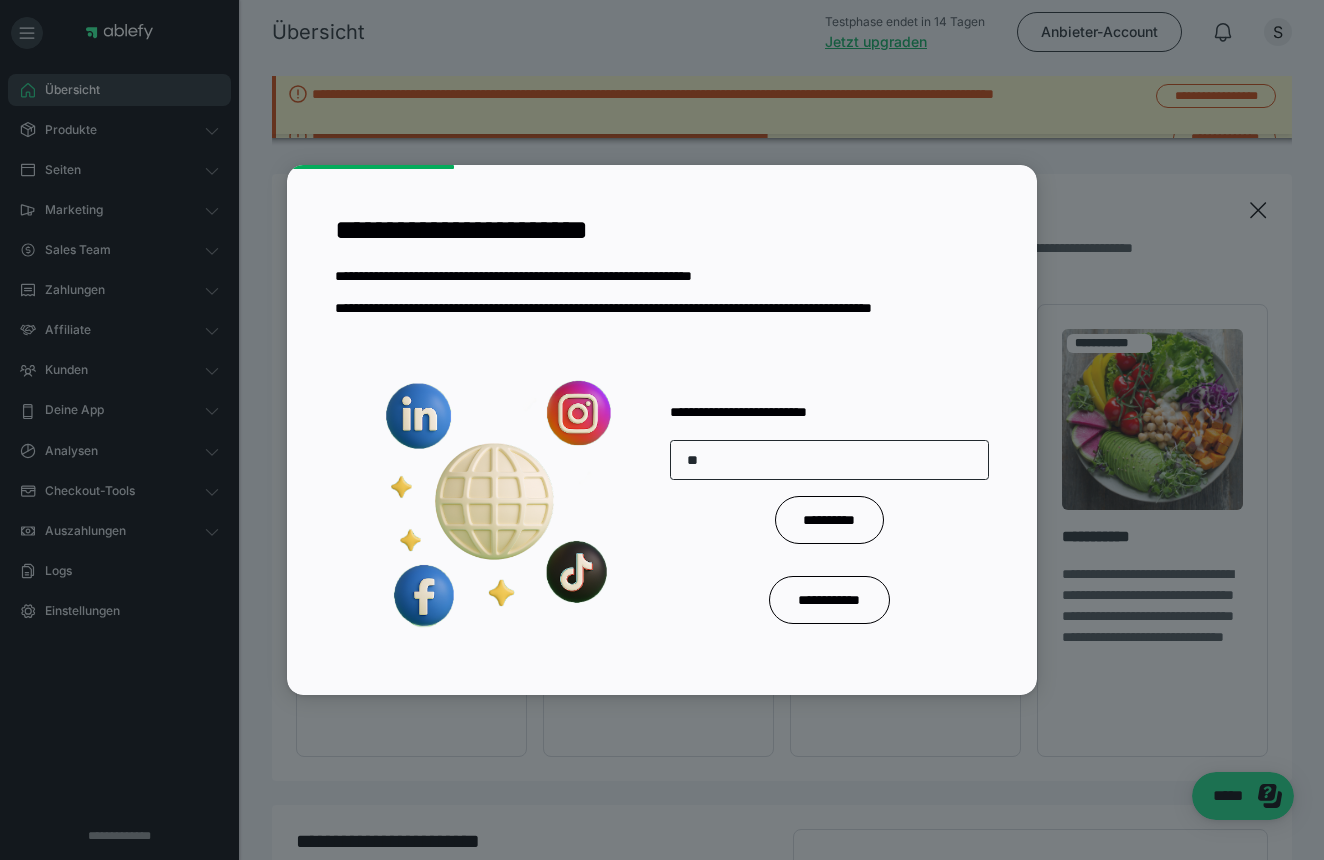 type on "*" 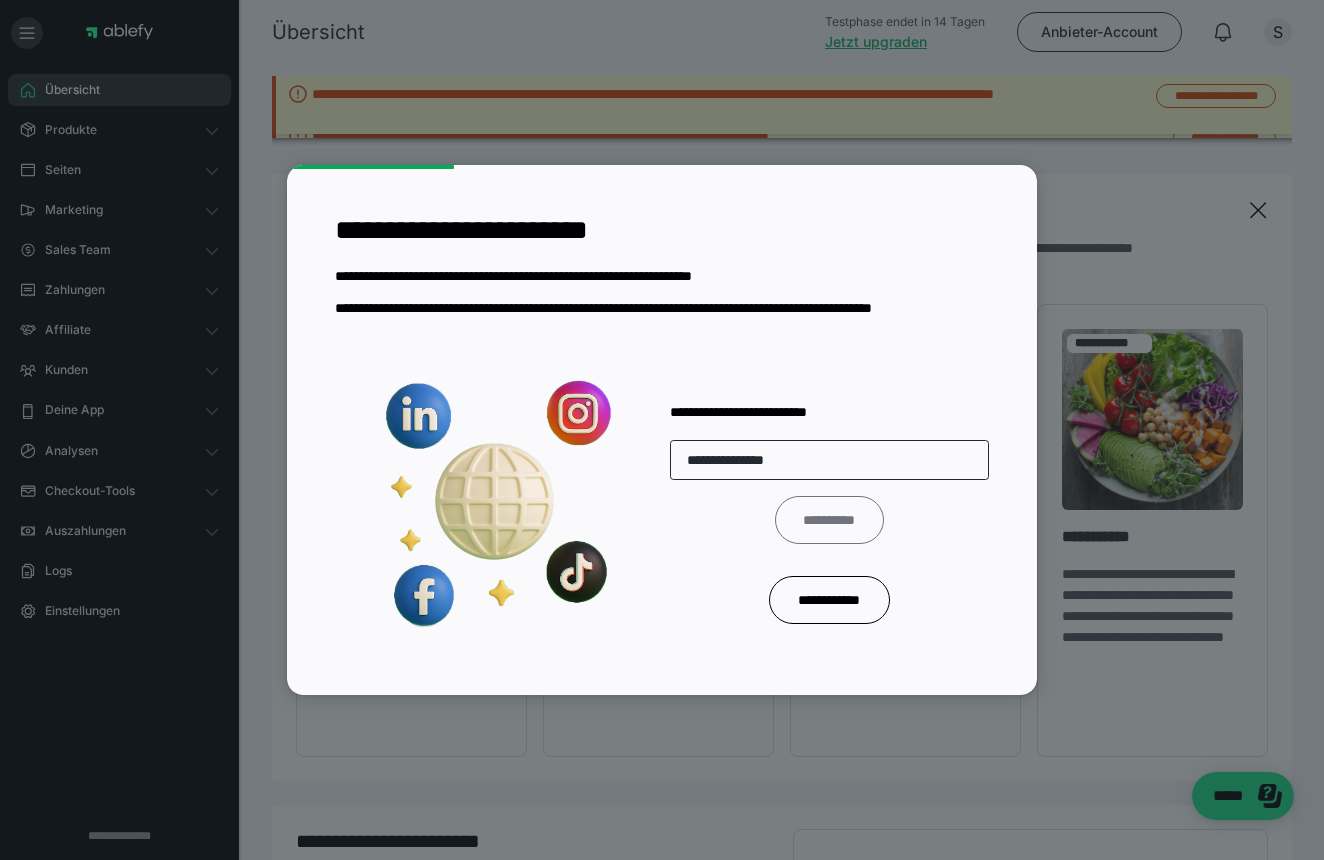 type on "**********" 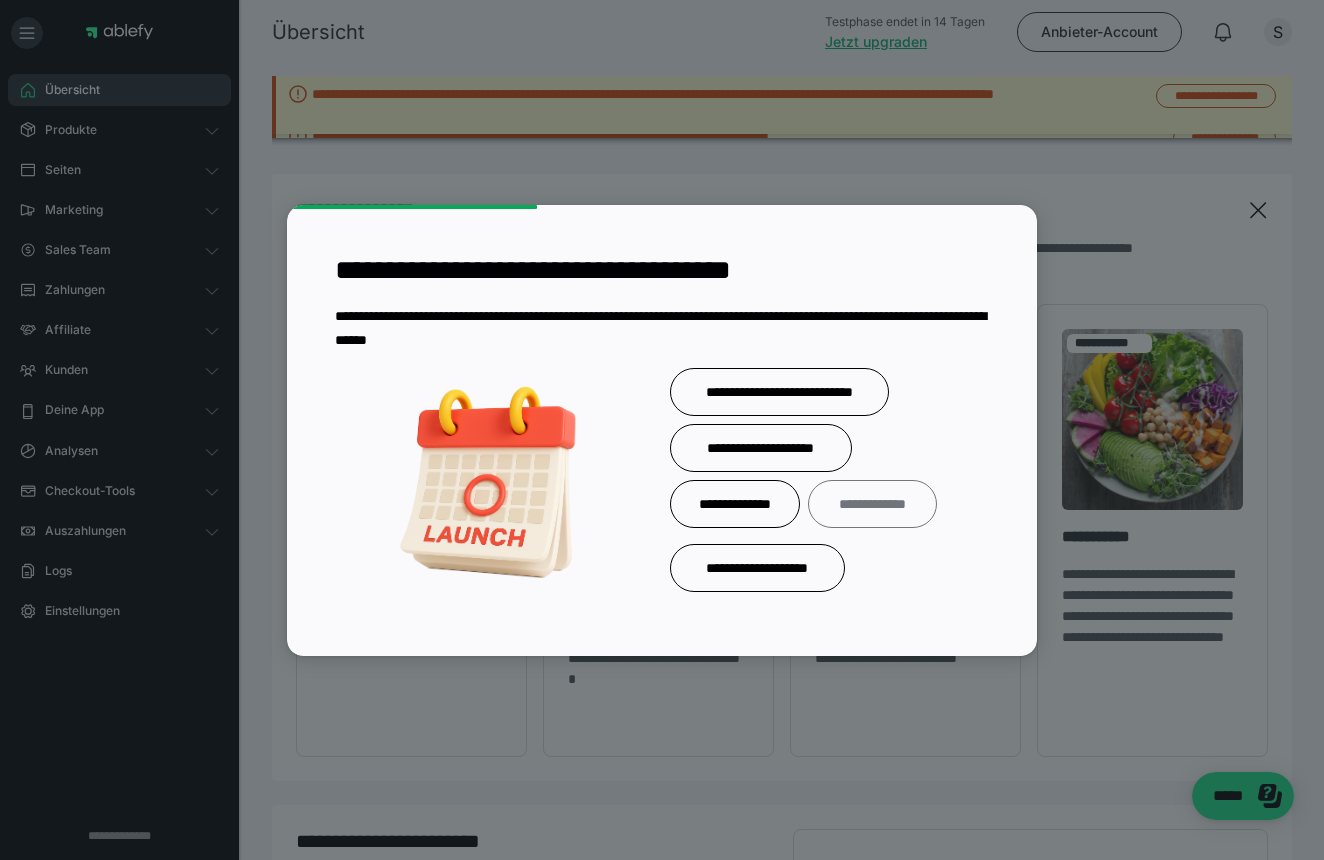 click on "**********" at bounding box center (872, 504) 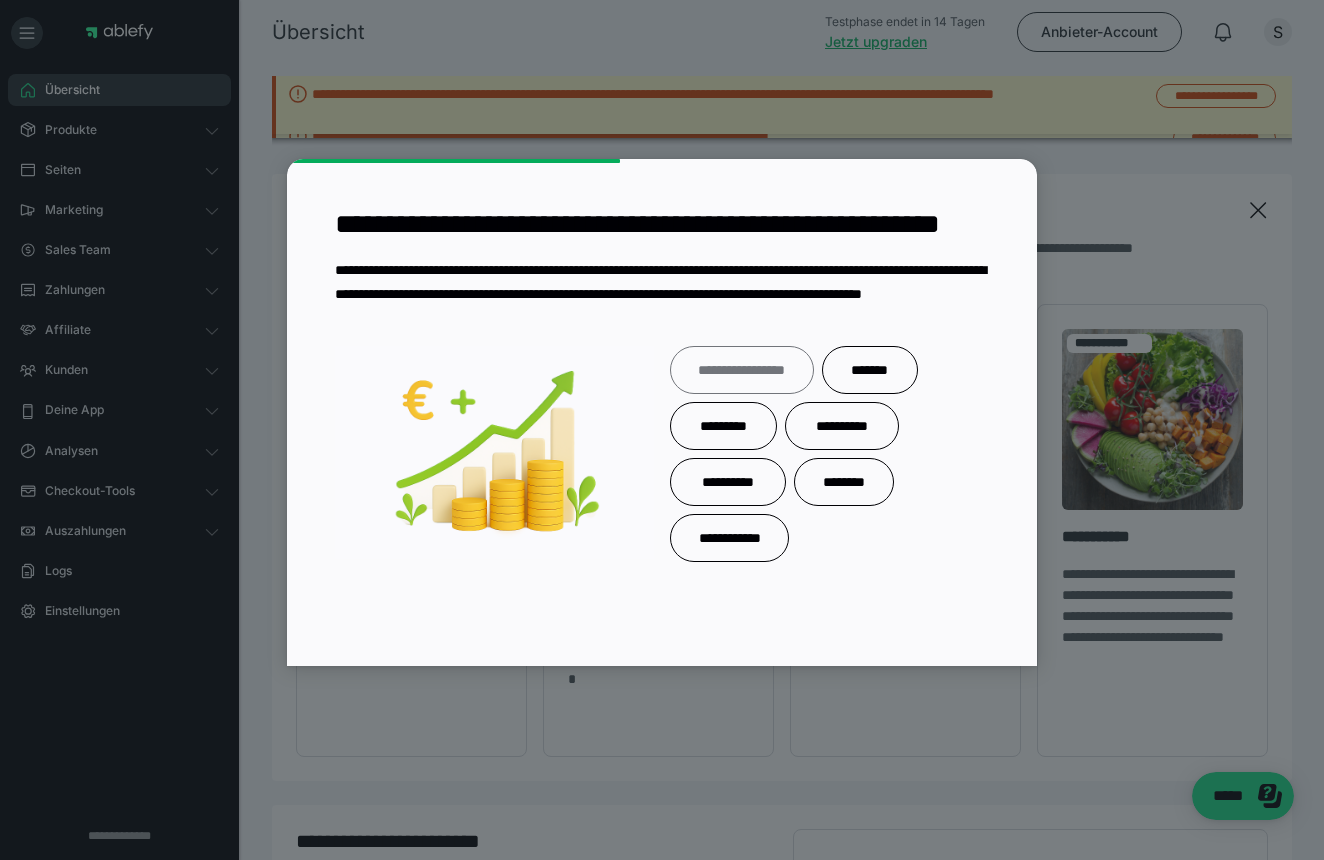 click on "**********" at bounding box center (742, 370) 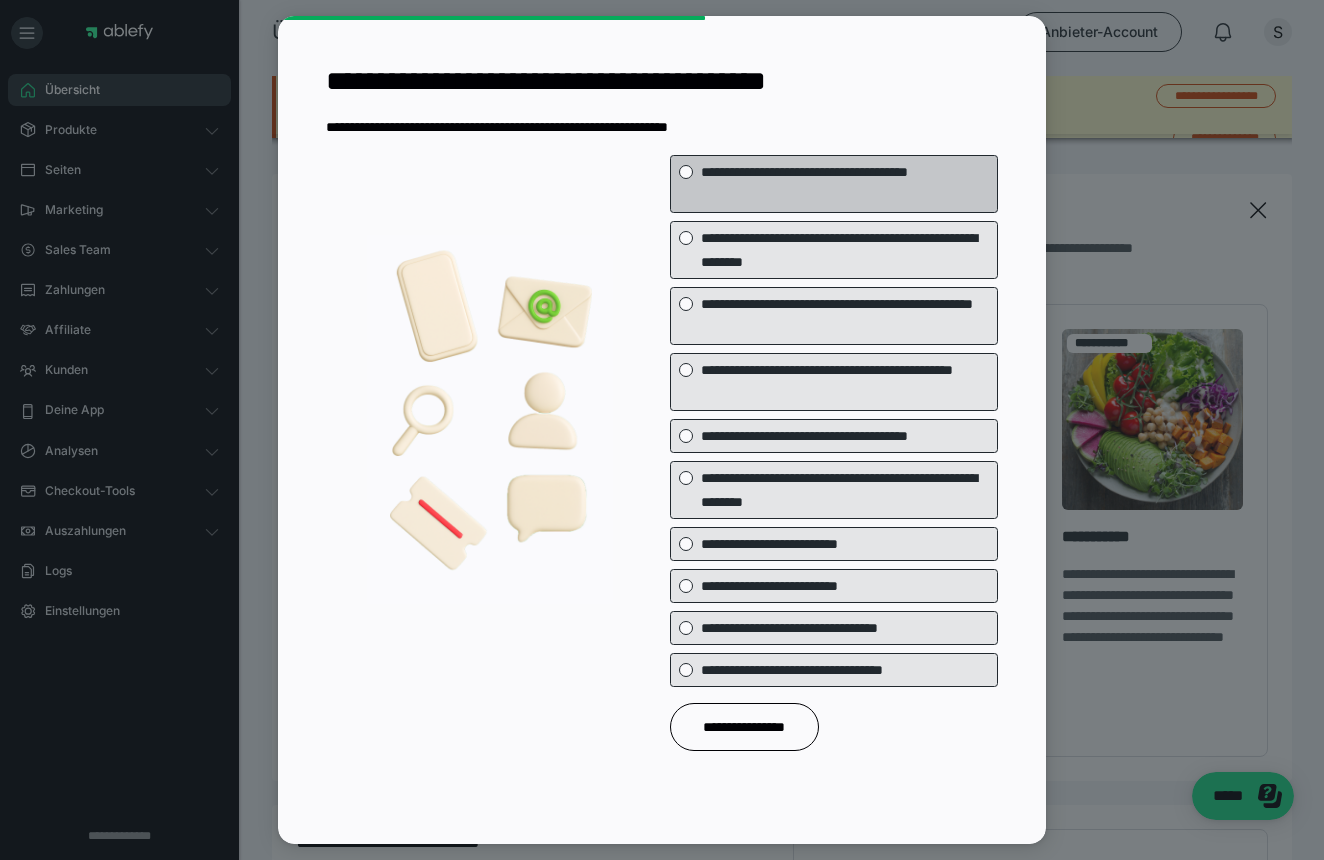 click on "**********" at bounding box center [849, 184] 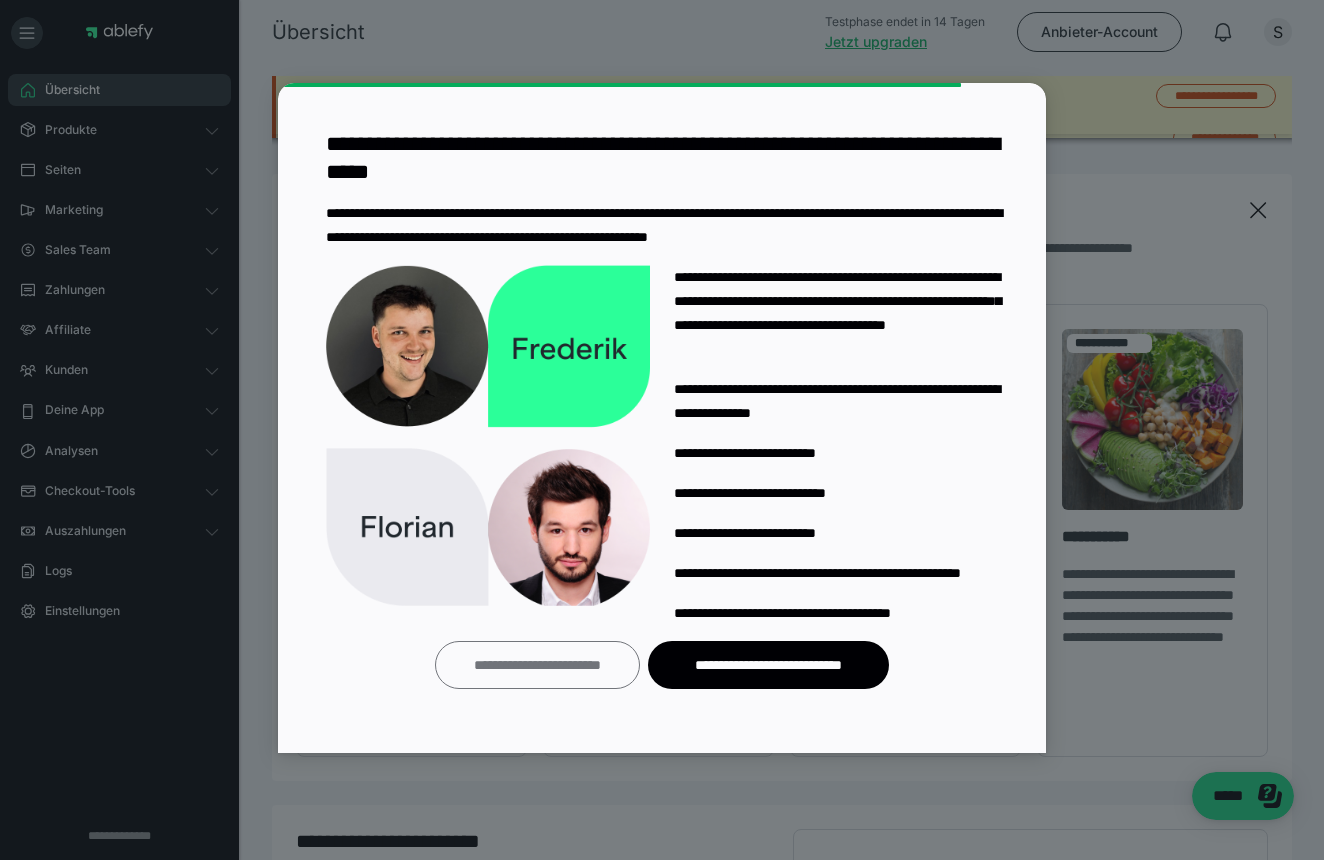 click on "**********" at bounding box center (537, 665) 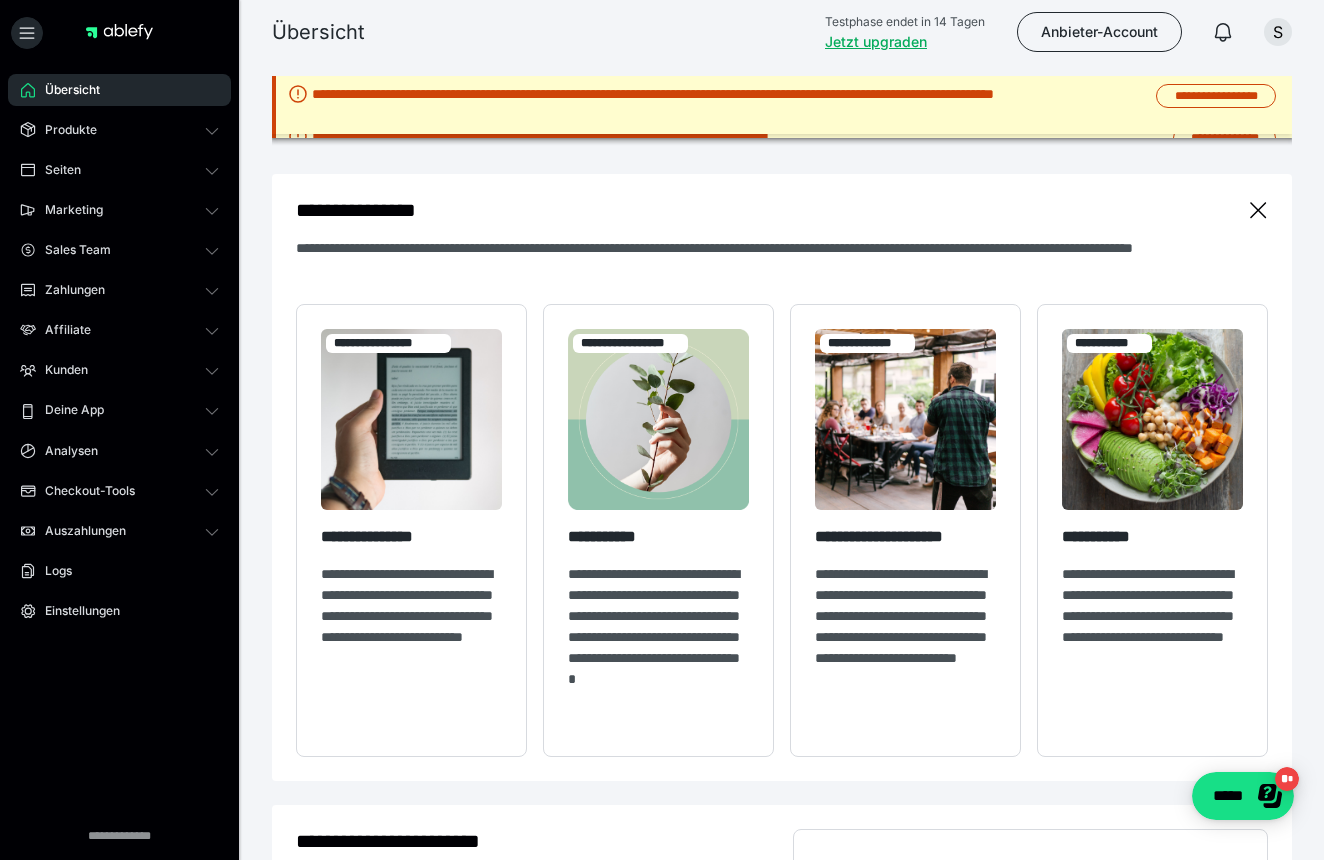 scroll, scrollTop: 0, scrollLeft: 0, axis: both 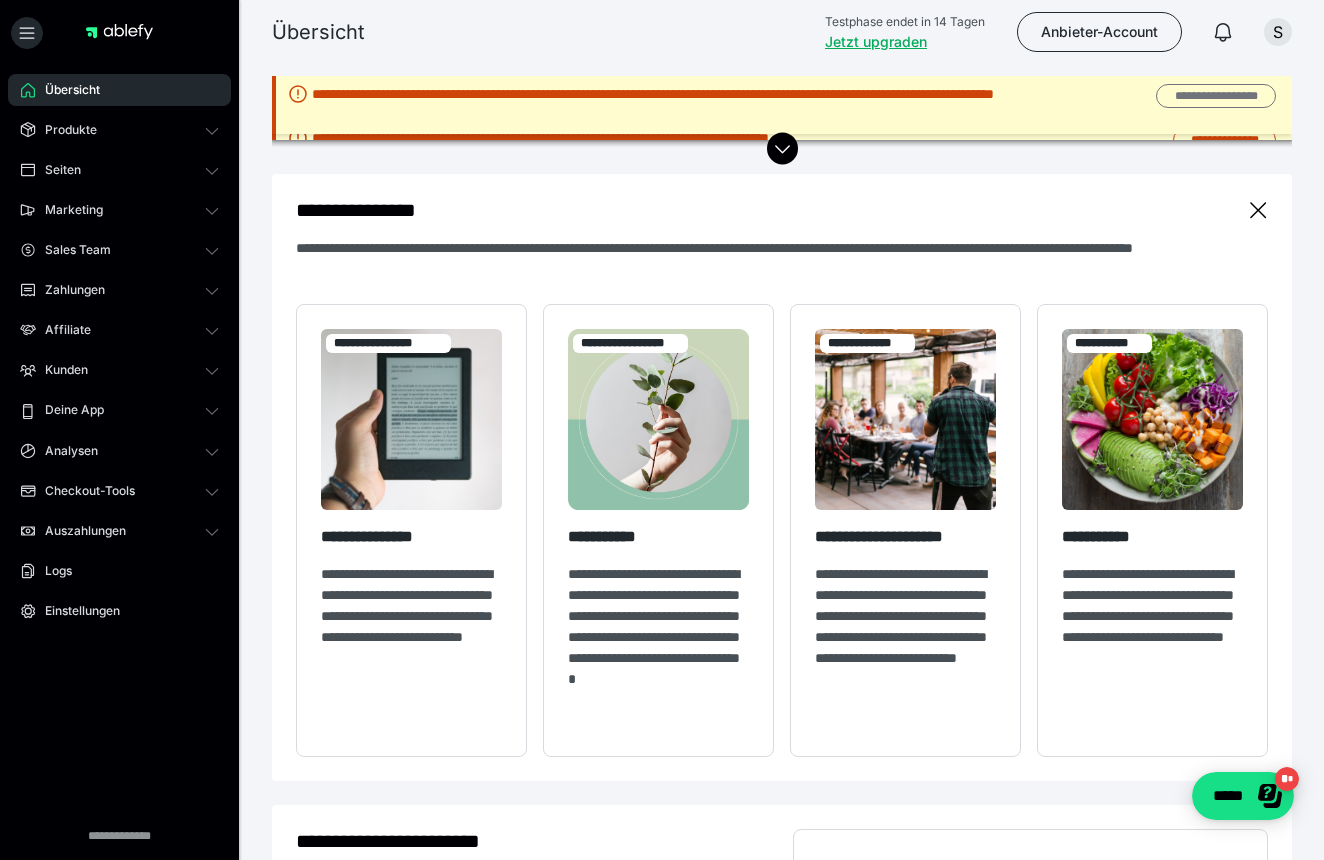 click on "**********" at bounding box center (1216, 96) 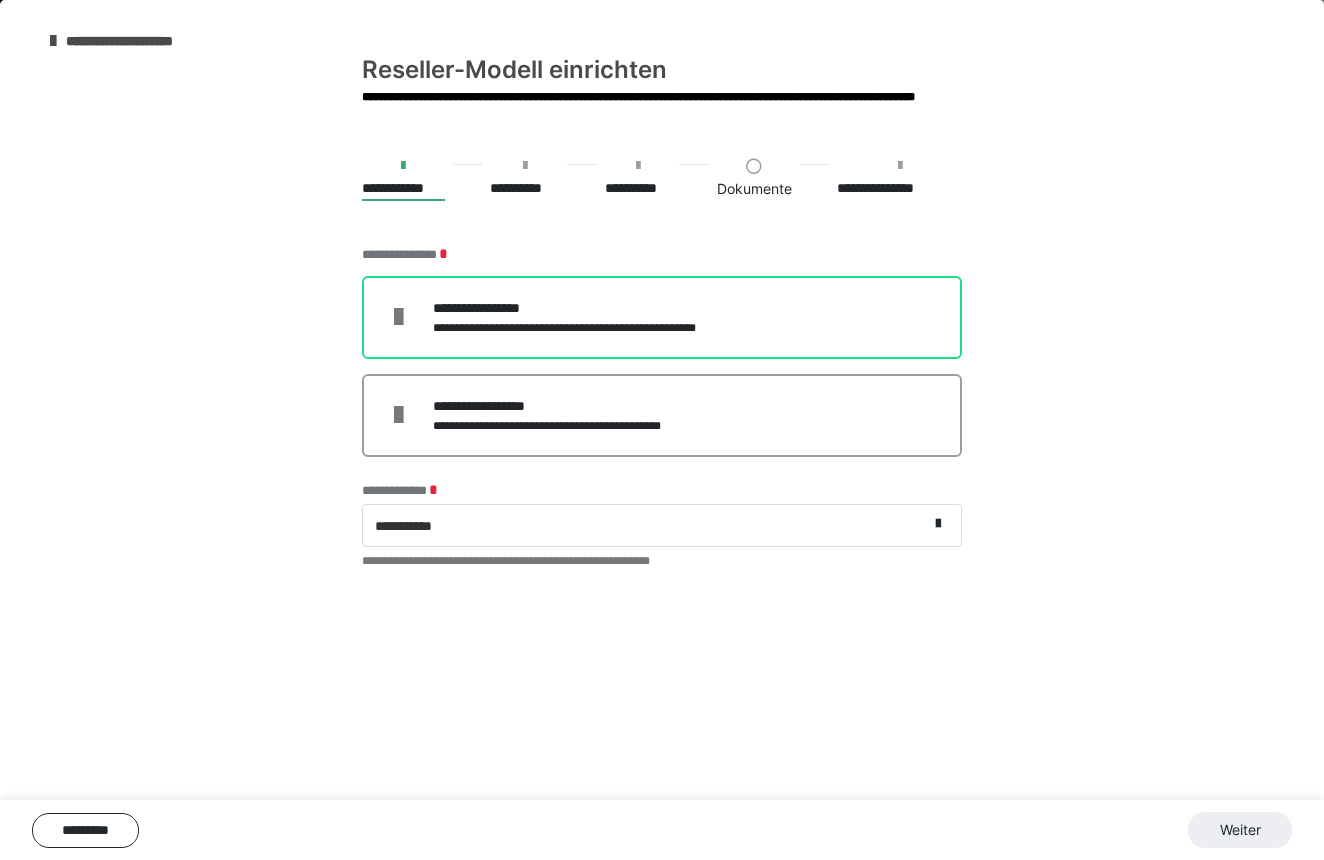 click on "**********" at bounding box center [590, 308] 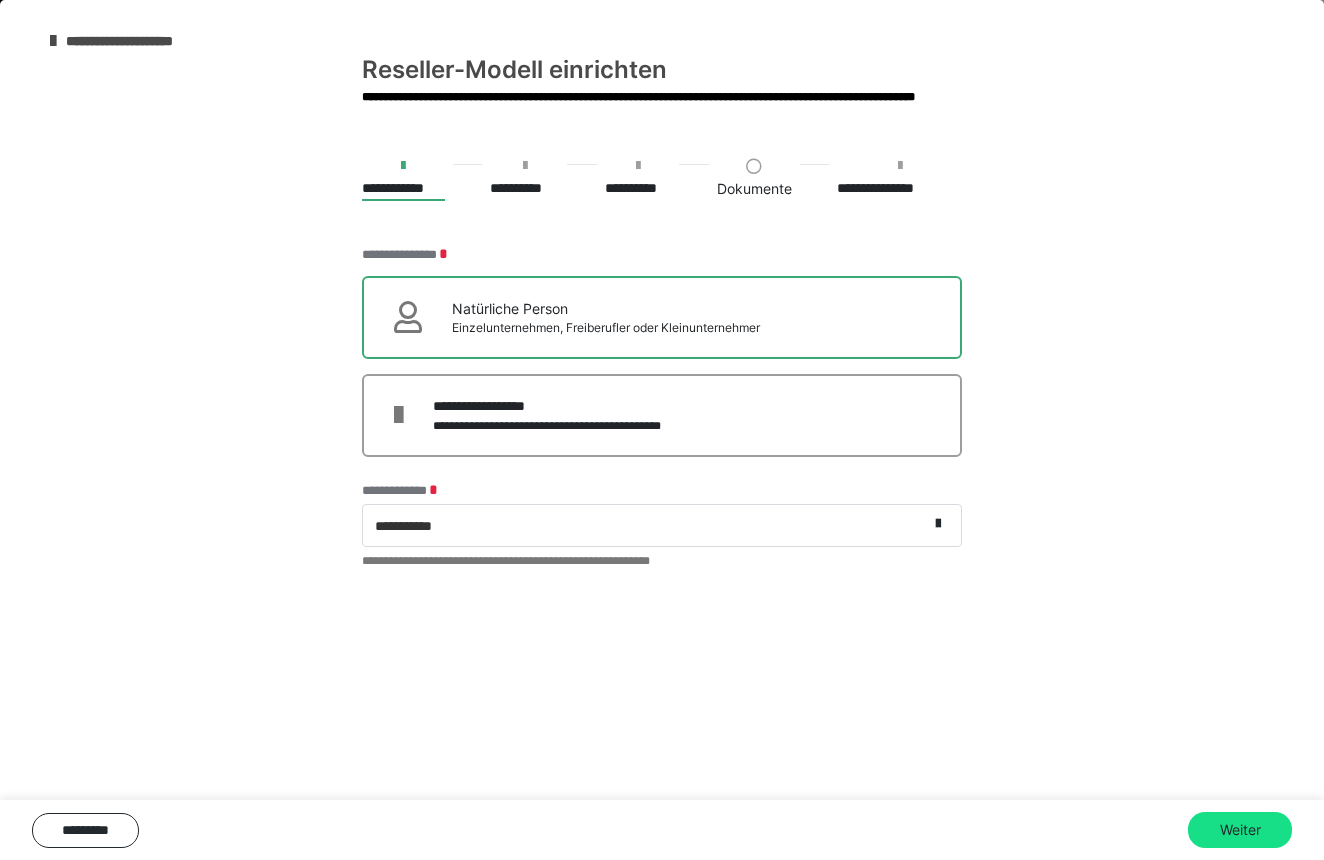 scroll, scrollTop: 0, scrollLeft: 0, axis: both 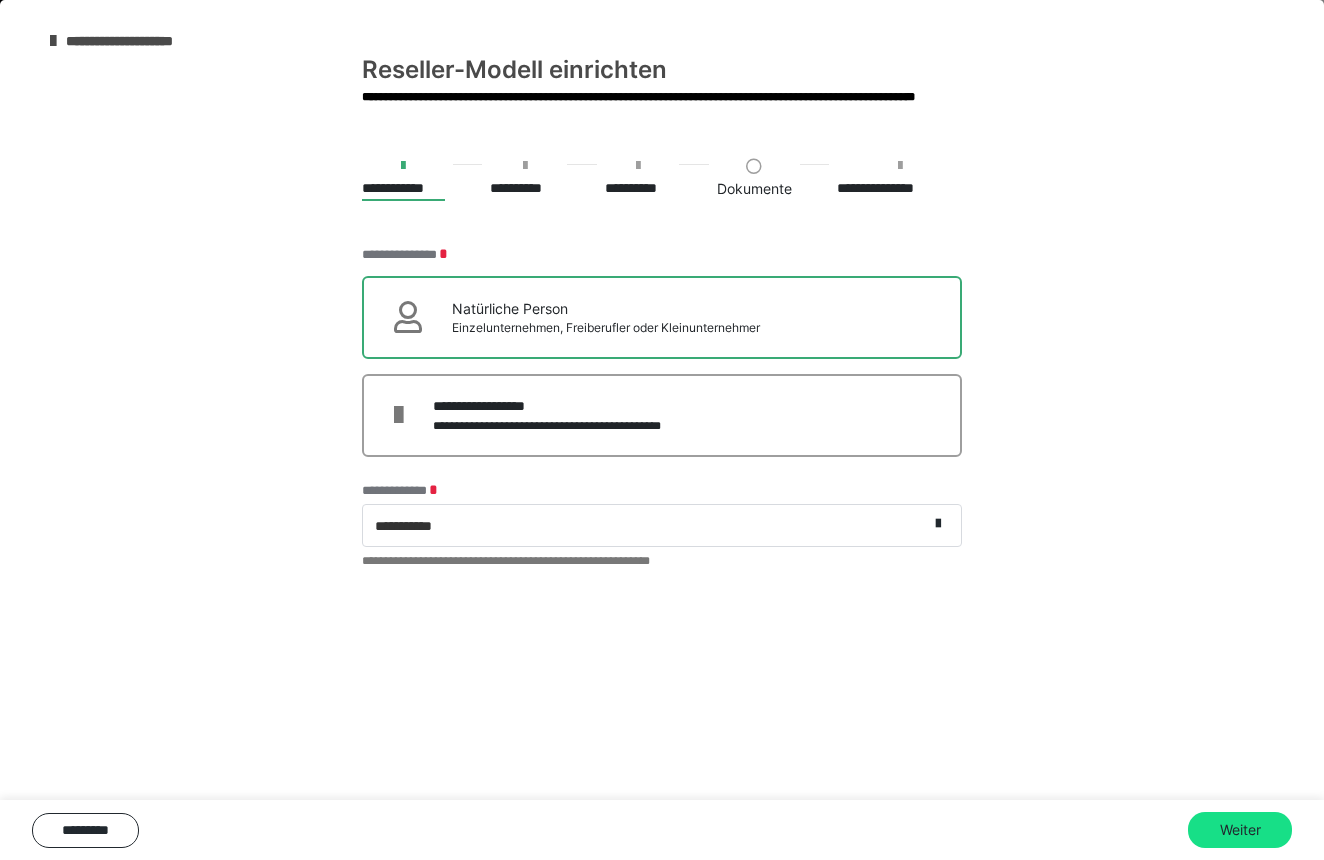 click on "**********" at bounding box center [645, 525] 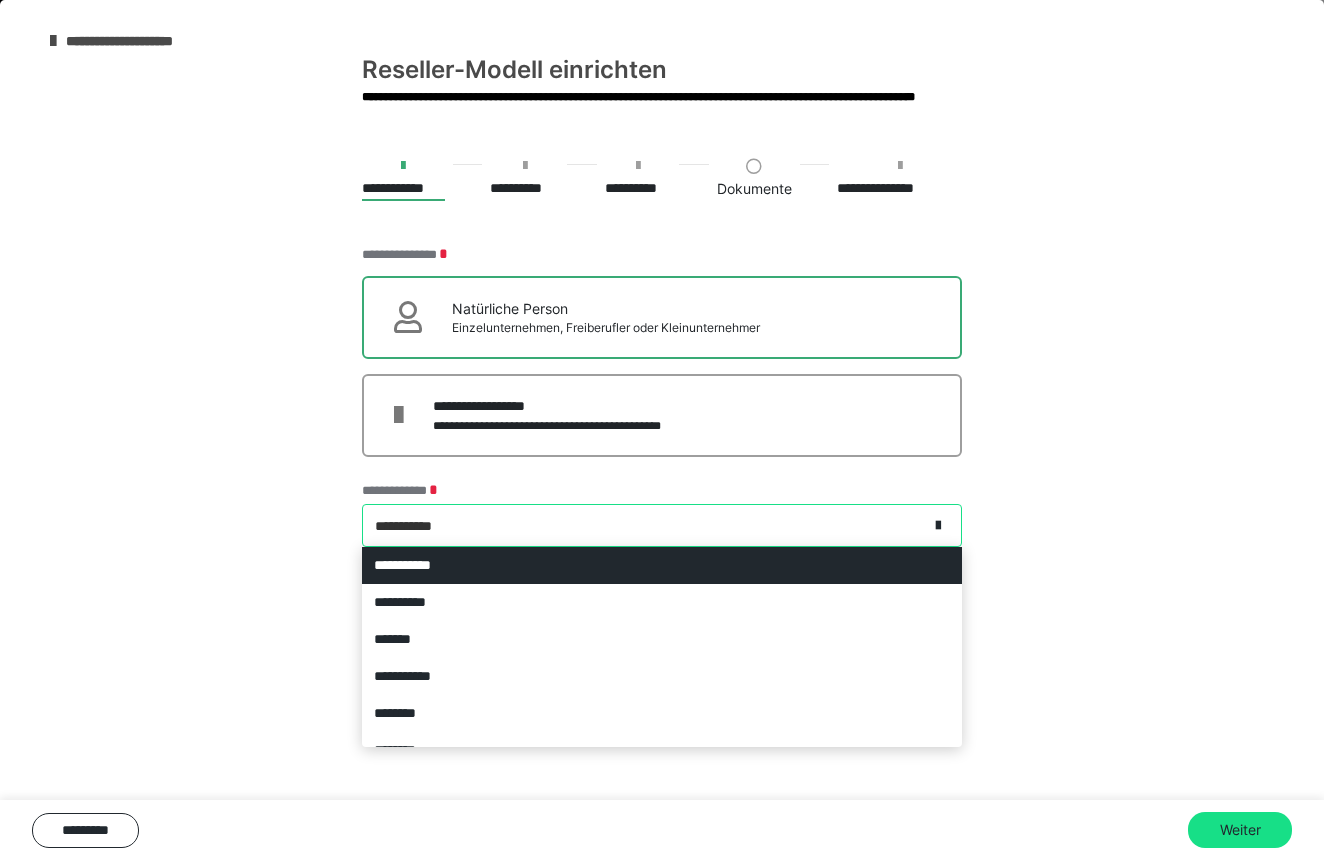 click on "**********" at bounding box center [662, 565] 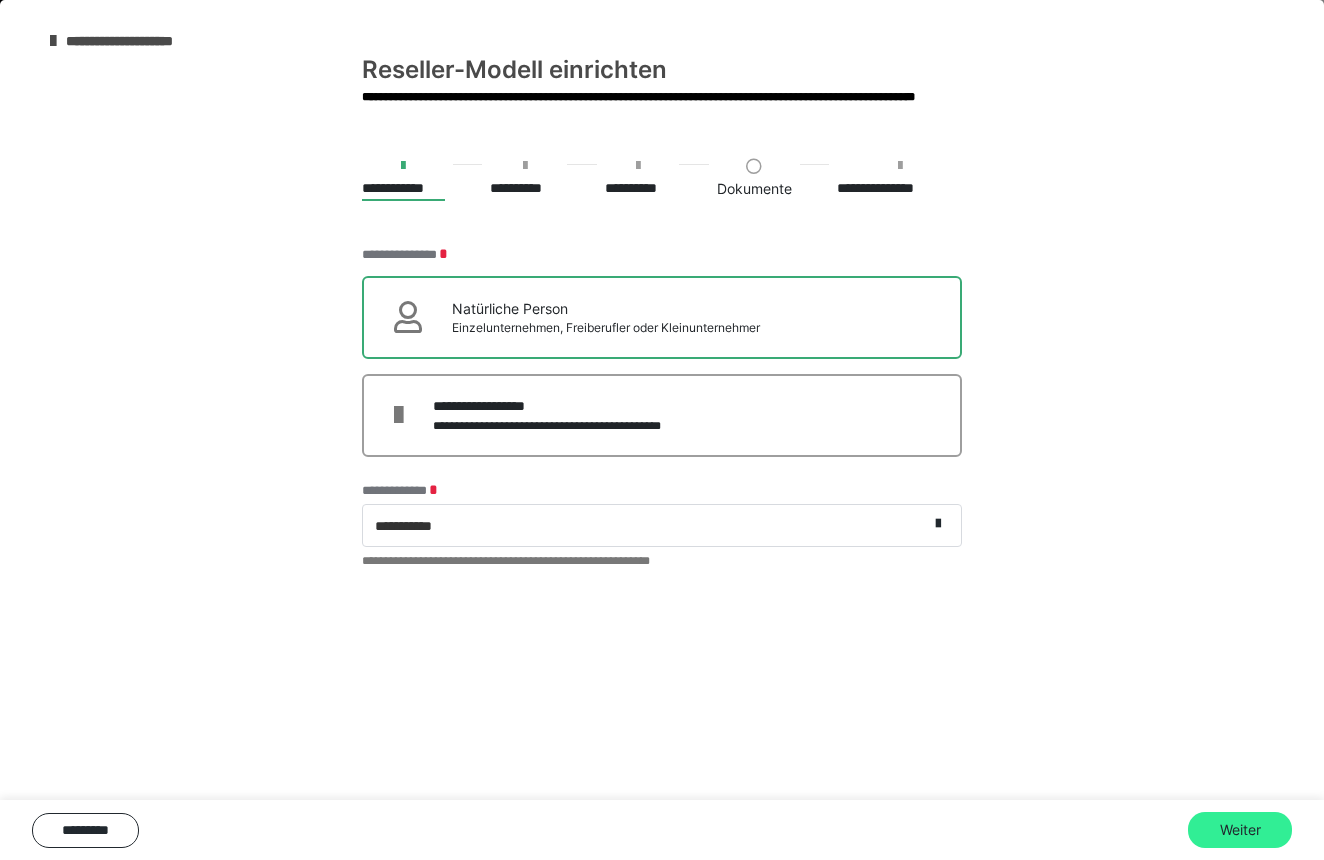 click on "Weiter" at bounding box center (1240, 830) 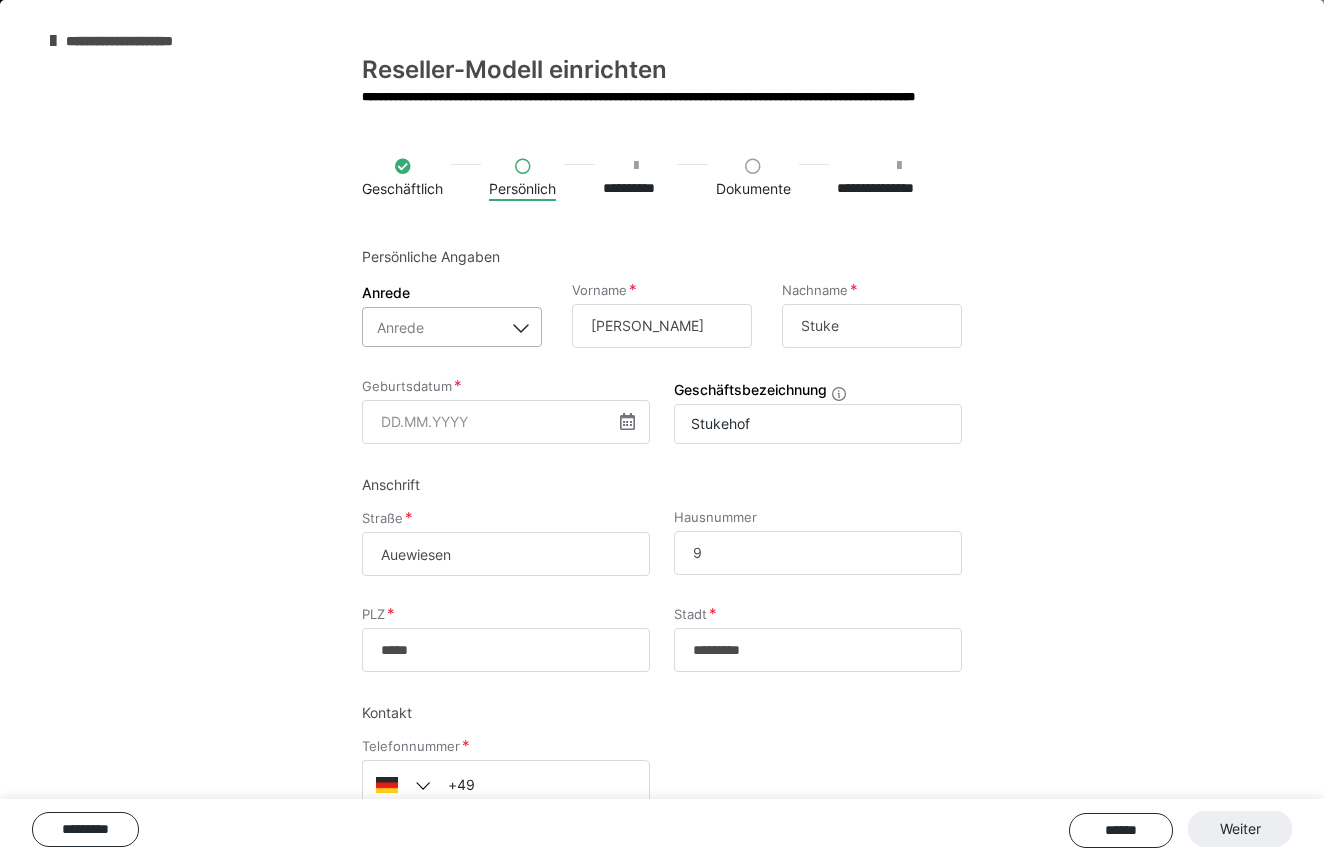 click on "Anrede" at bounding box center [433, 327] 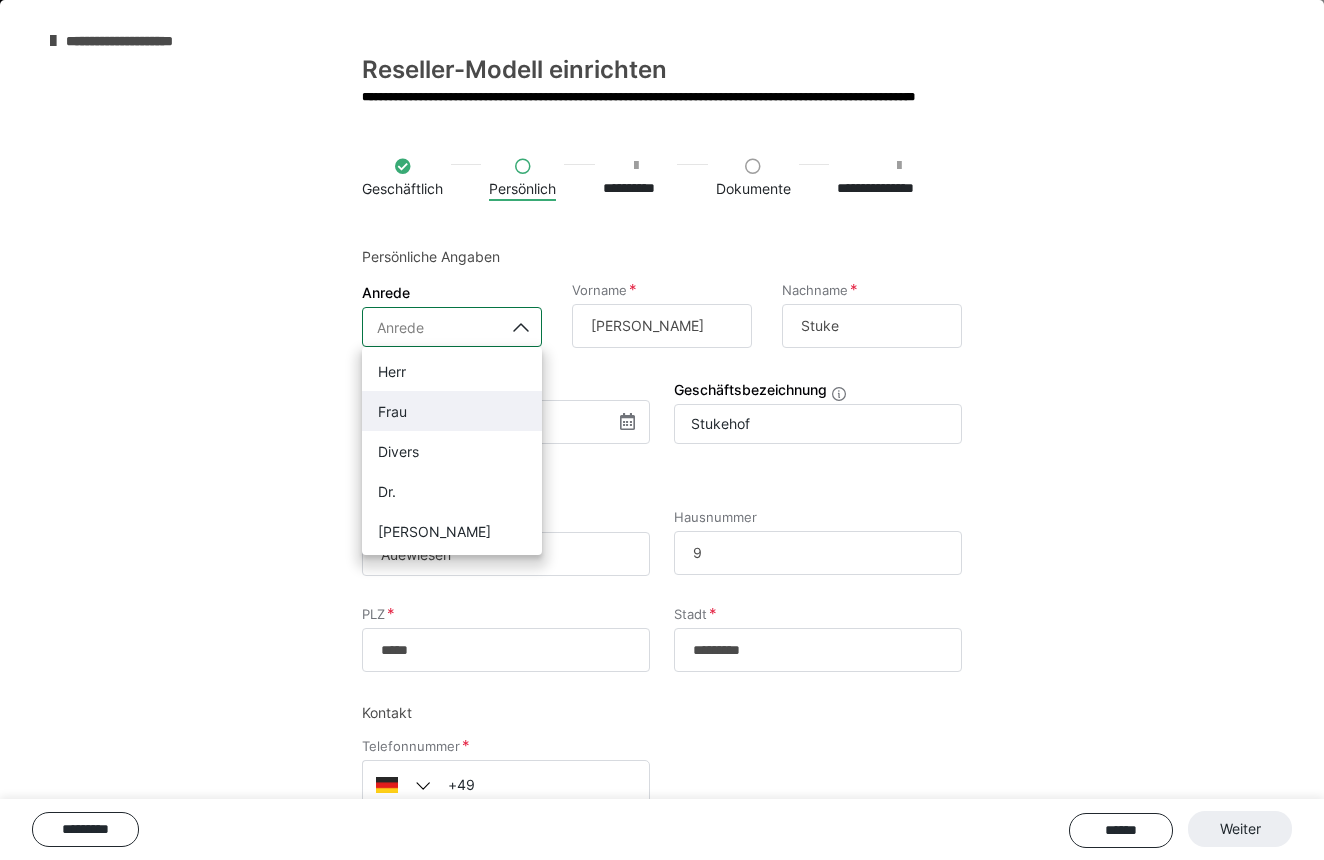 click on "Frau" at bounding box center [452, 411] 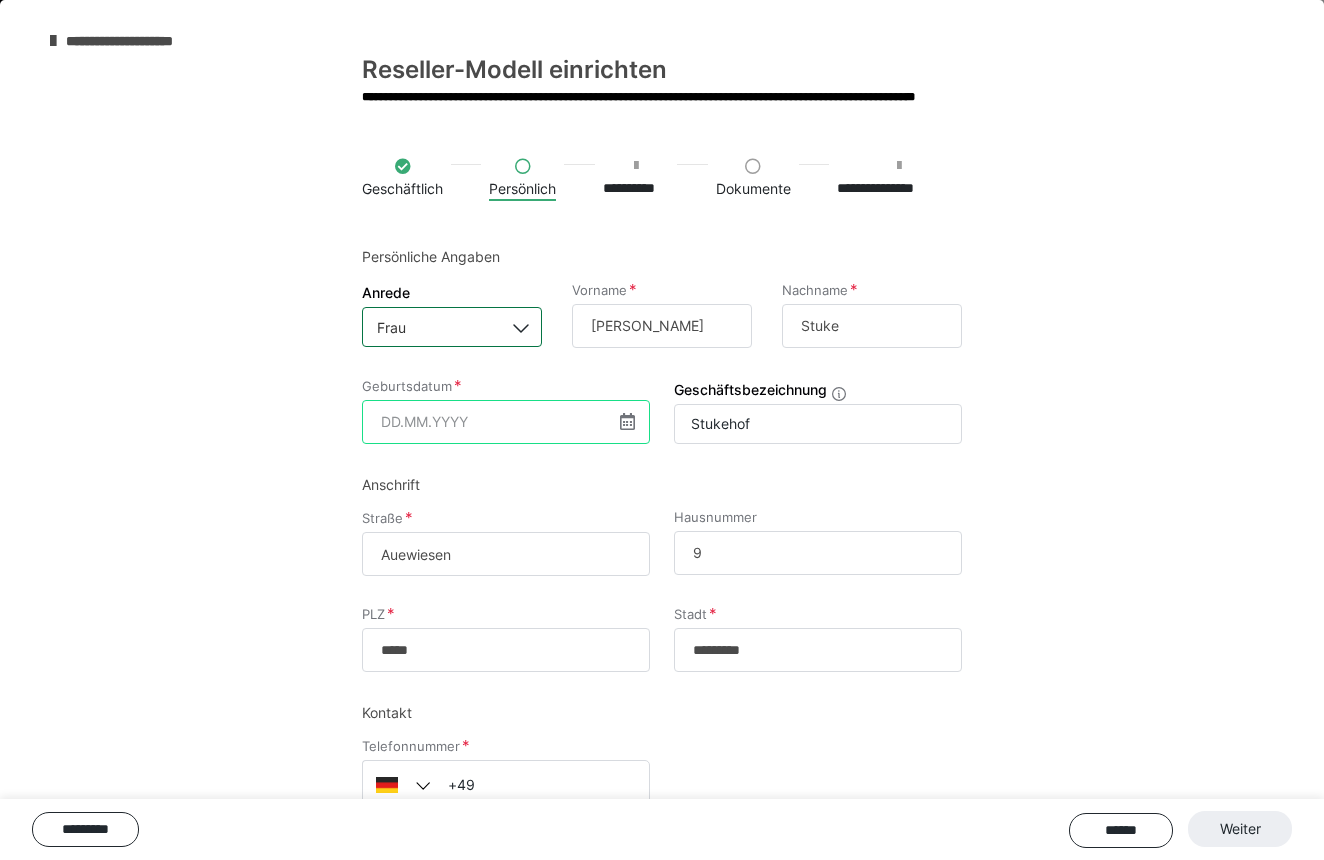 click at bounding box center [506, 422] 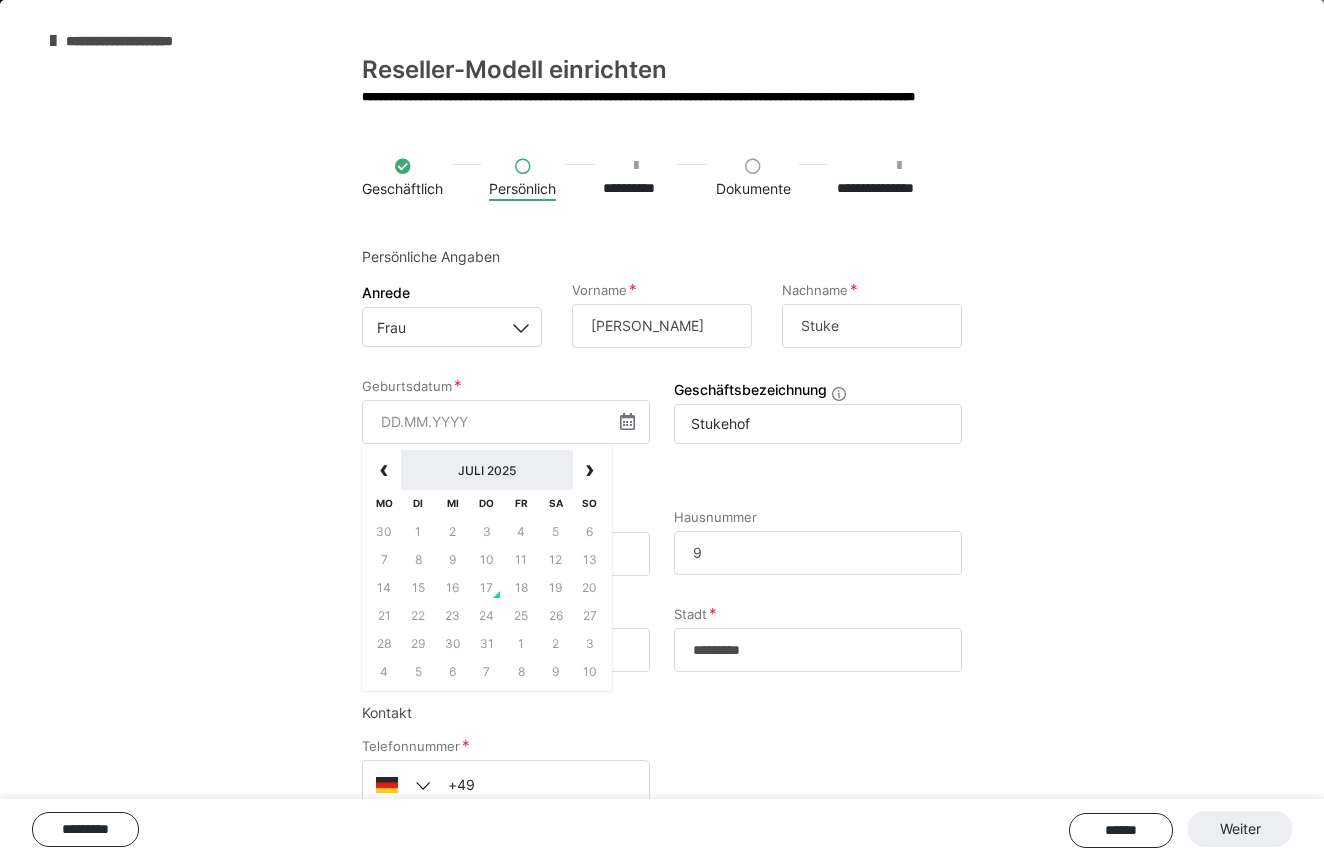 click on "Juli 2025" at bounding box center [486, 470] 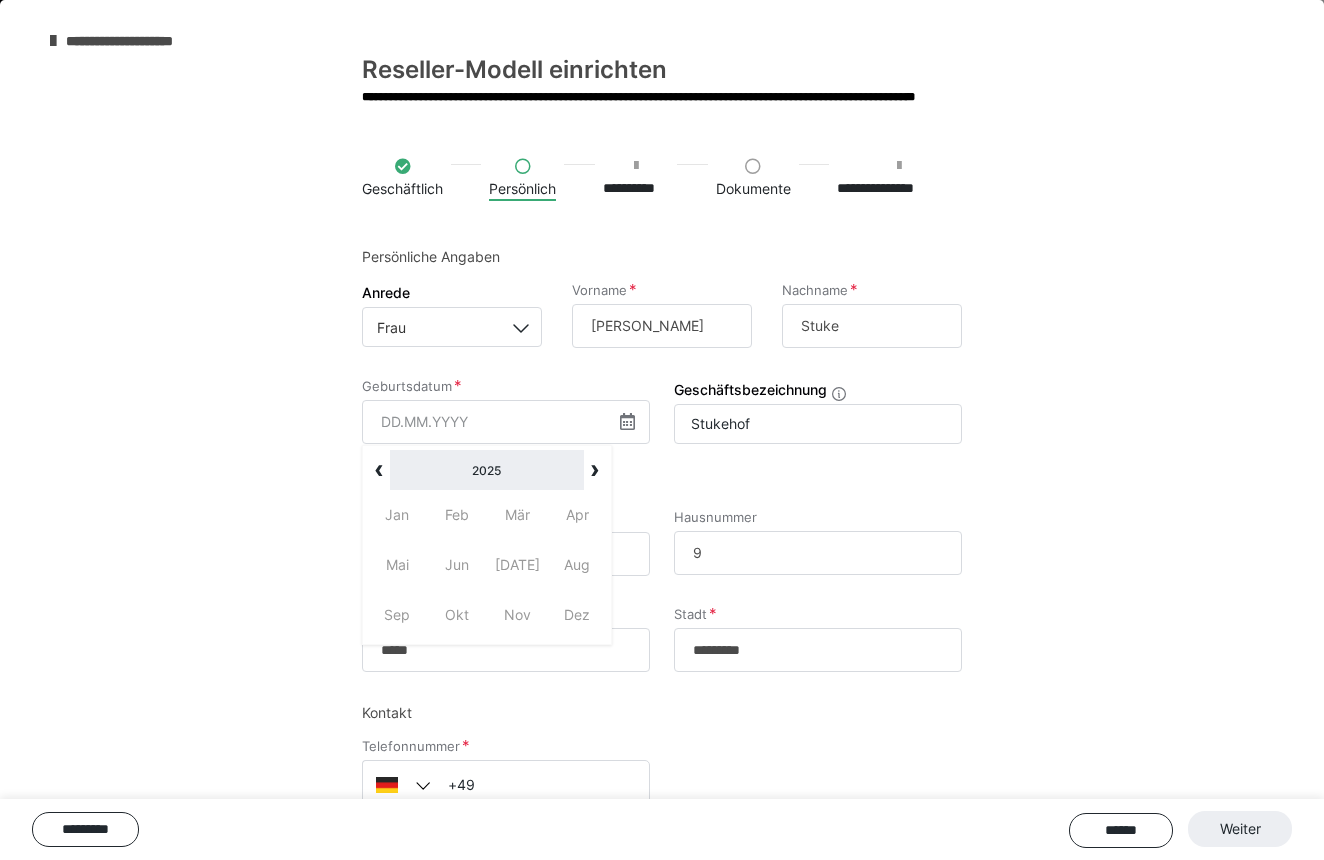 click on "2025" at bounding box center (487, 470) 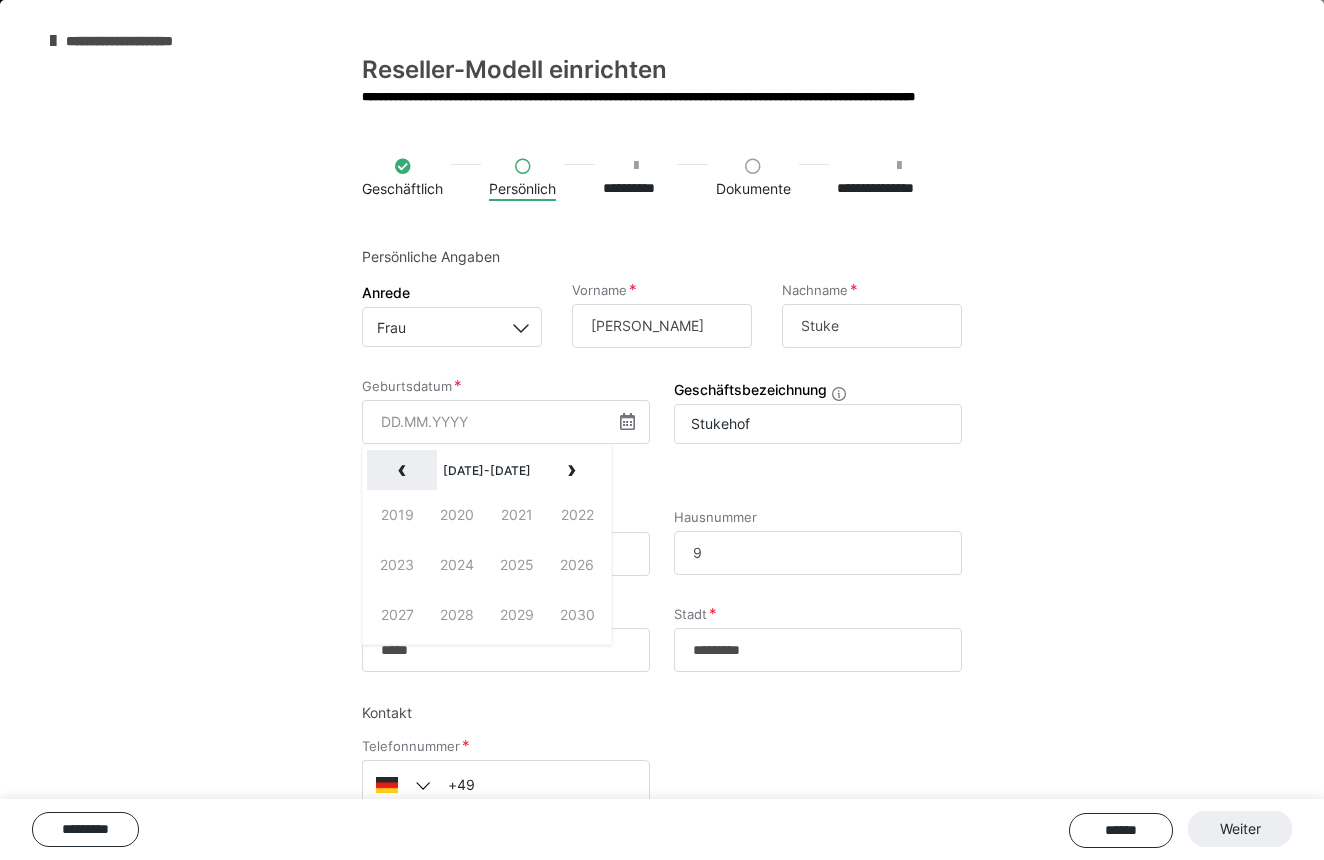 click on "‹" at bounding box center [402, 470] 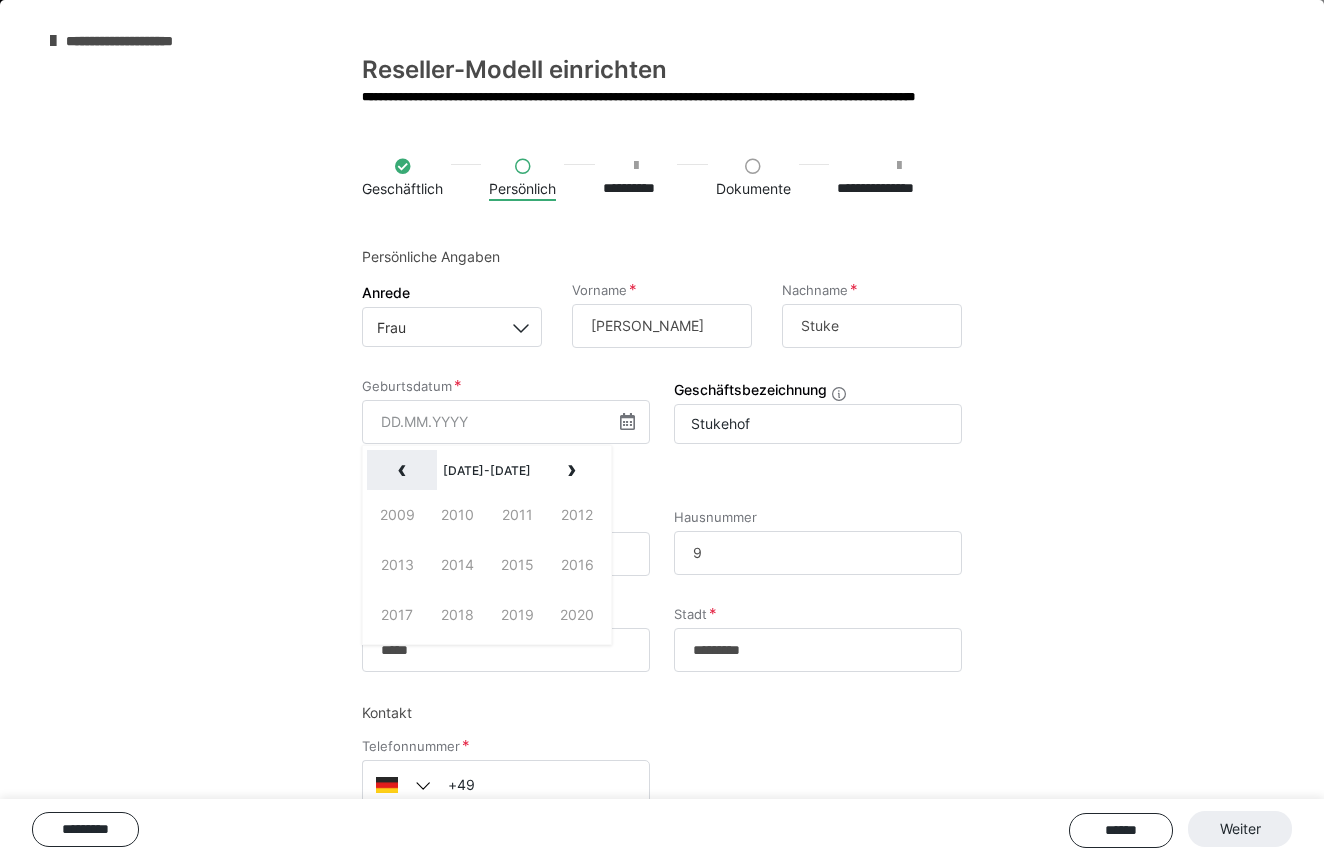 click on "‹" at bounding box center (402, 470) 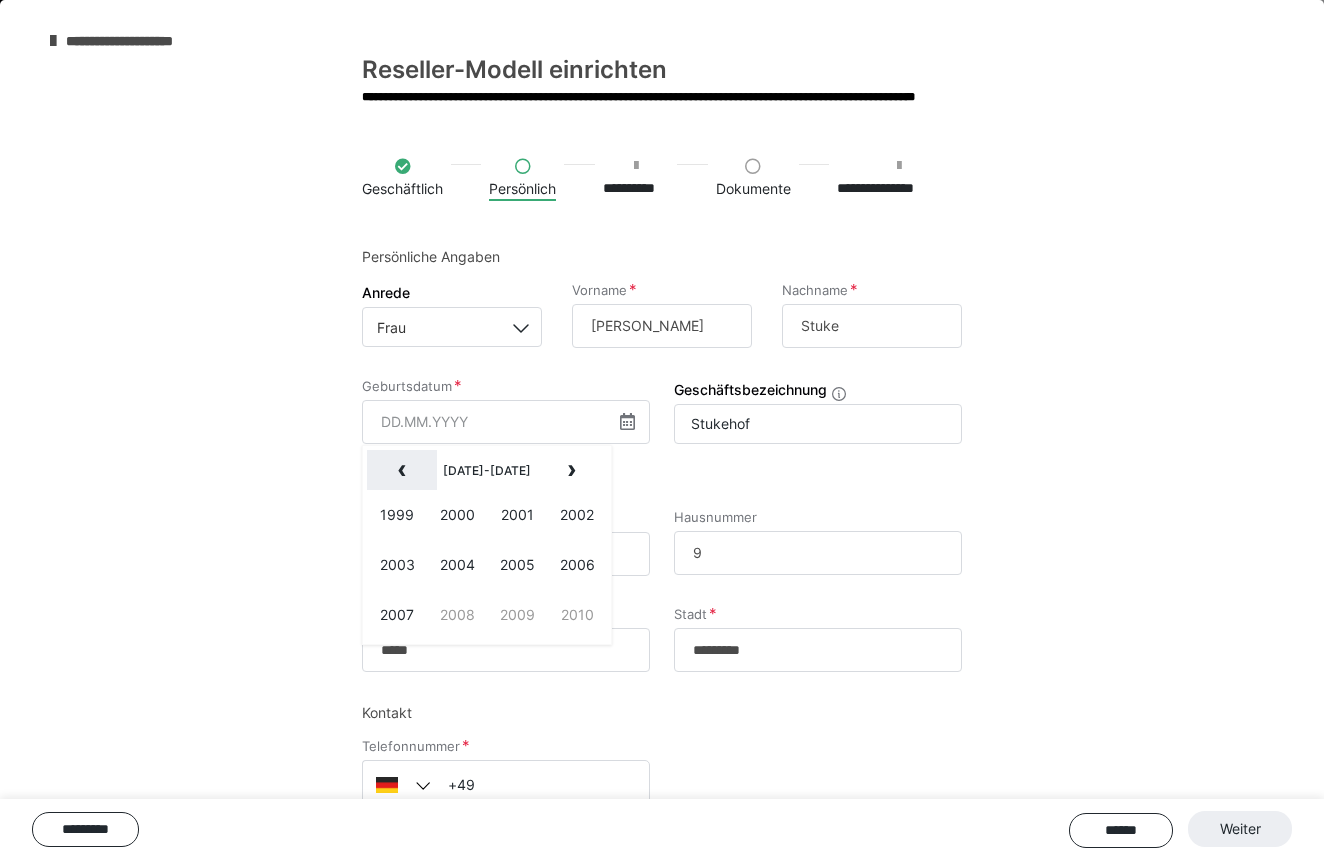 click on "‹" at bounding box center [402, 470] 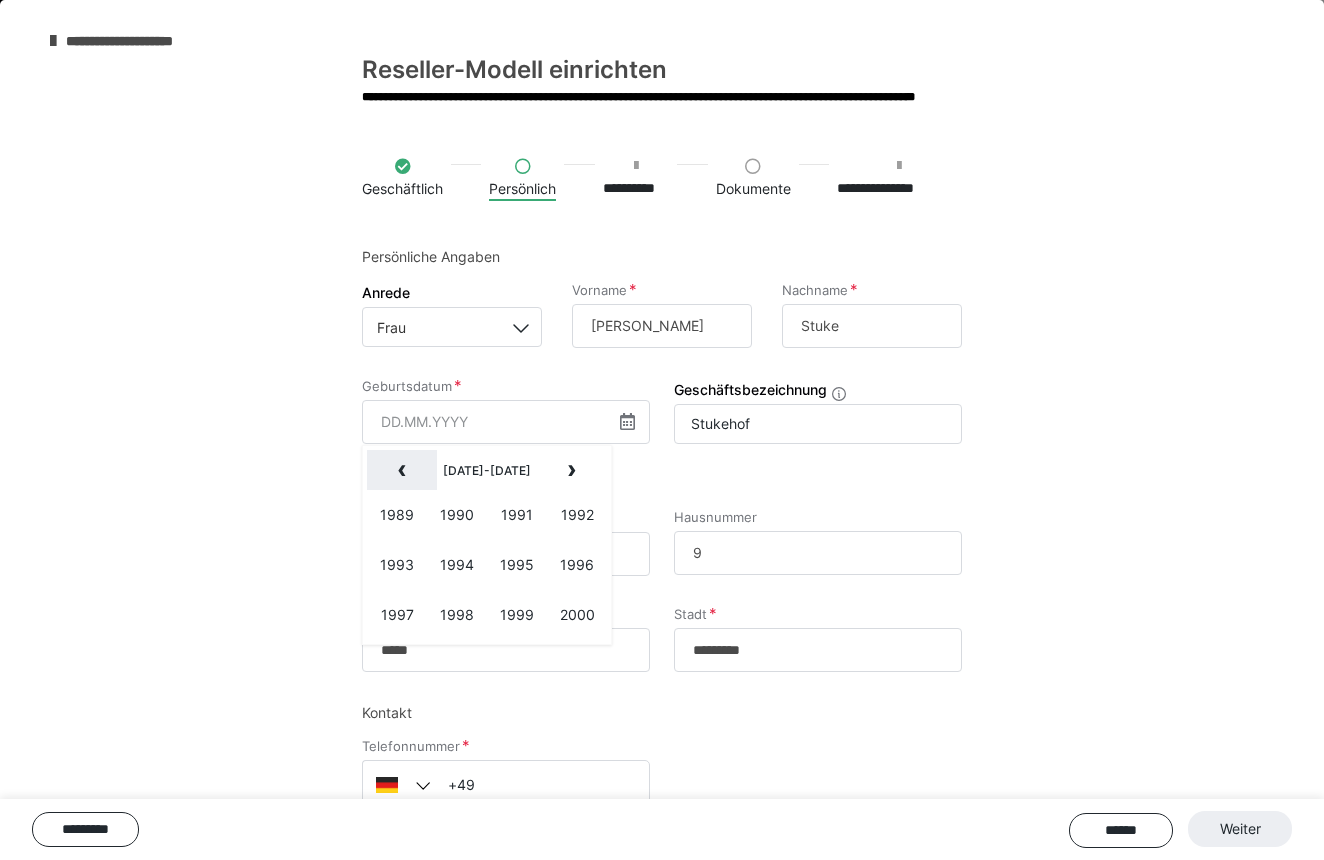click on "‹" at bounding box center (402, 470) 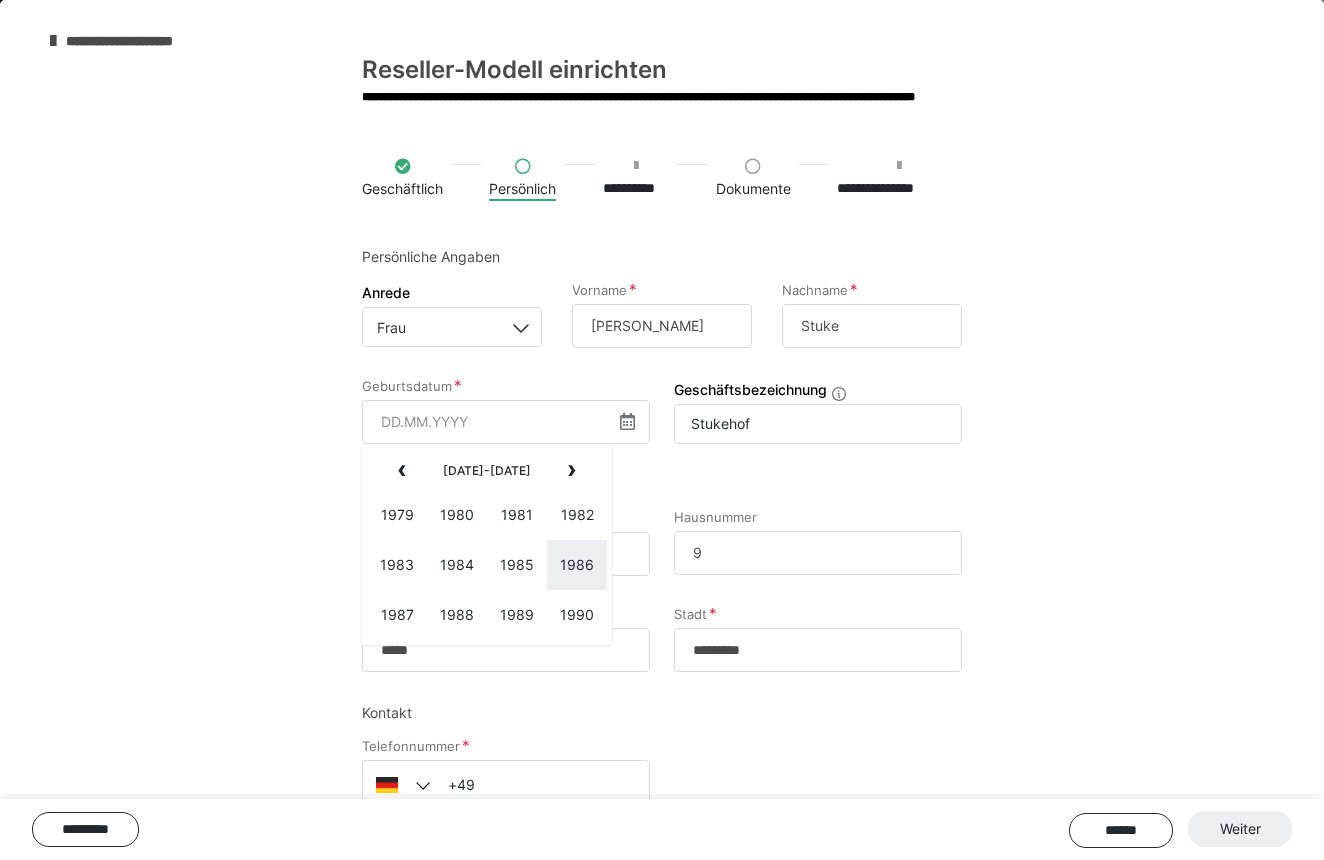 click on "1986" at bounding box center [577, 565] 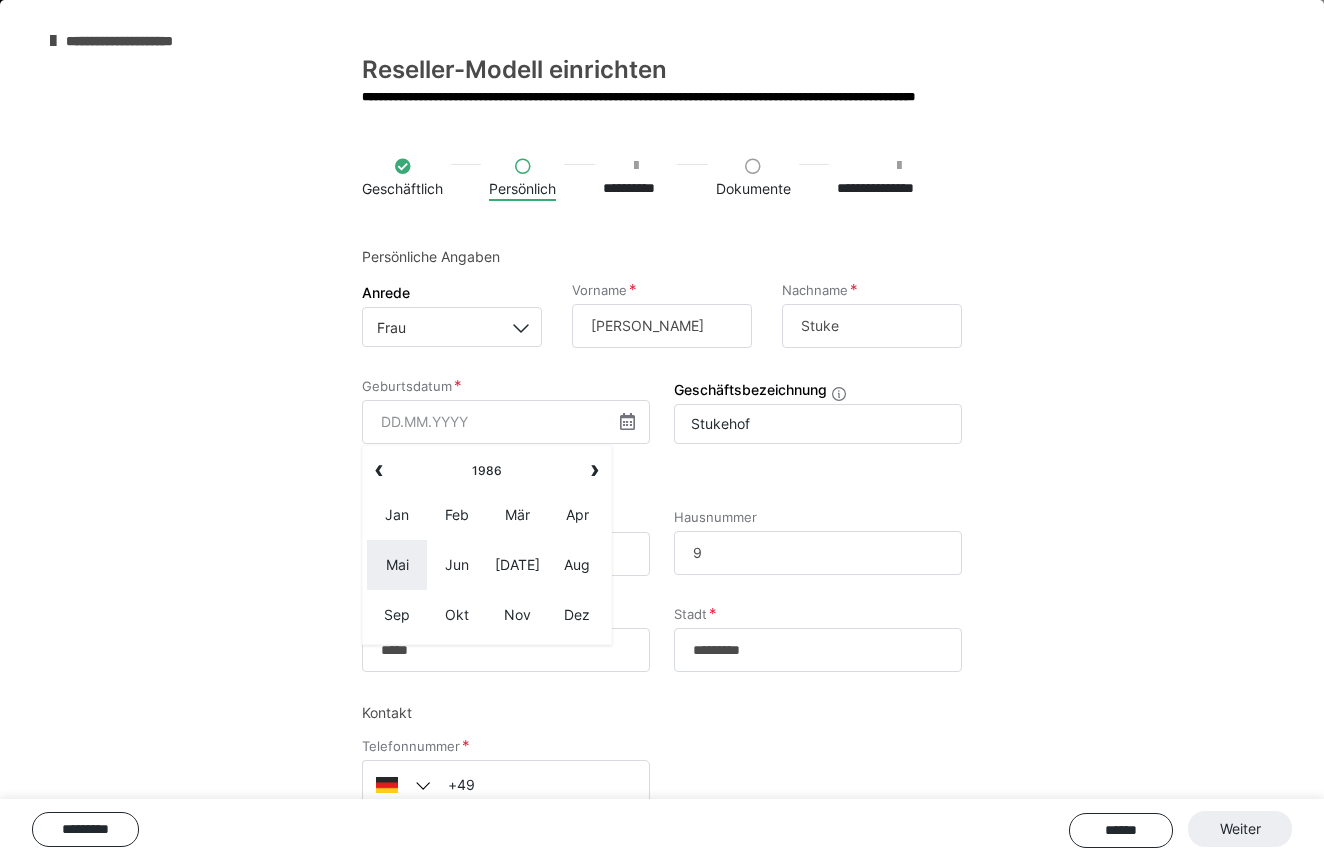 click on "Mai" at bounding box center [397, 565] 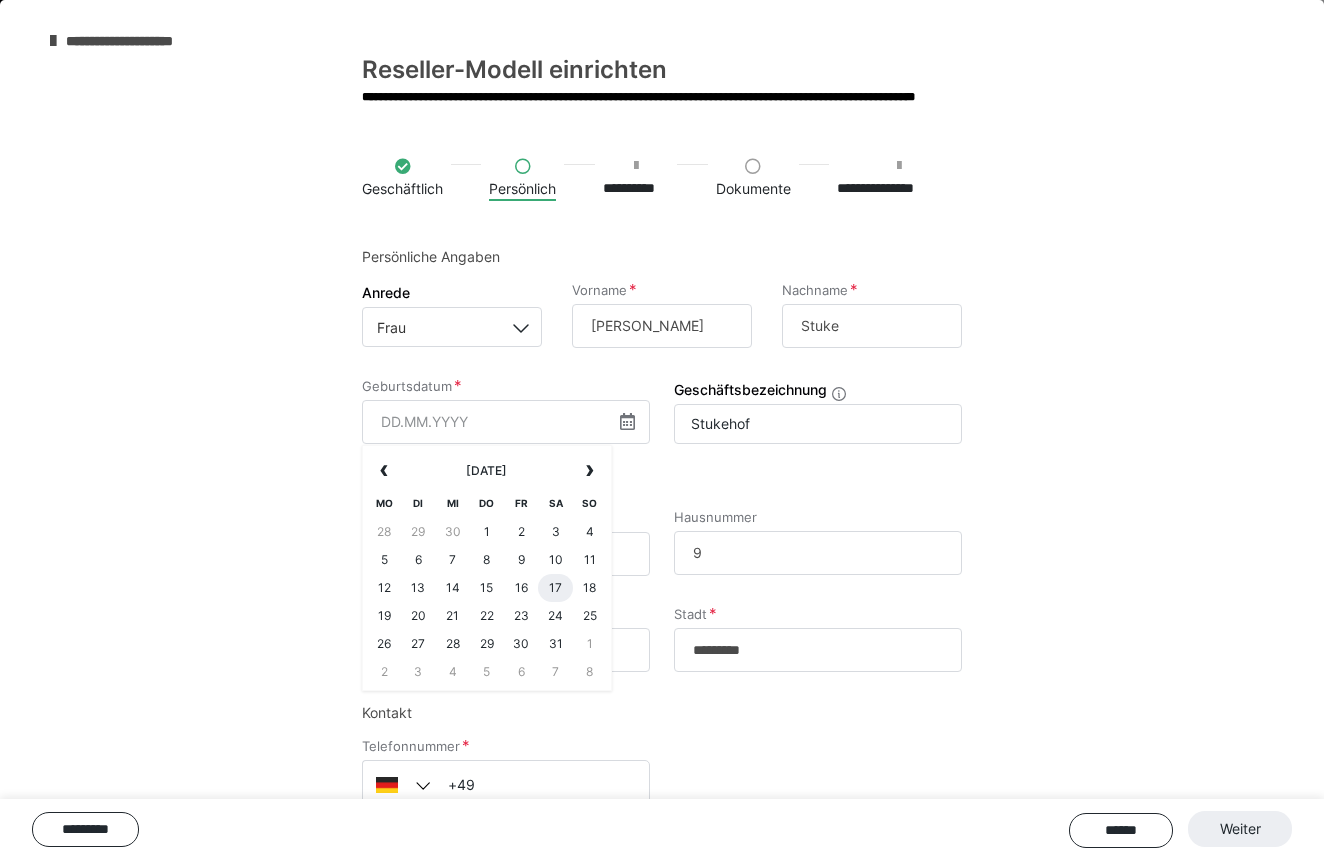 click on "17" at bounding box center [555, 588] 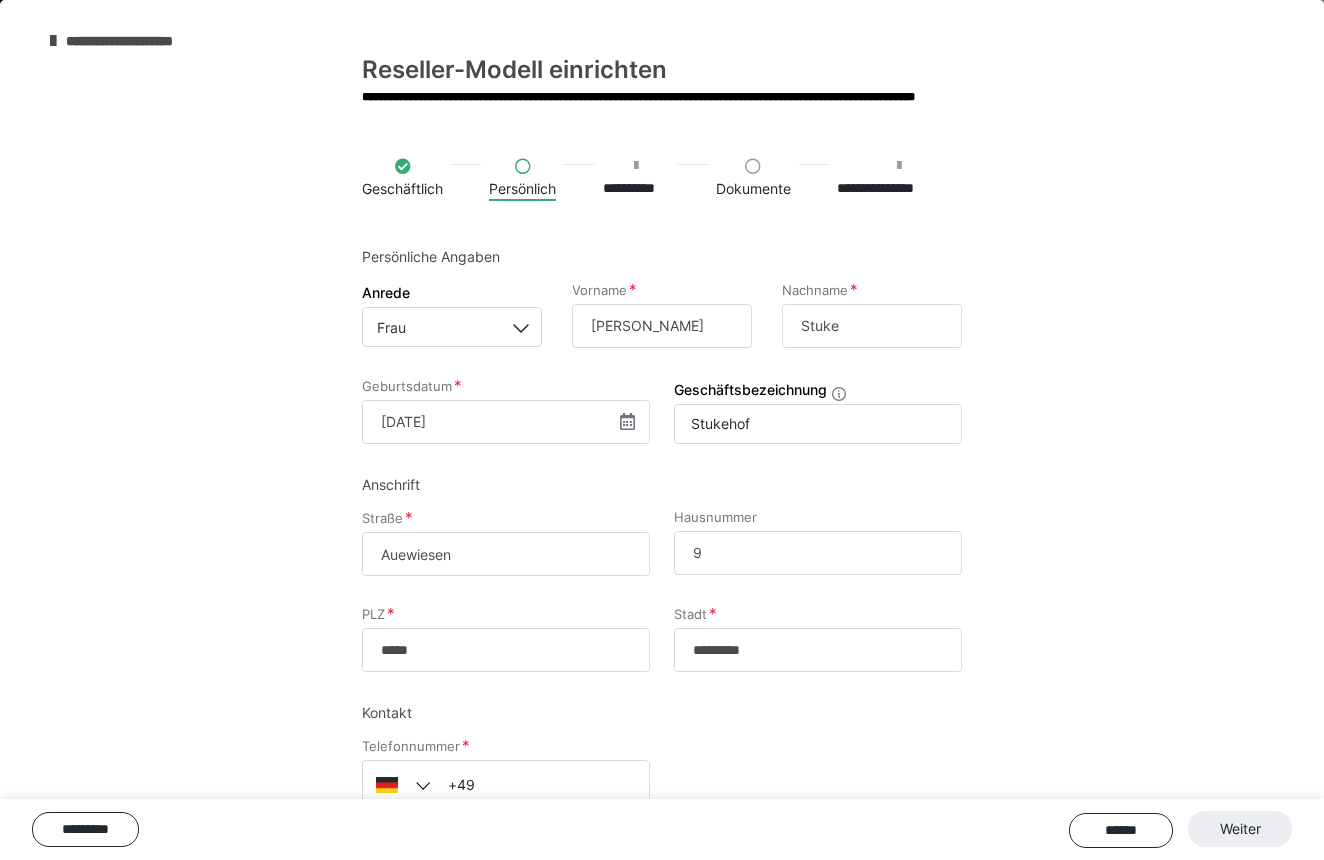 click on "Auewiesen" at bounding box center (506, 554) 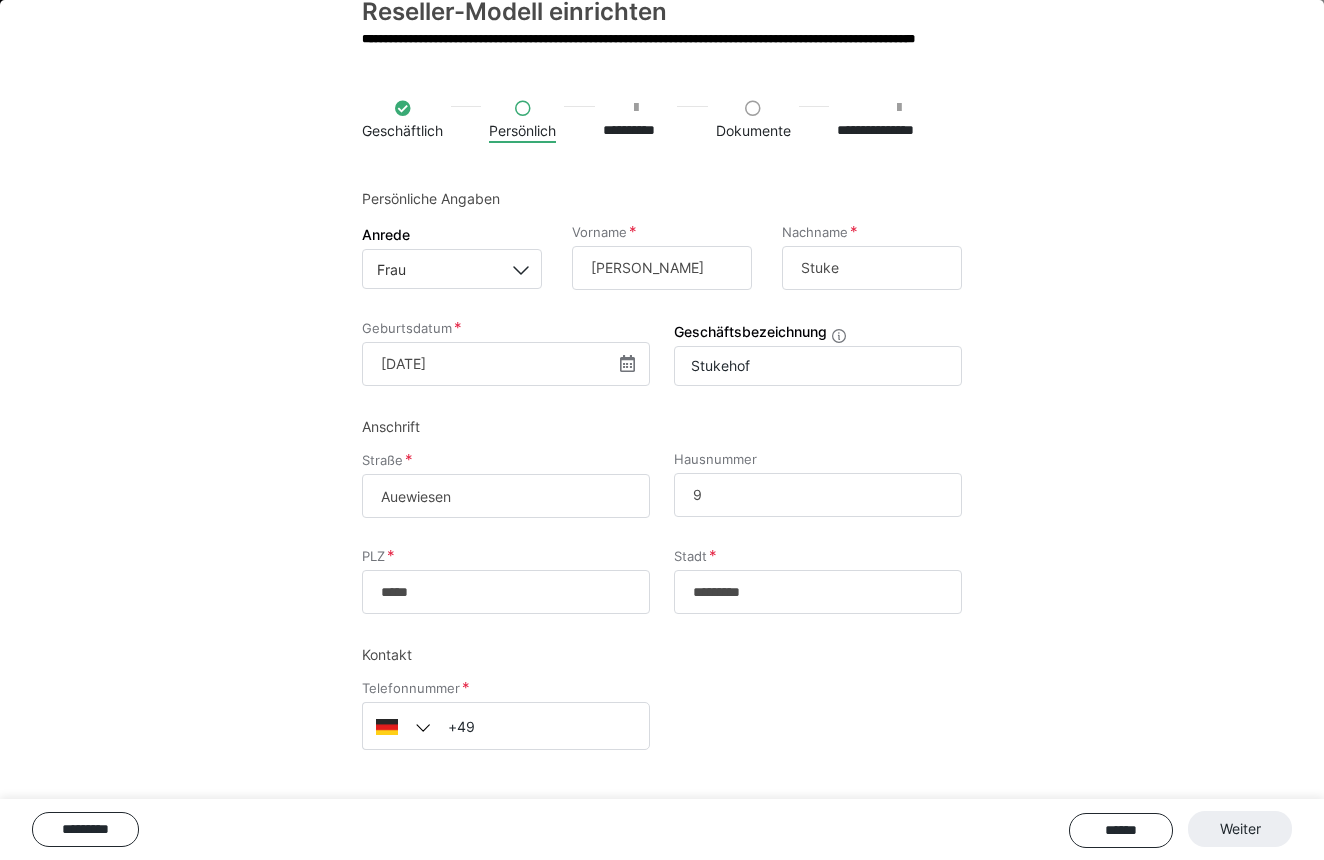 scroll, scrollTop: 60, scrollLeft: 0, axis: vertical 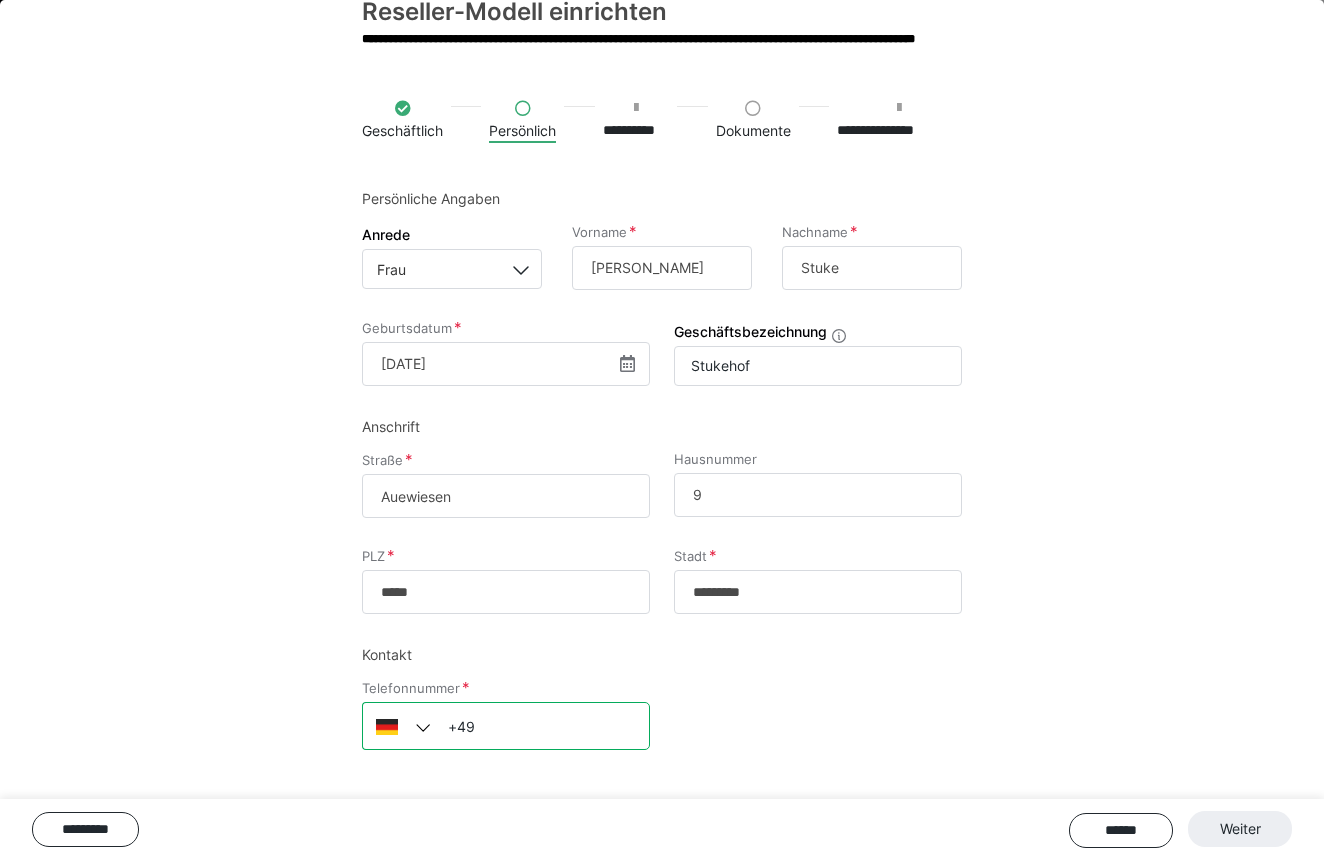 click on "+49" at bounding box center (506, 726) 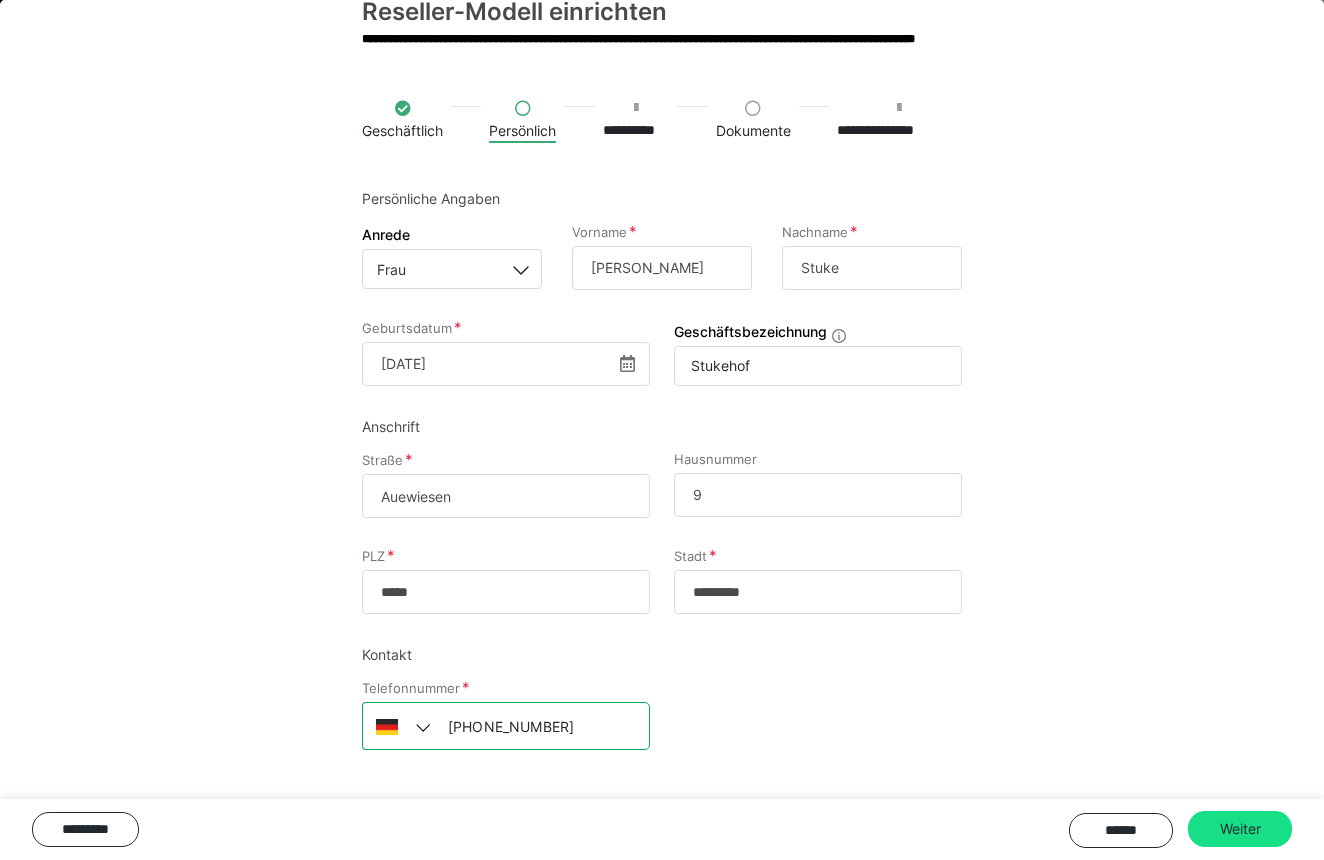 type on "[PHONE_NUMBER]" 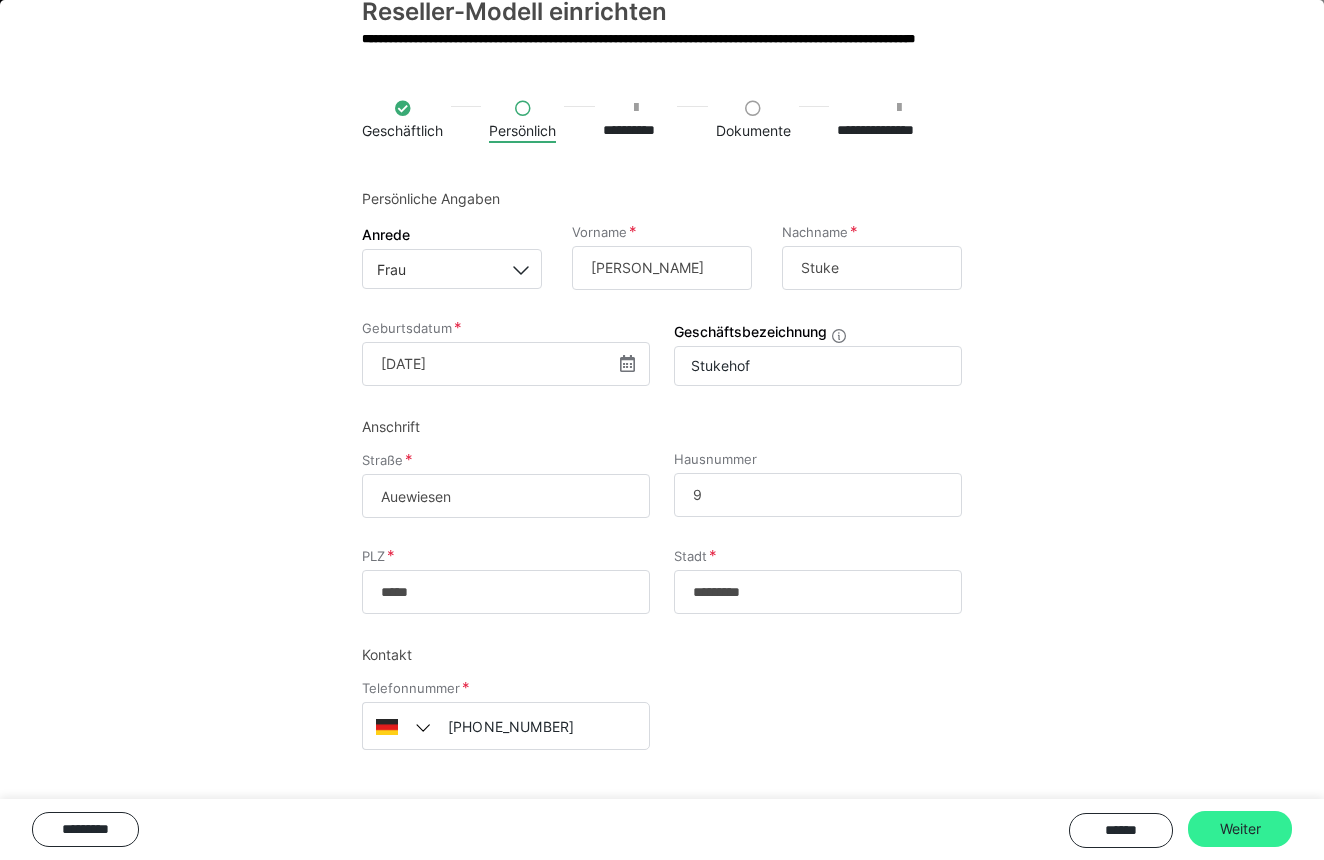 click on "Weiter" at bounding box center (1240, 829) 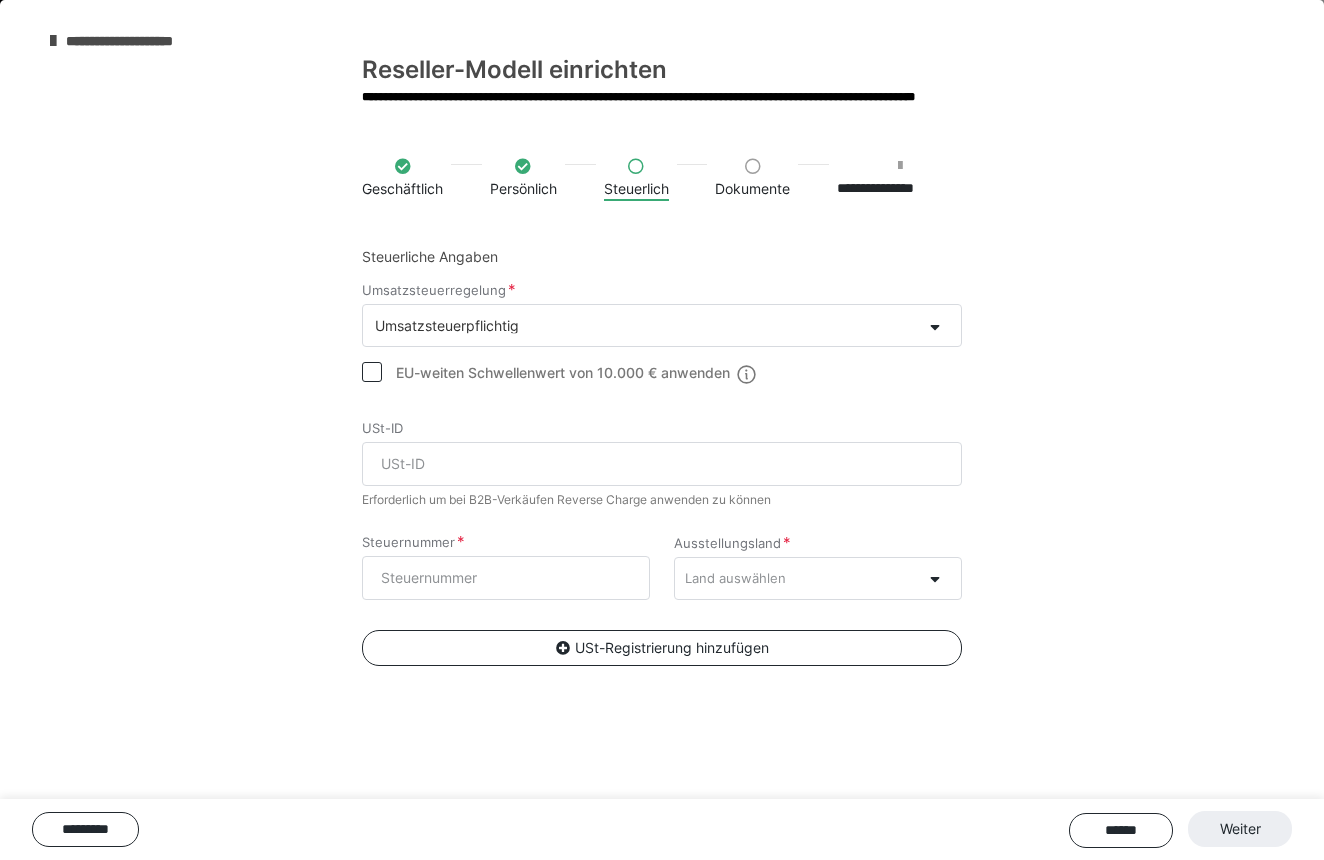 scroll, scrollTop: 0, scrollLeft: 0, axis: both 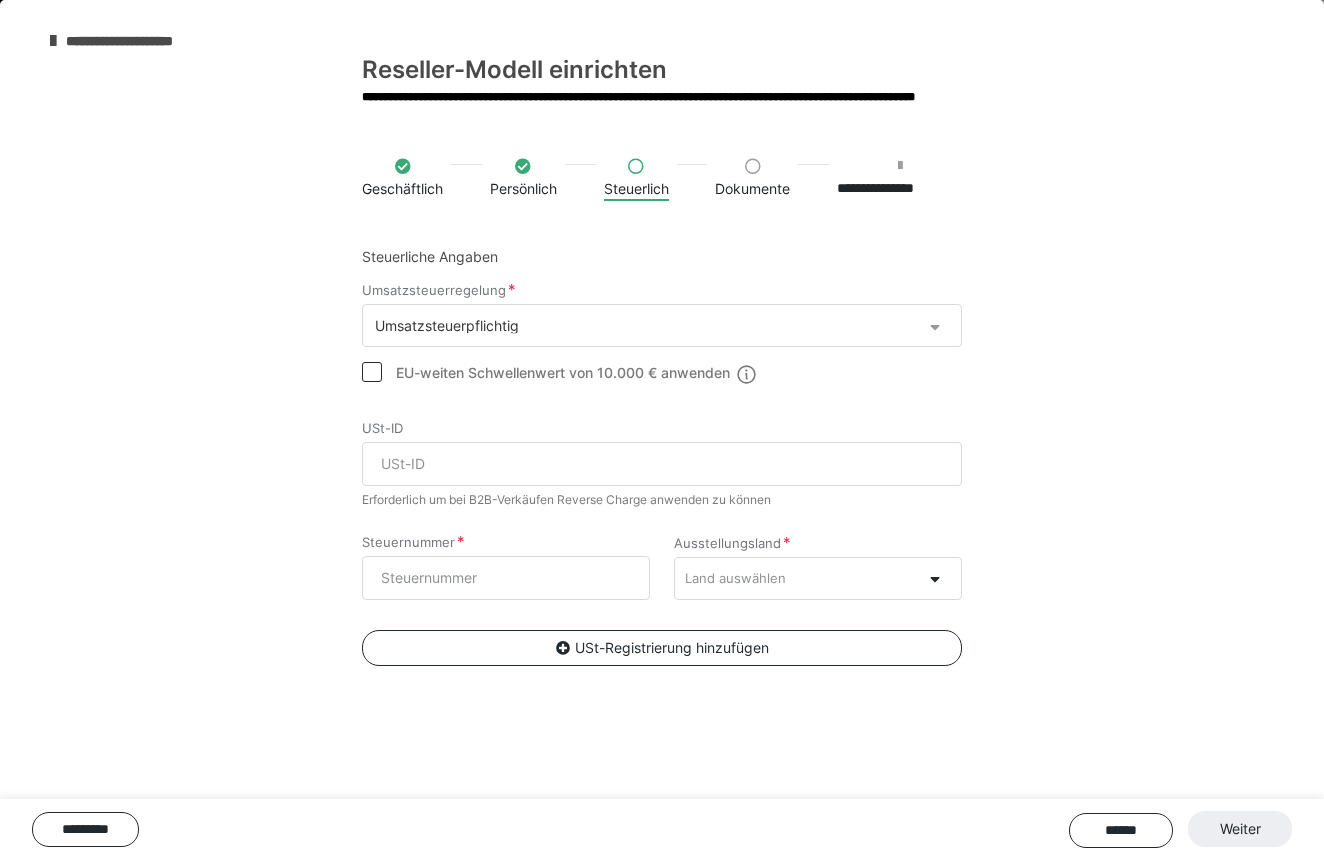 click at bounding box center (941, 326) 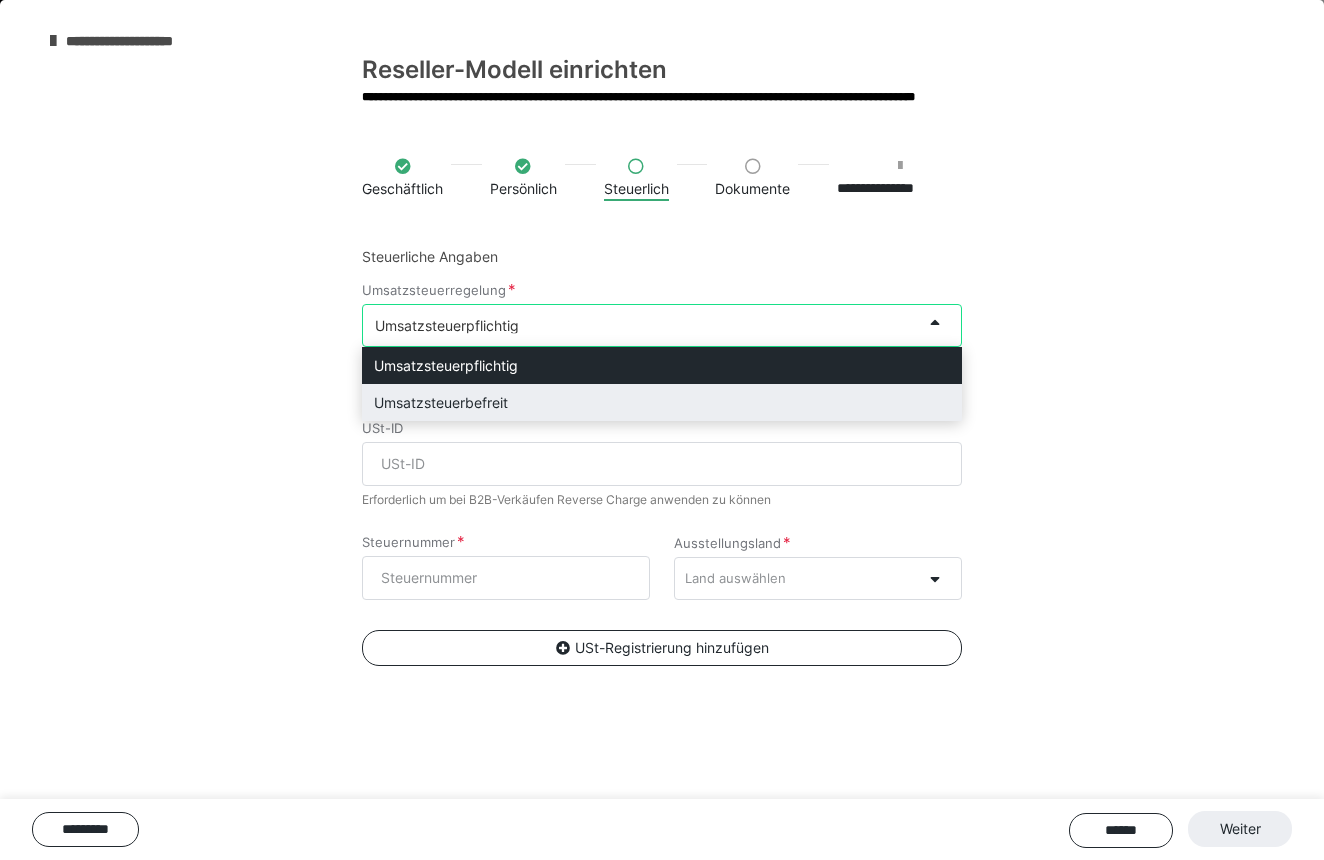click on "Umsatzsteuerbefreit" at bounding box center [662, 402] 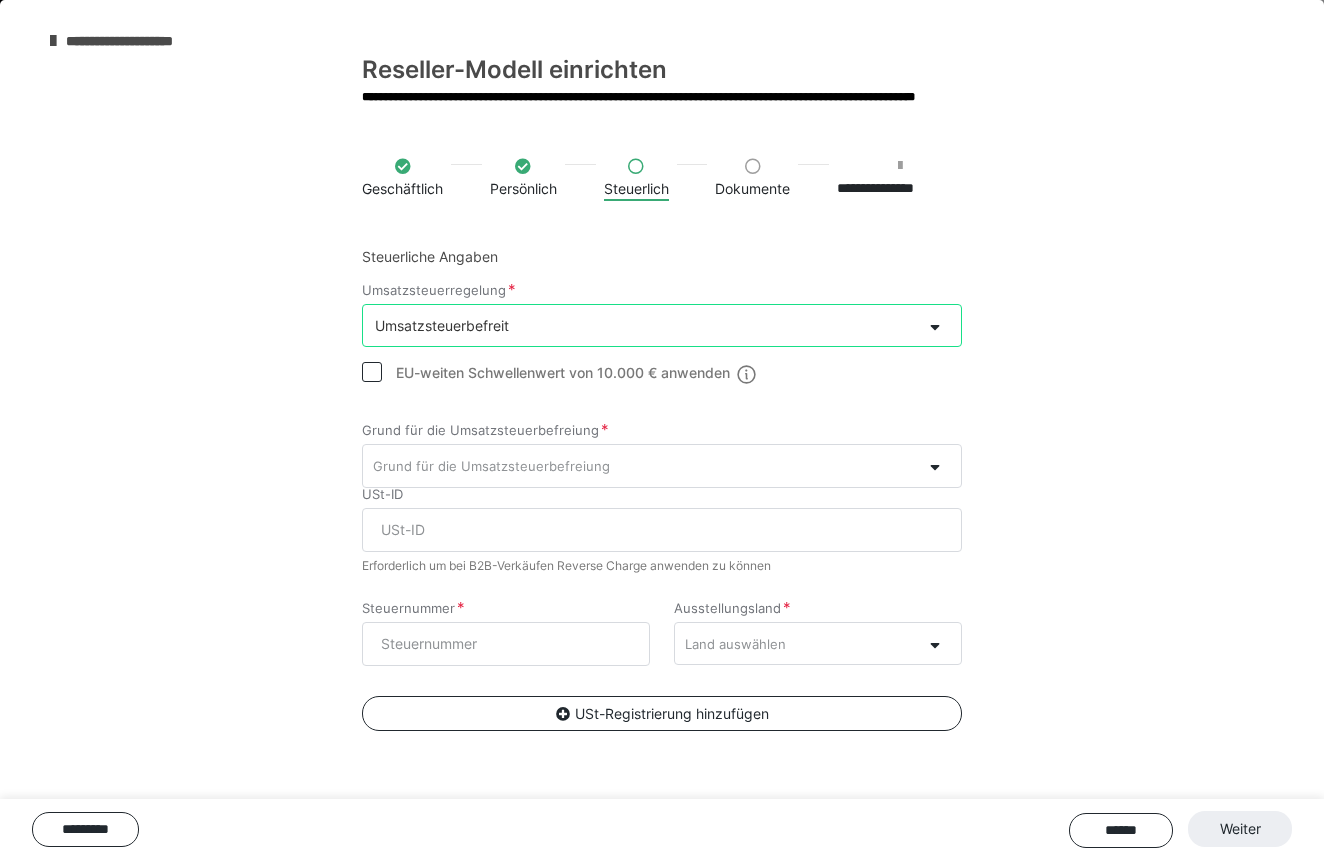 click on "Grund für die Umsatzsteuerbefreiung" at bounding box center (642, 465) 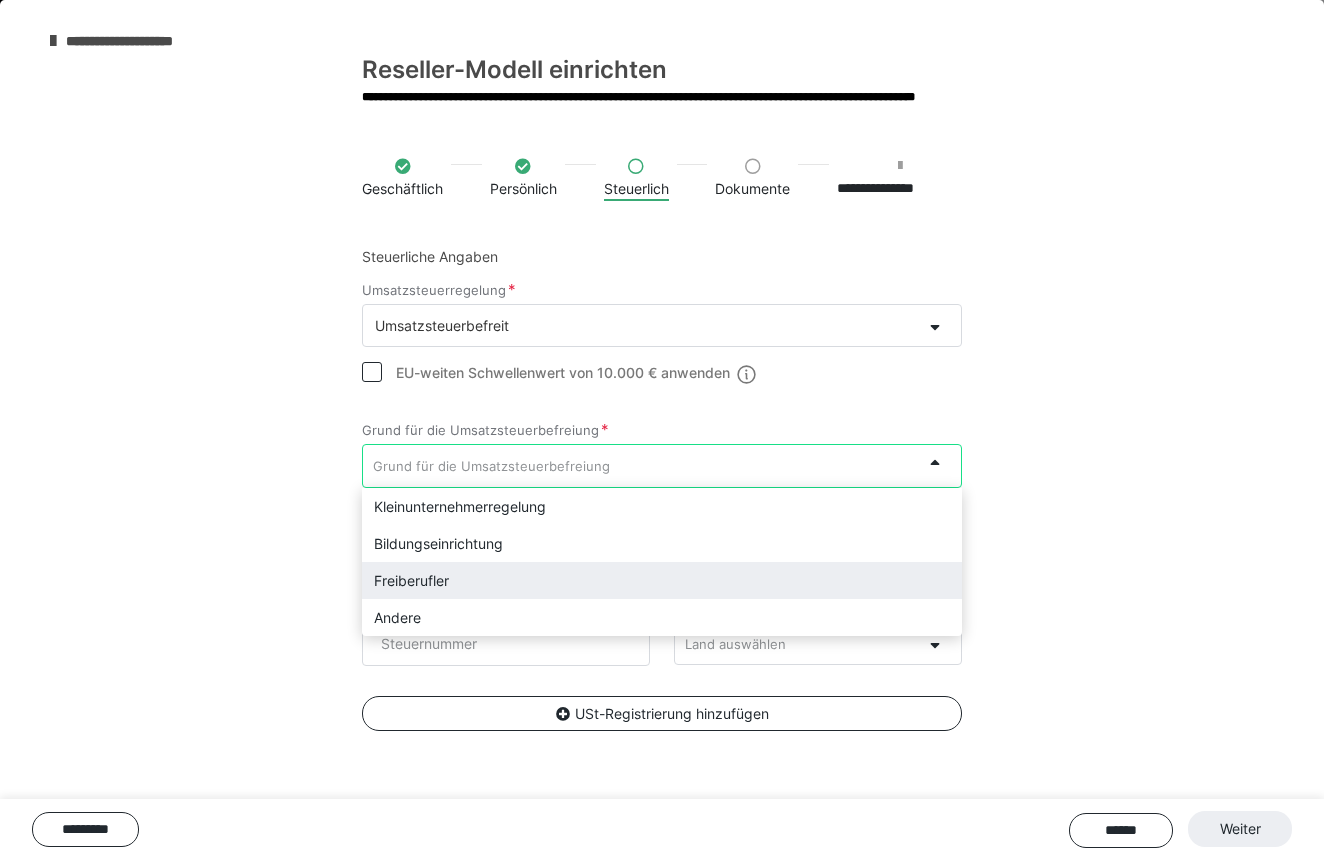 click on "Freiberufler" at bounding box center [662, 580] 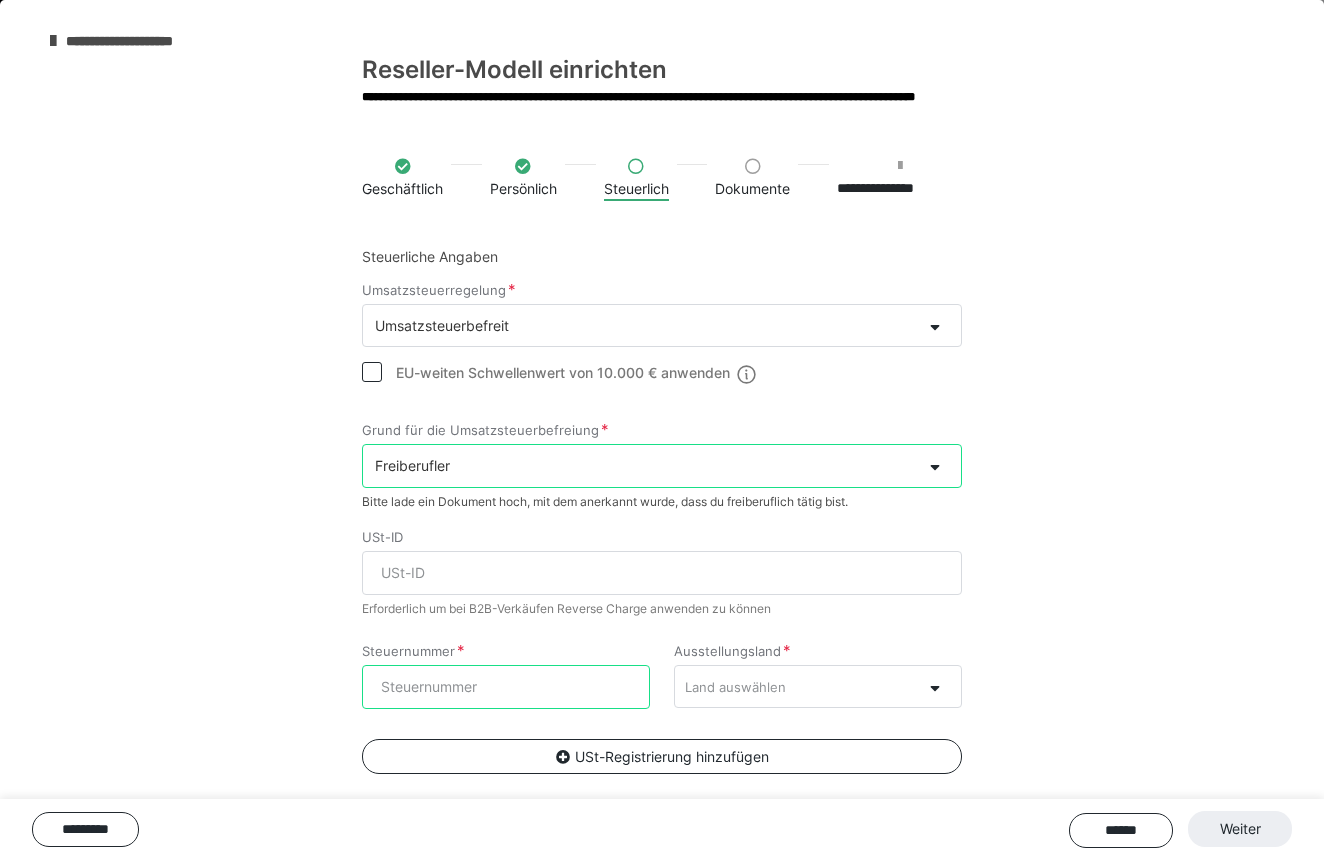 click on "Steuernummer" at bounding box center [506, 687] 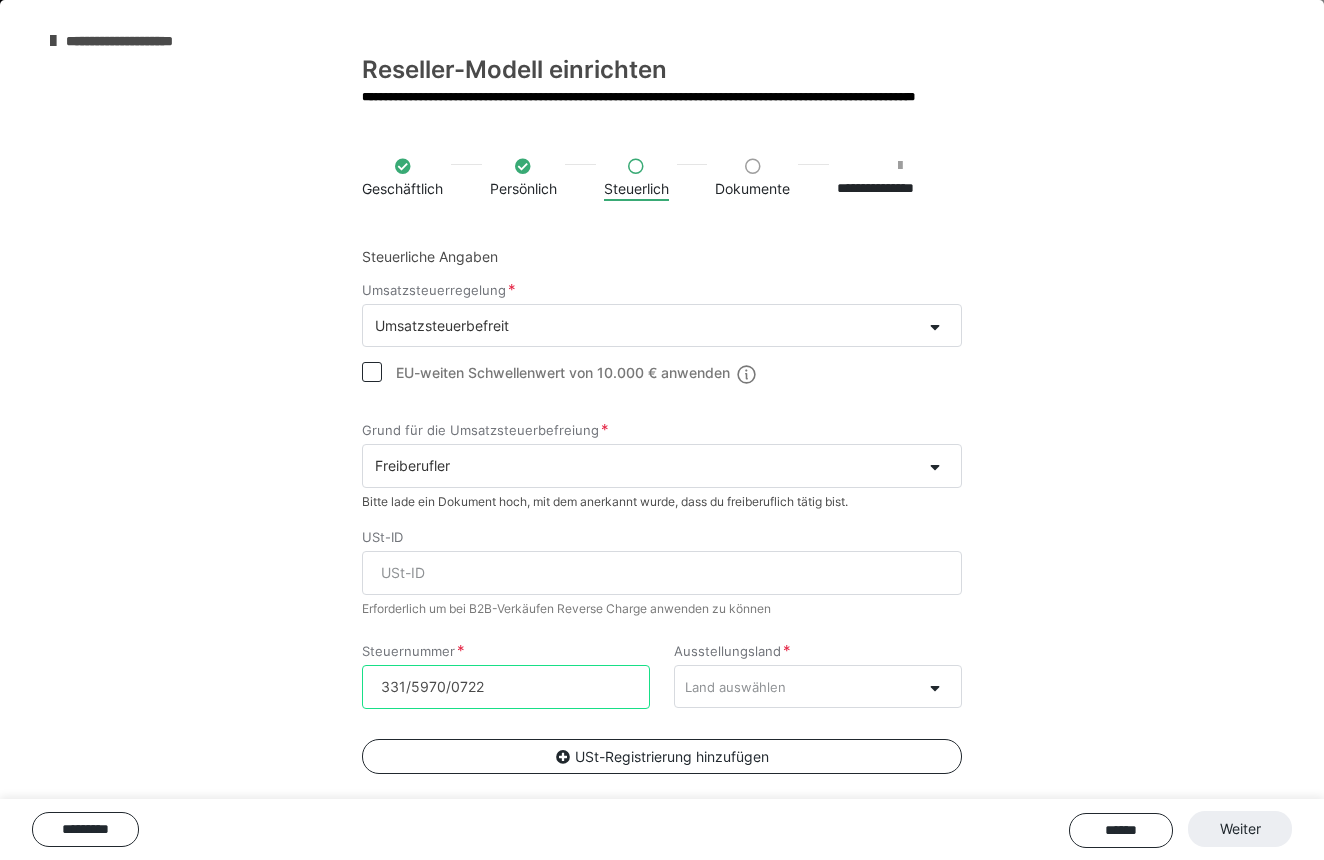 type on "331/5970/0722" 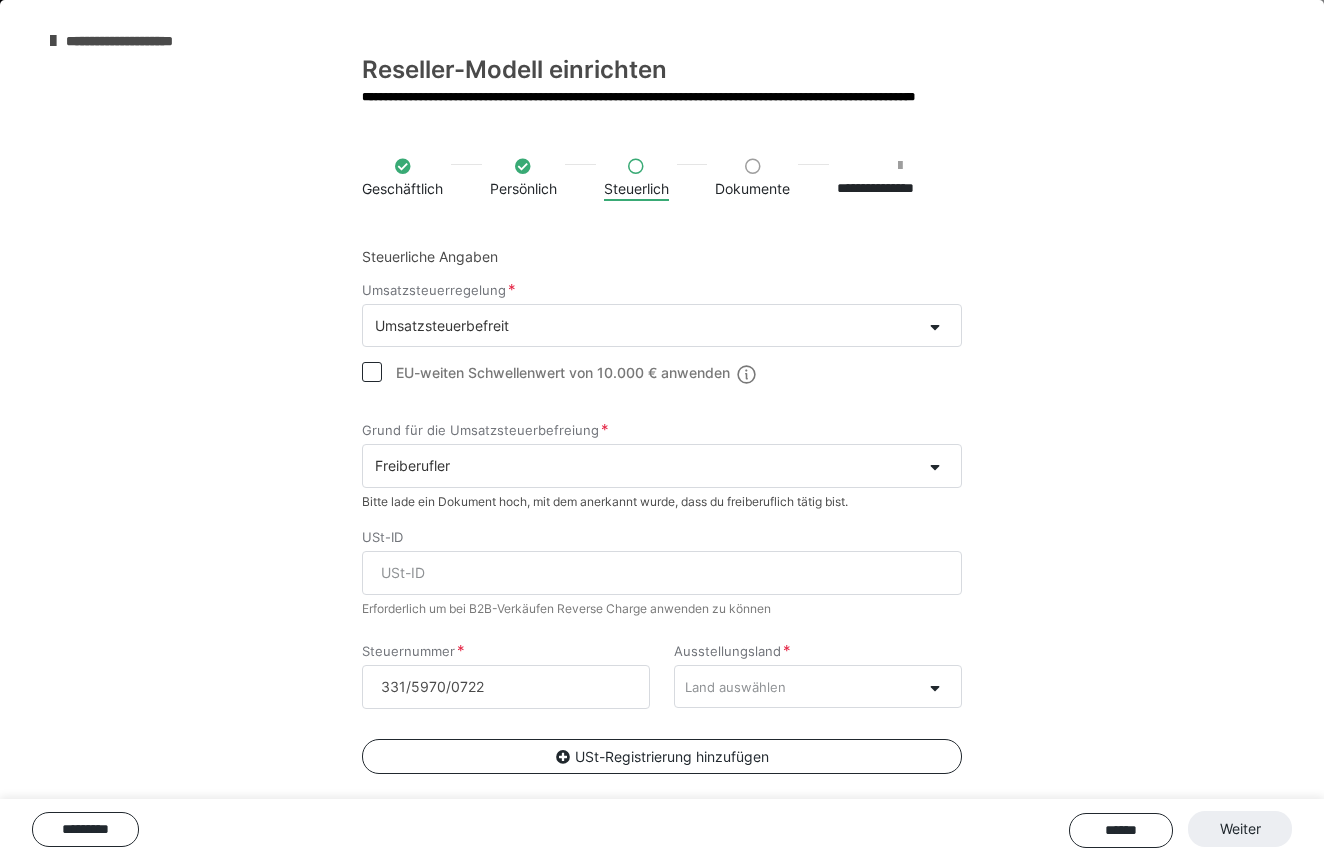 click on "Land auswählen" at bounding box center [798, 686] 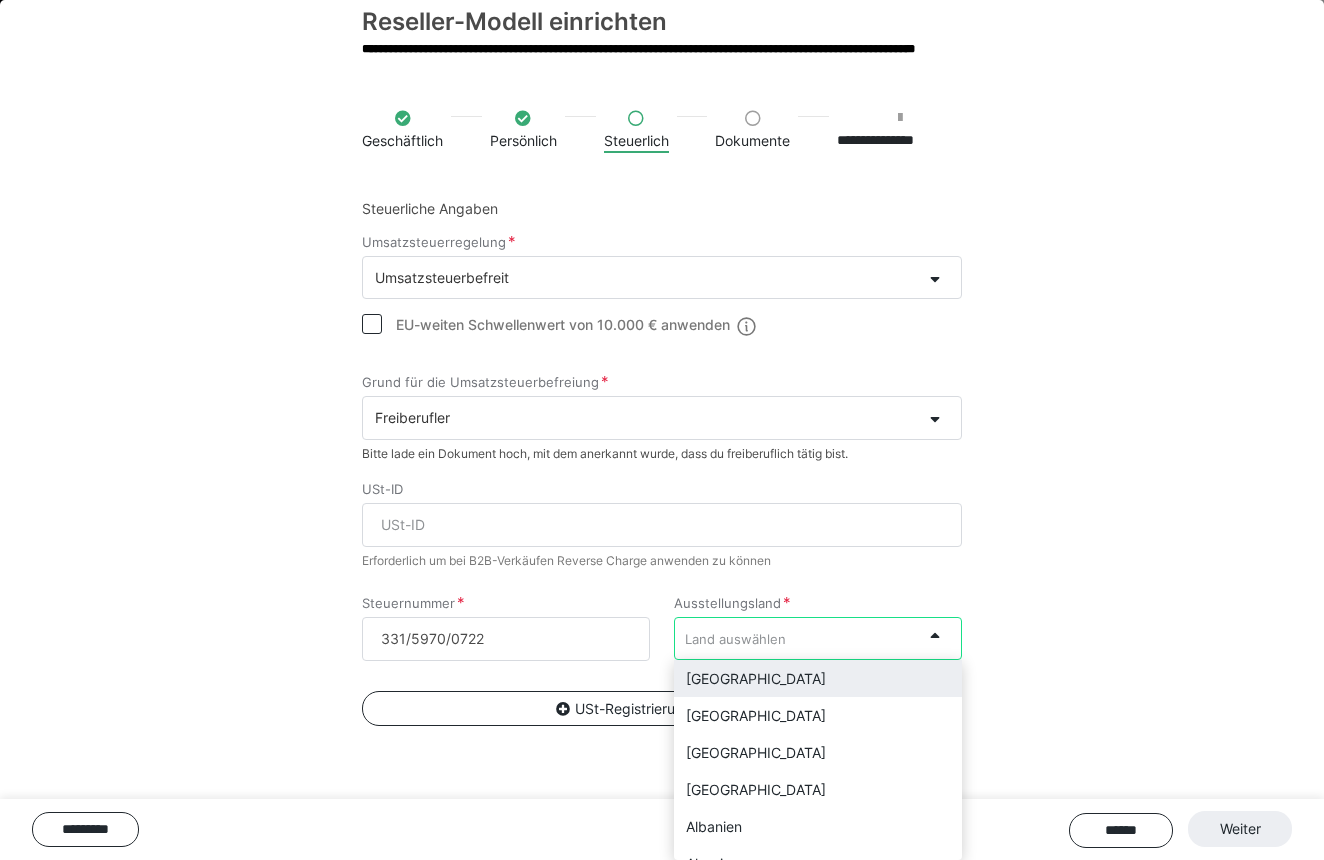 click on "[GEOGRAPHIC_DATA]" at bounding box center [818, 678] 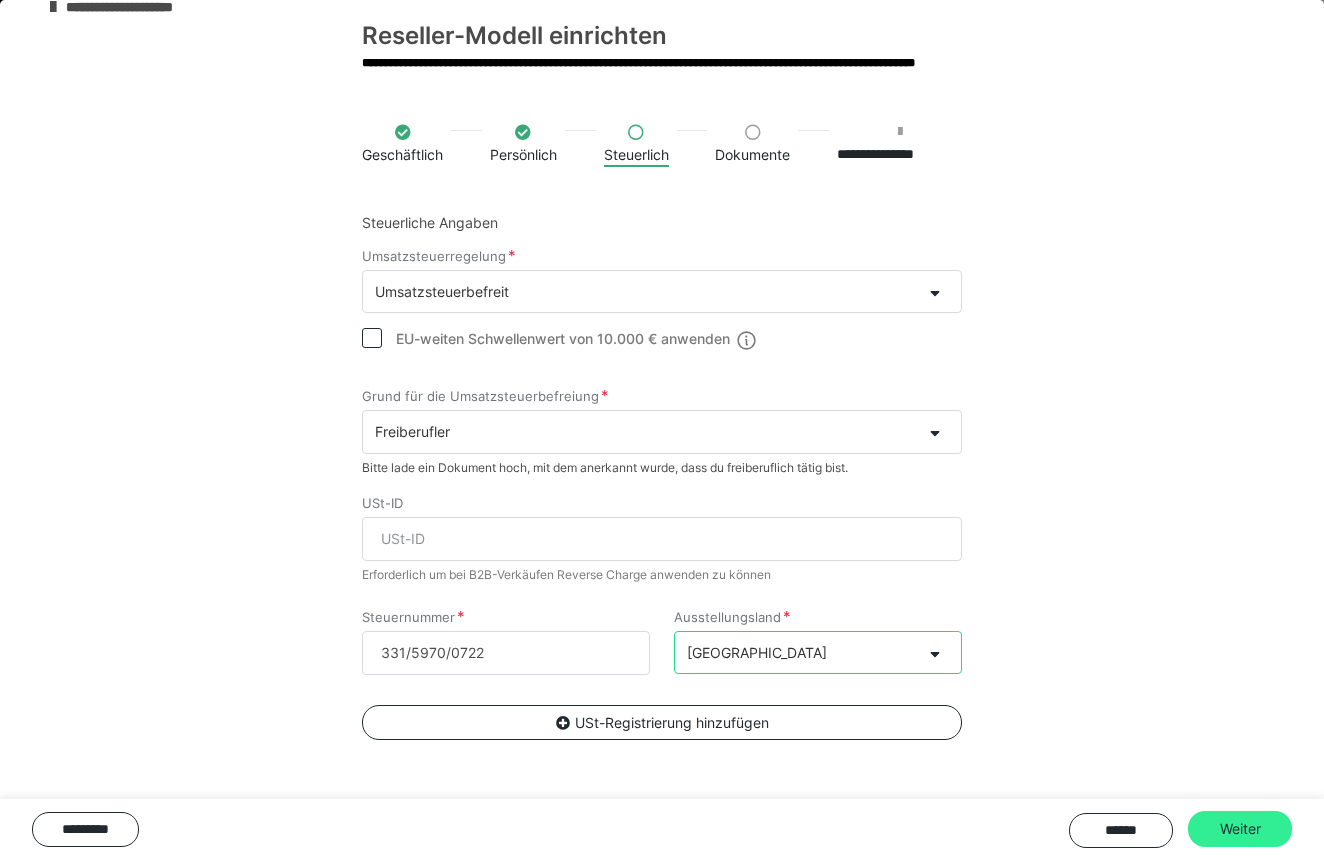click on "Weiter" at bounding box center (1240, 829) 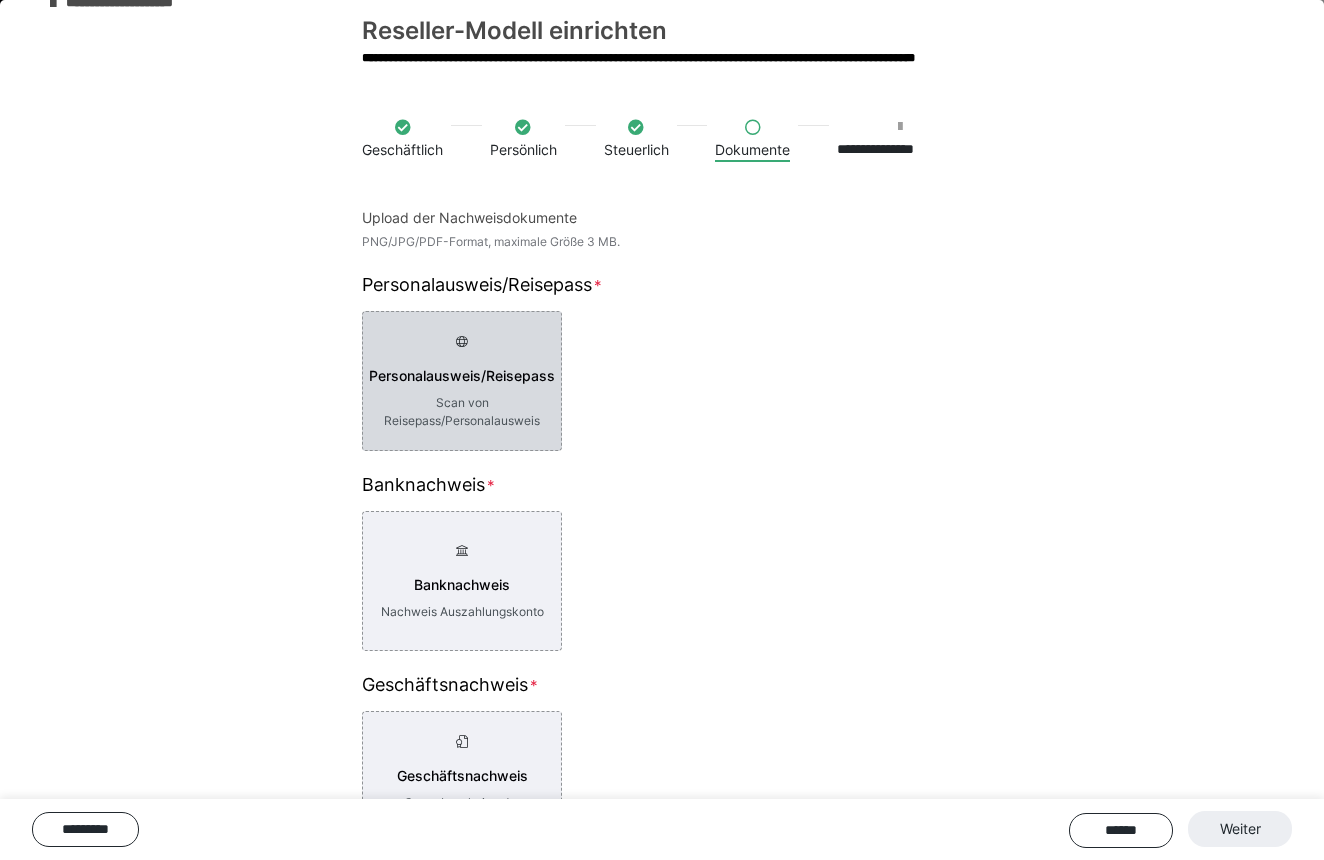 click on "Personalausweis/Reisepass" at bounding box center [462, 376] 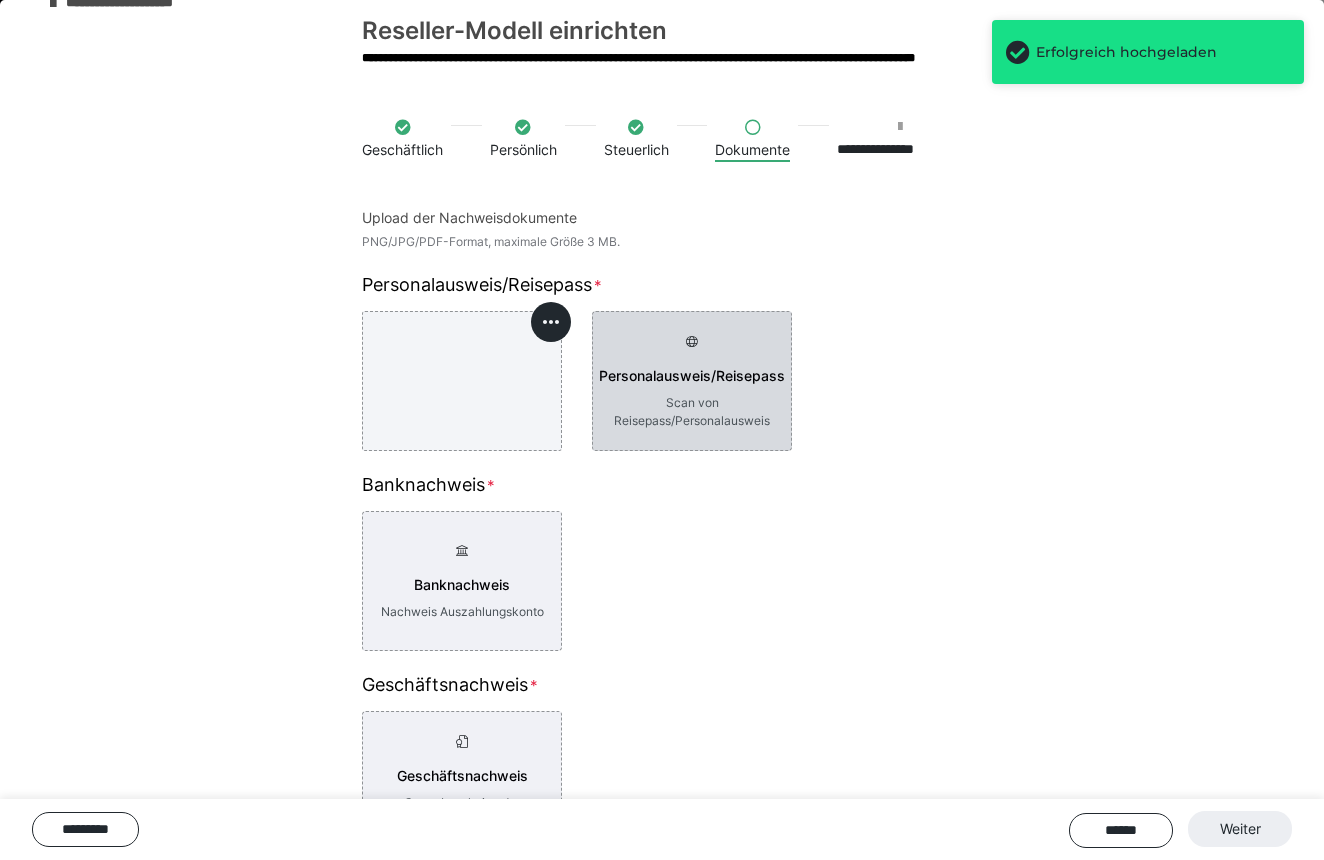 click on "Personalausweis/Reisepass Scan von Reisepass/Personalausweis" at bounding box center [692, 381] 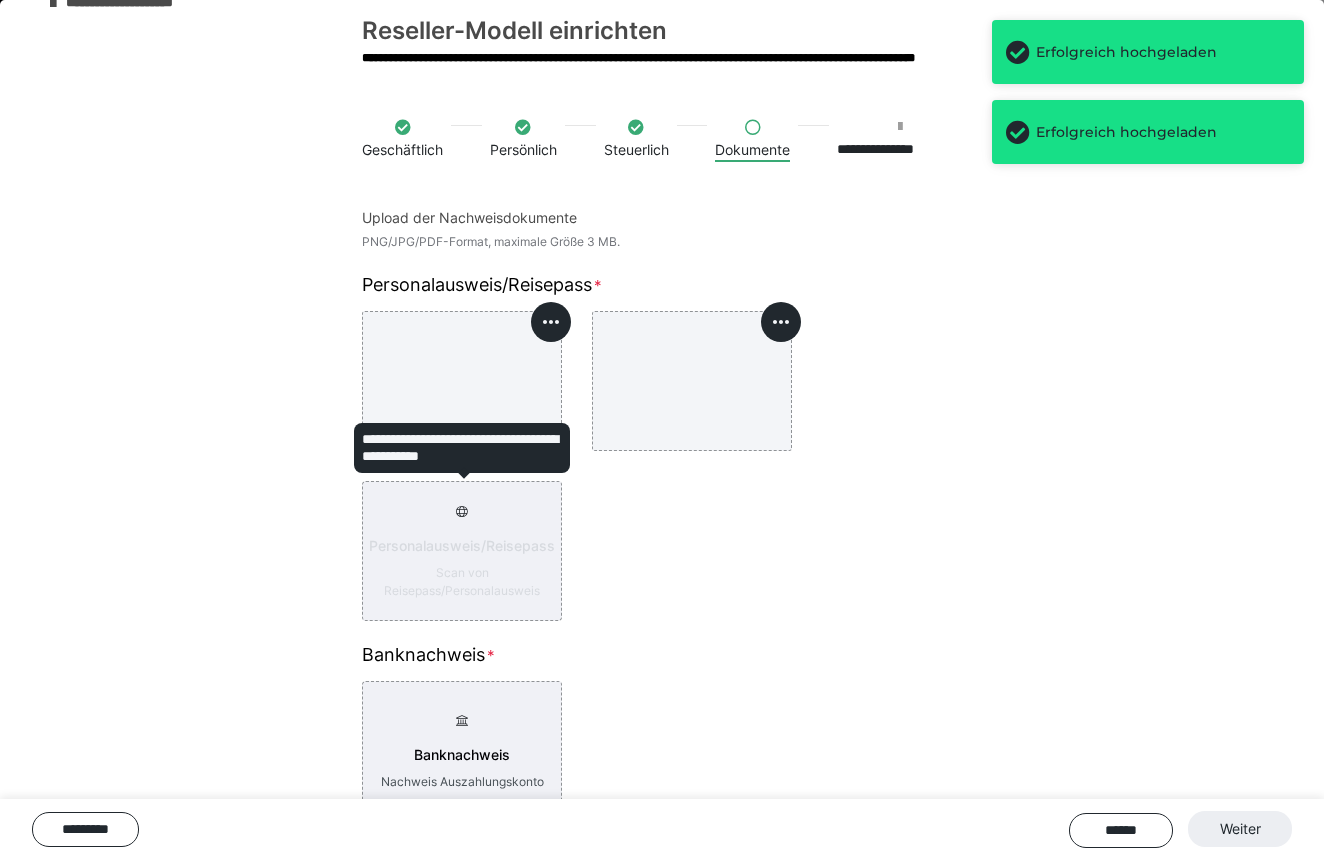 click on "Personalausweis/Reisepass Scan von Reisepass/Personalausweis" at bounding box center (462, 551) 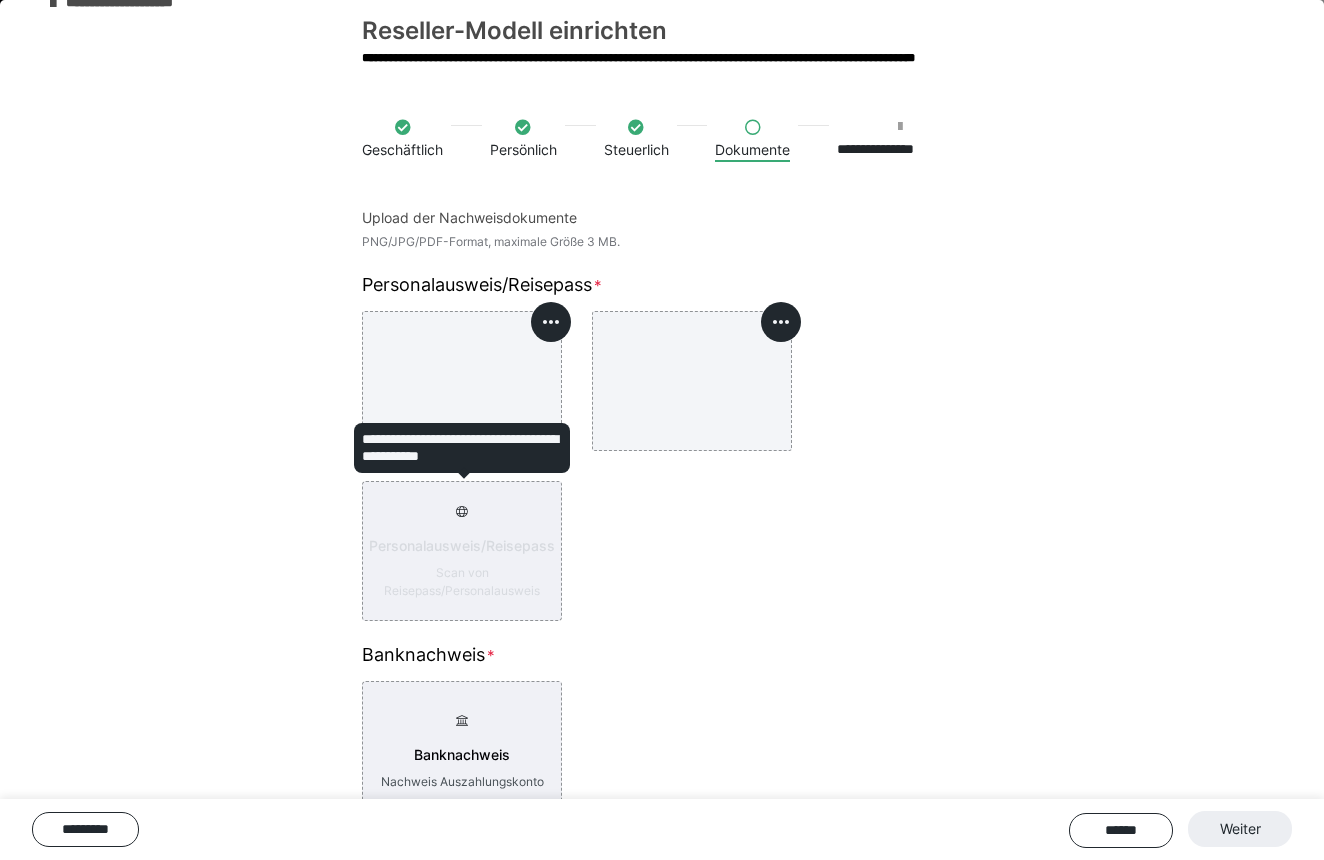 click on "Personalausweis/Reisepass" at bounding box center [462, 546] 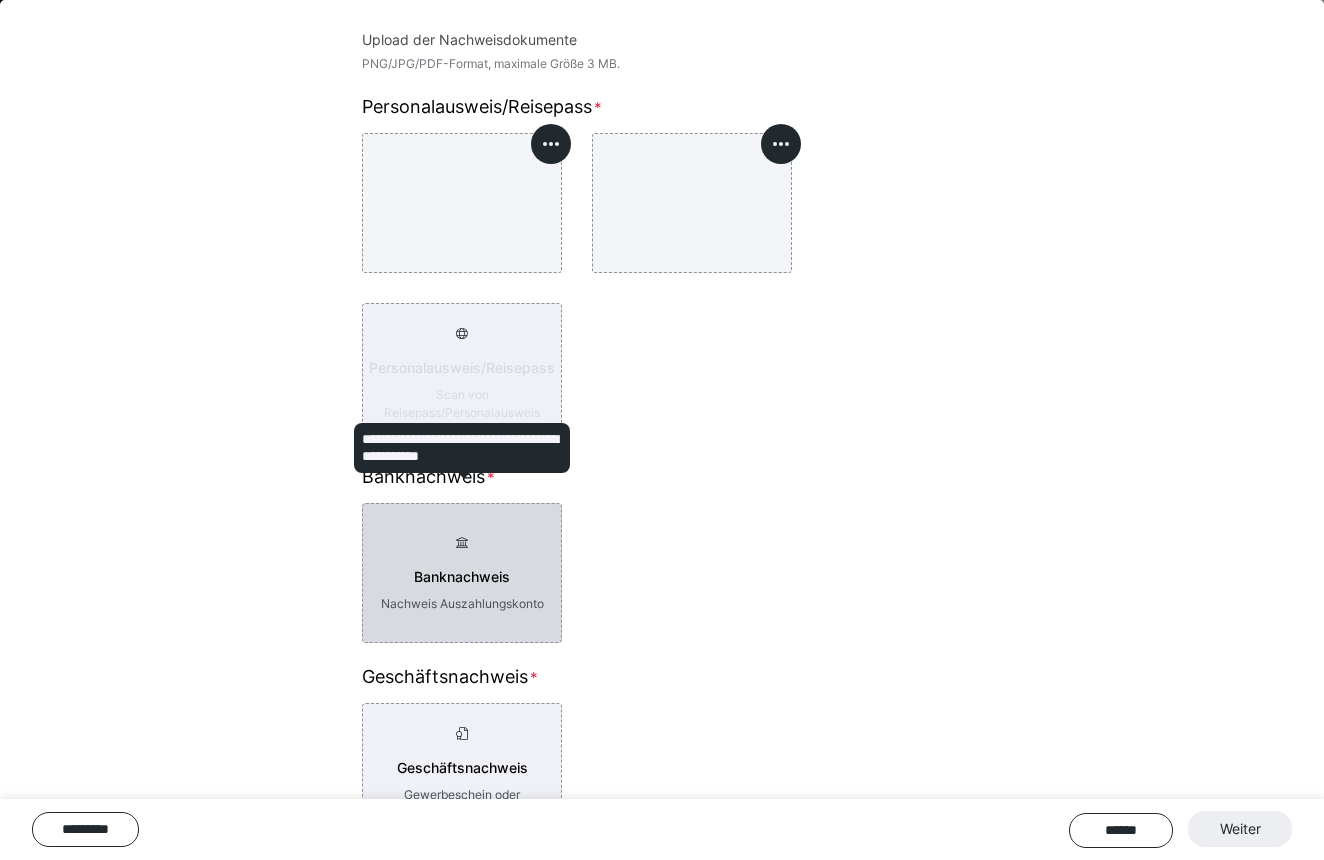 scroll, scrollTop: 220, scrollLeft: 0, axis: vertical 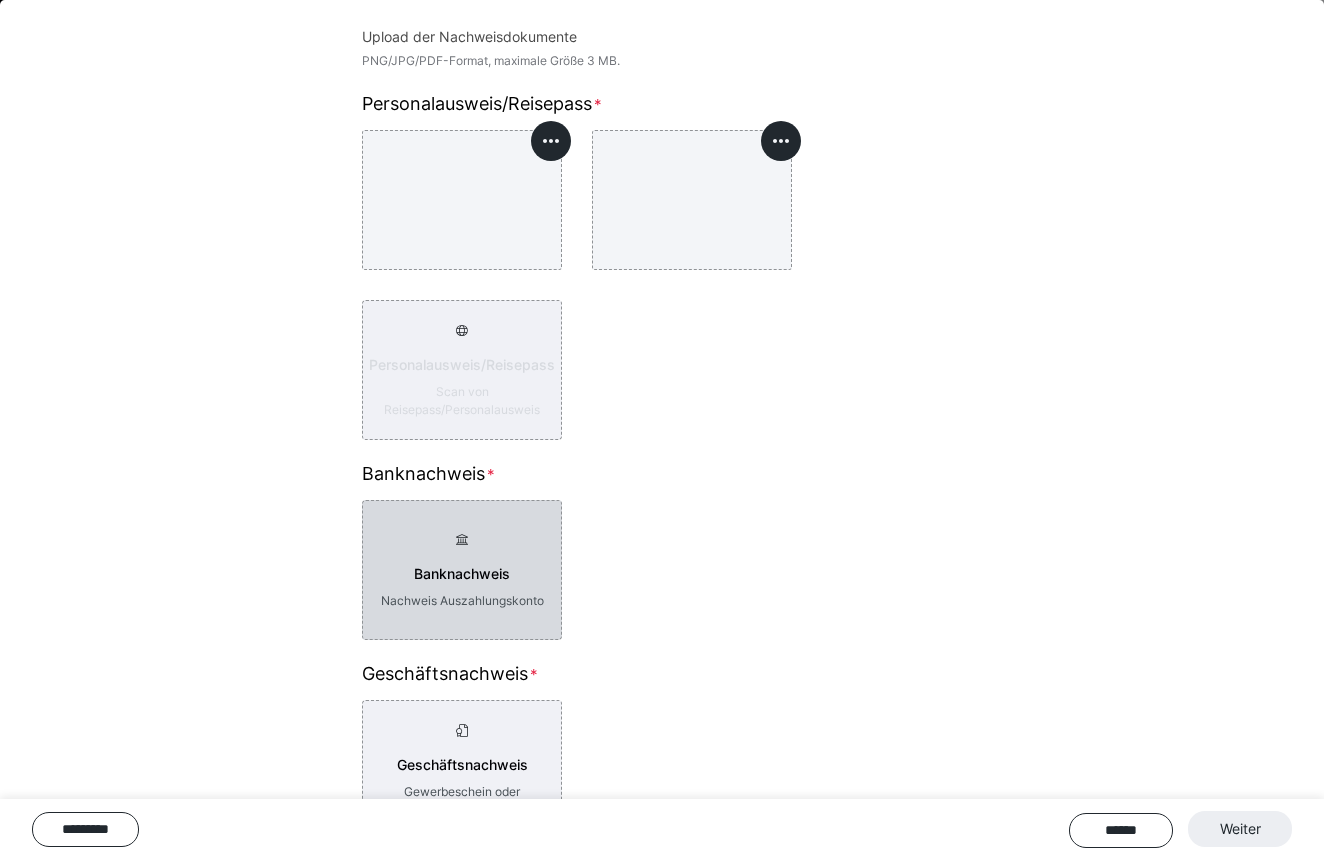 click on "Banknachweis" at bounding box center (462, 574) 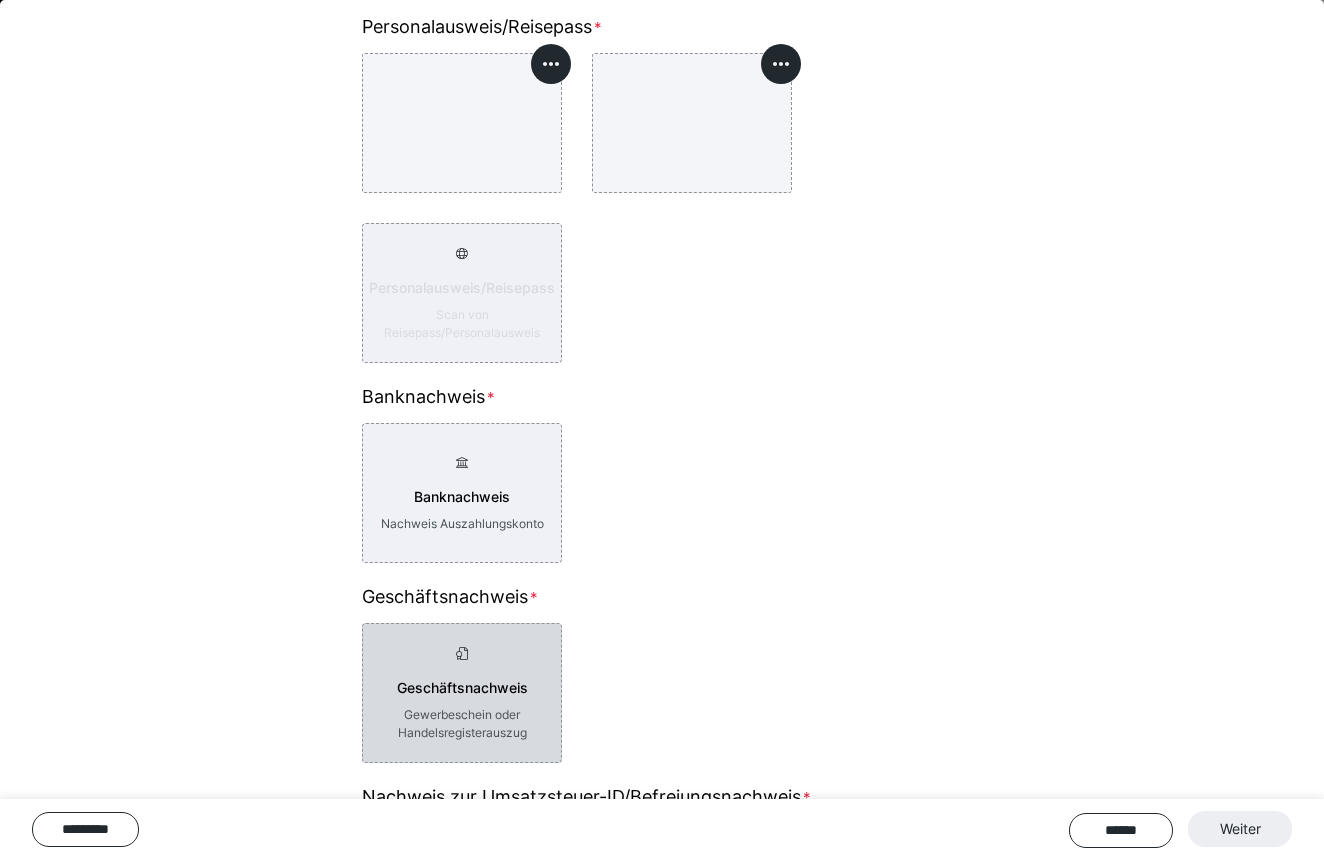 scroll, scrollTop: 315, scrollLeft: 0, axis: vertical 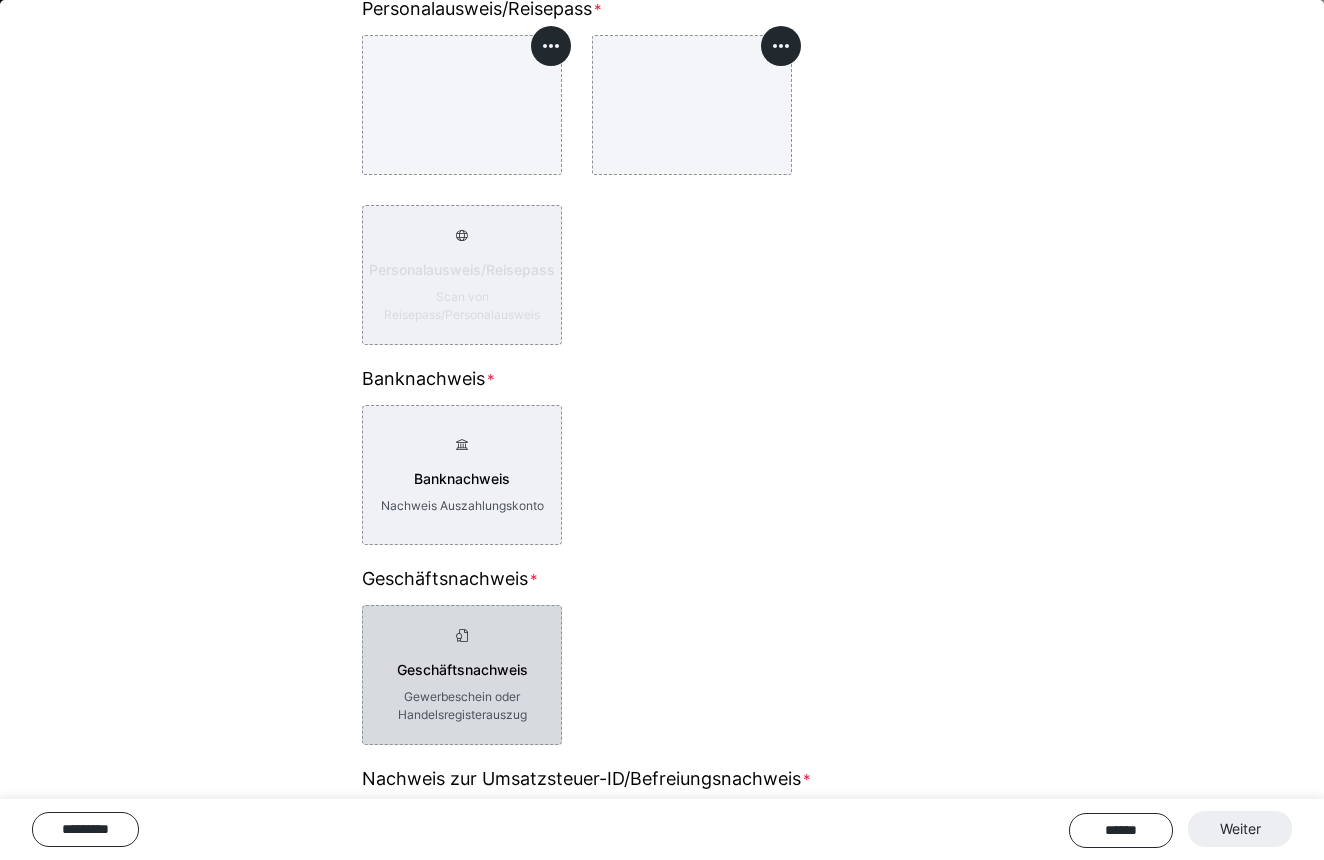 click on "Geschäftsnachweis" at bounding box center [462, 670] 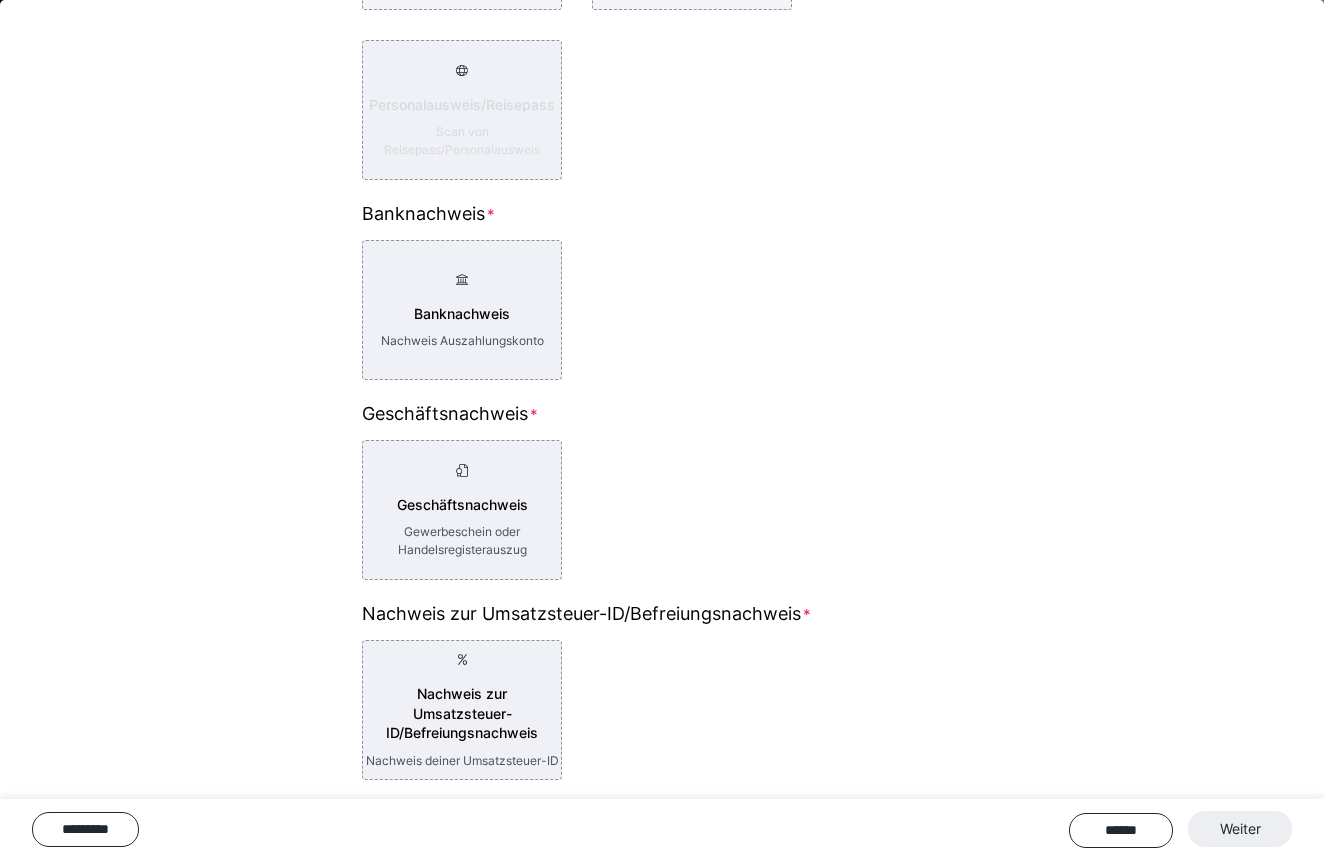 scroll, scrollTop: 480, scrollLeft: 0, axis: vertical 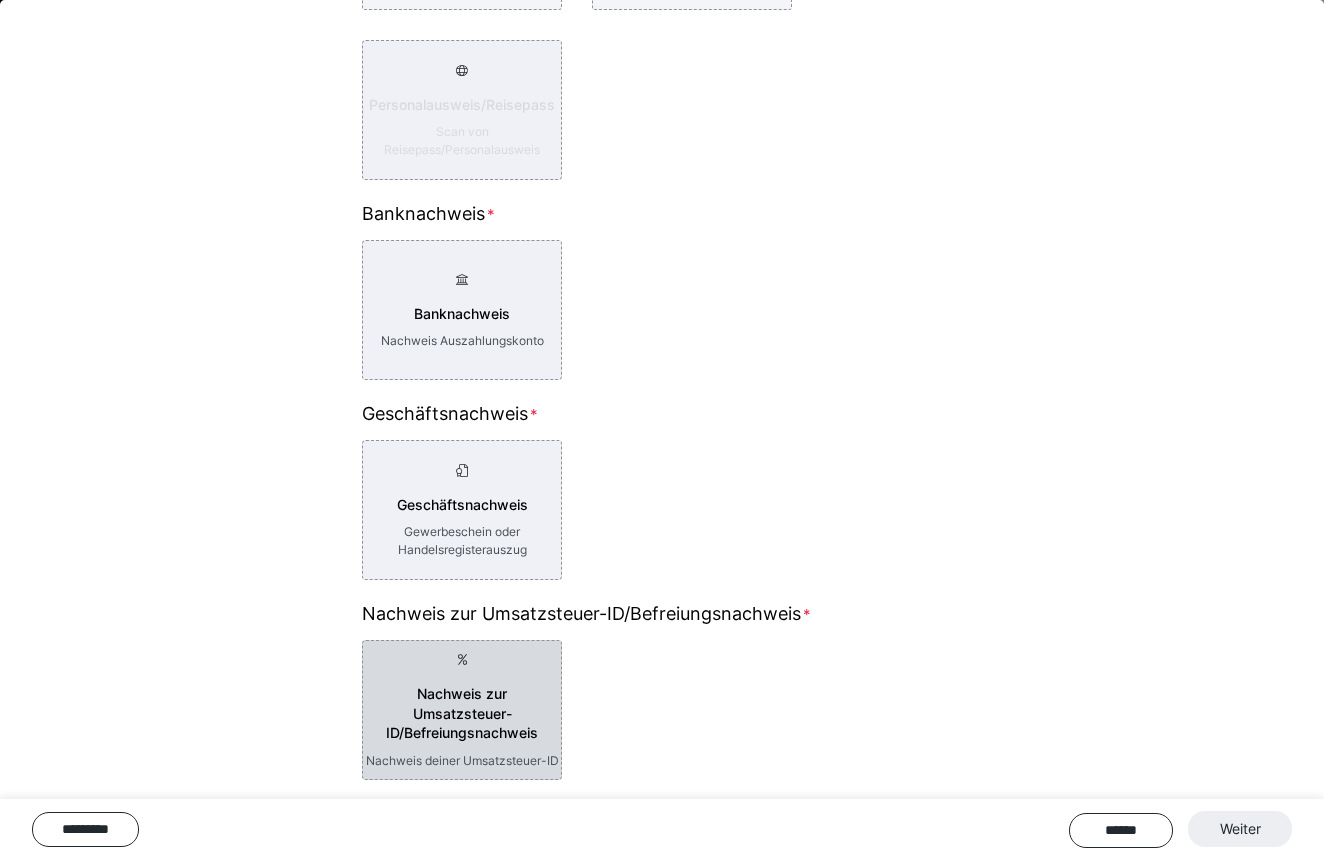 click on "Nachweis zur Umsatzsteuer-ID/Befreiungsnachweis" at bounding box center [462, 713] 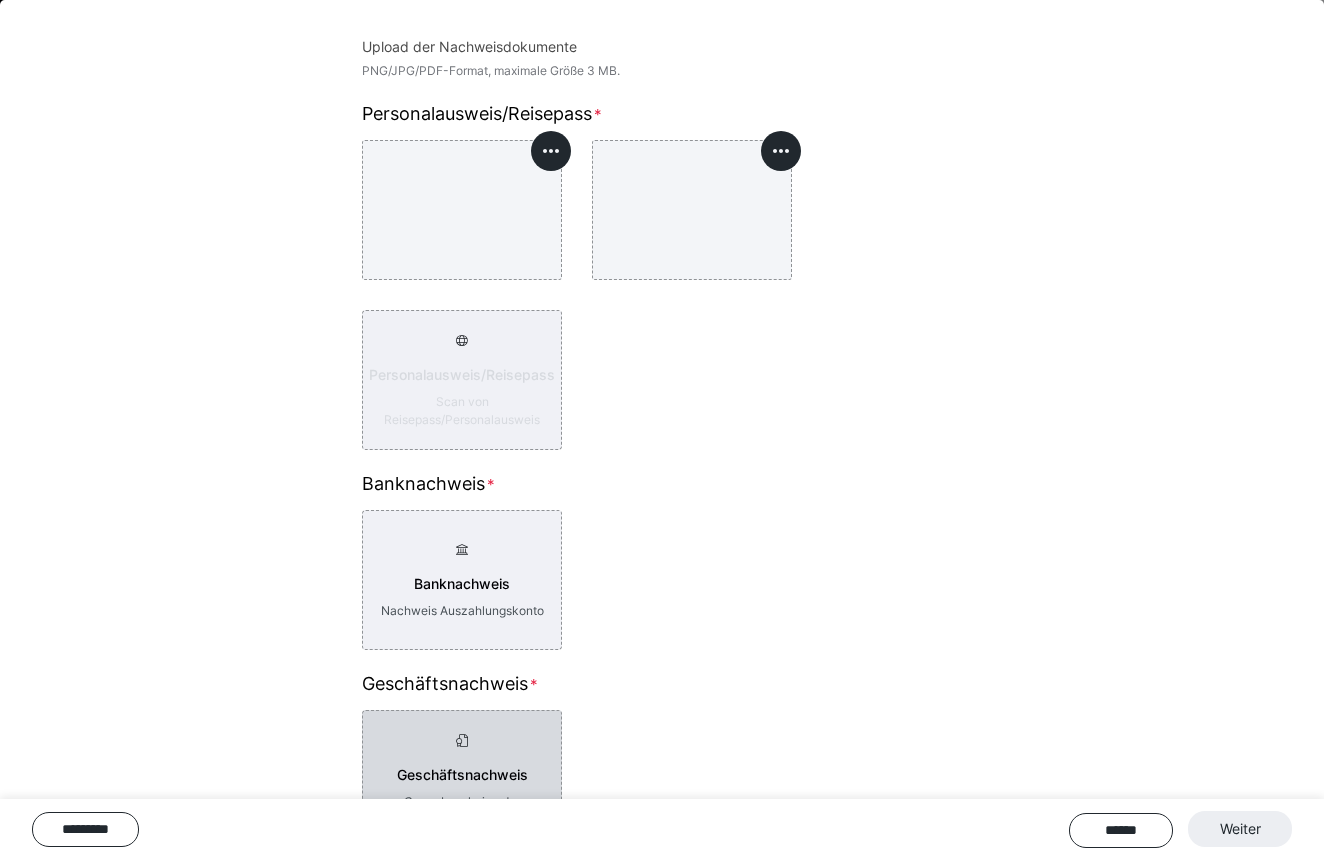 scroll, scrollTop: 94, scrollLeft: 0, axis: vertical 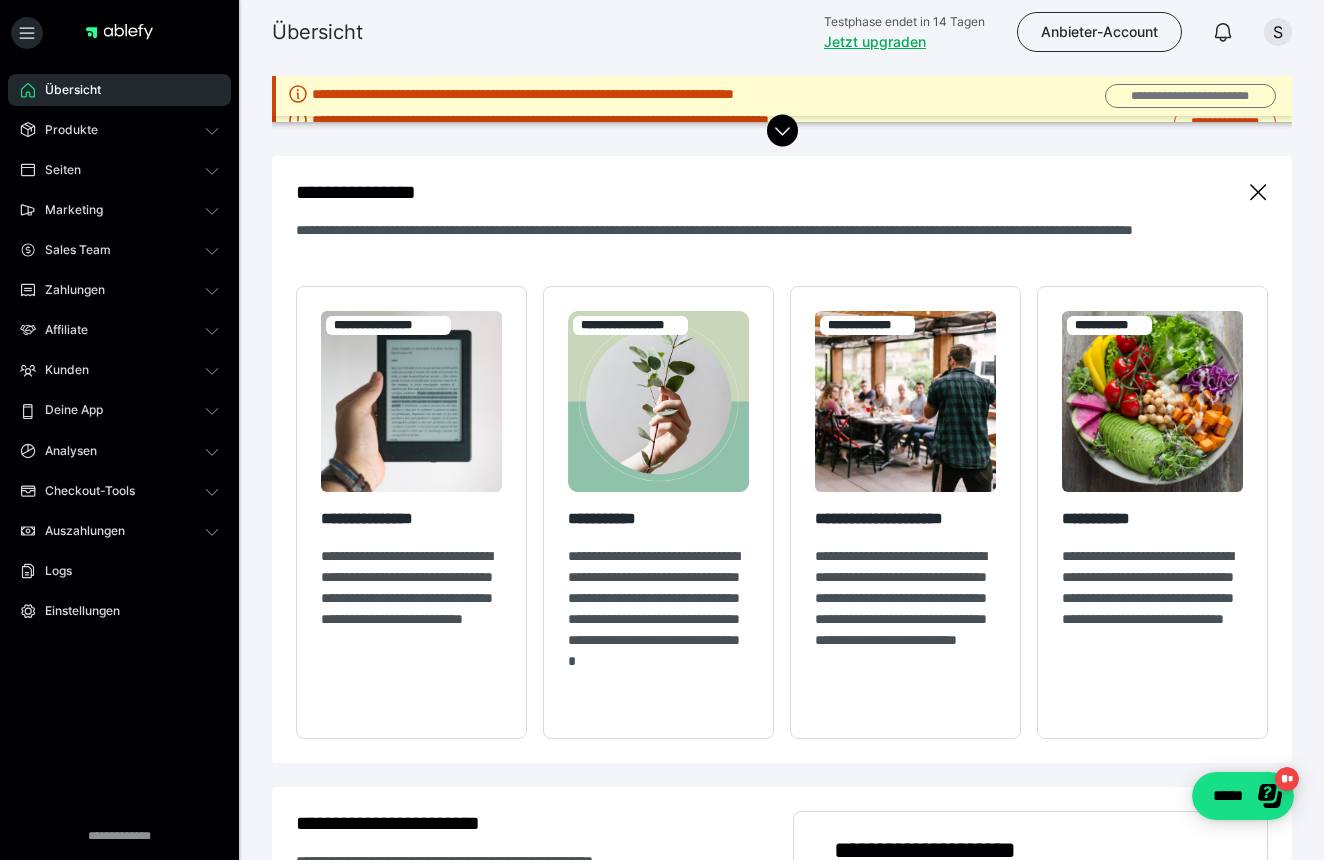 click on "**********" at bounding box center (1190, 96) 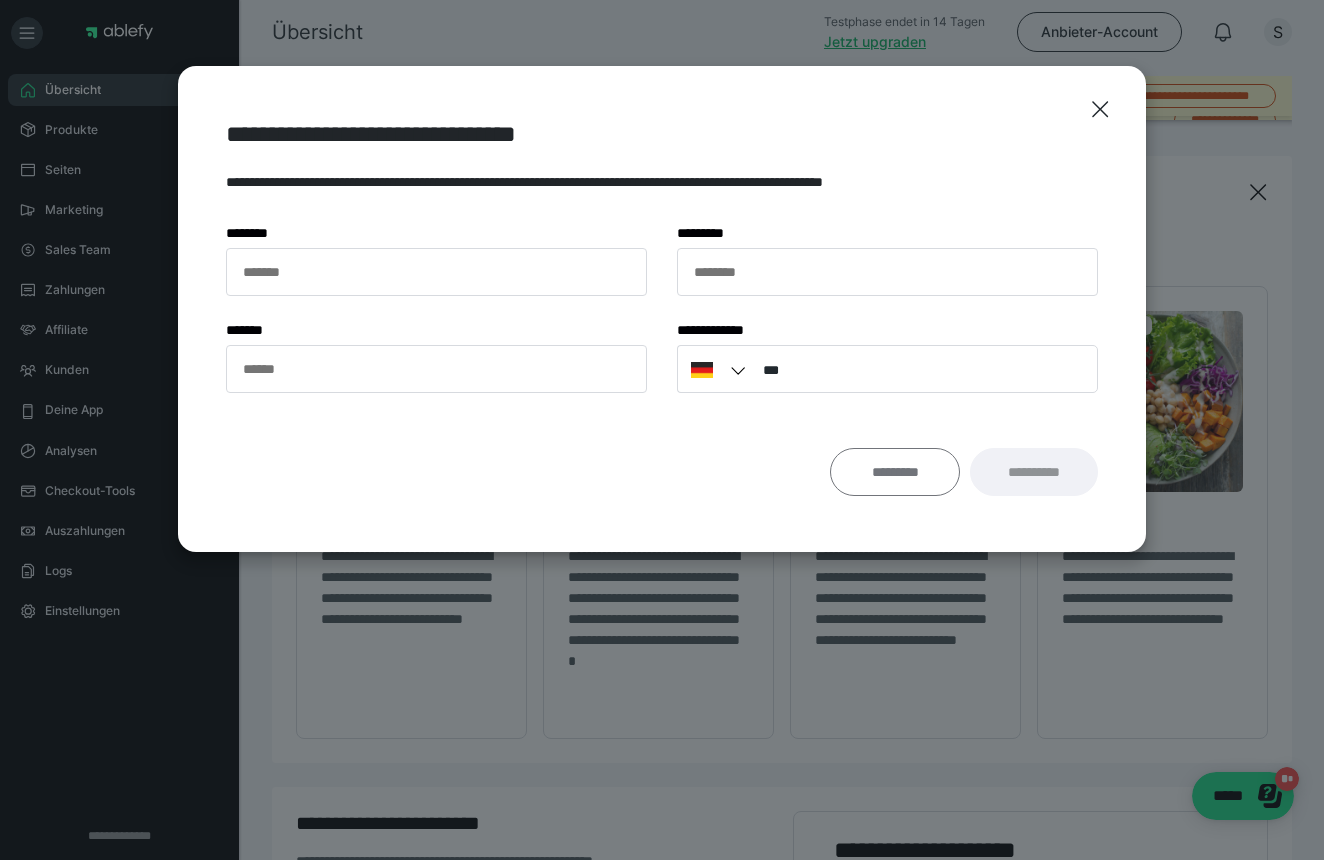 click on "*********" at bounding box center [895, 472] 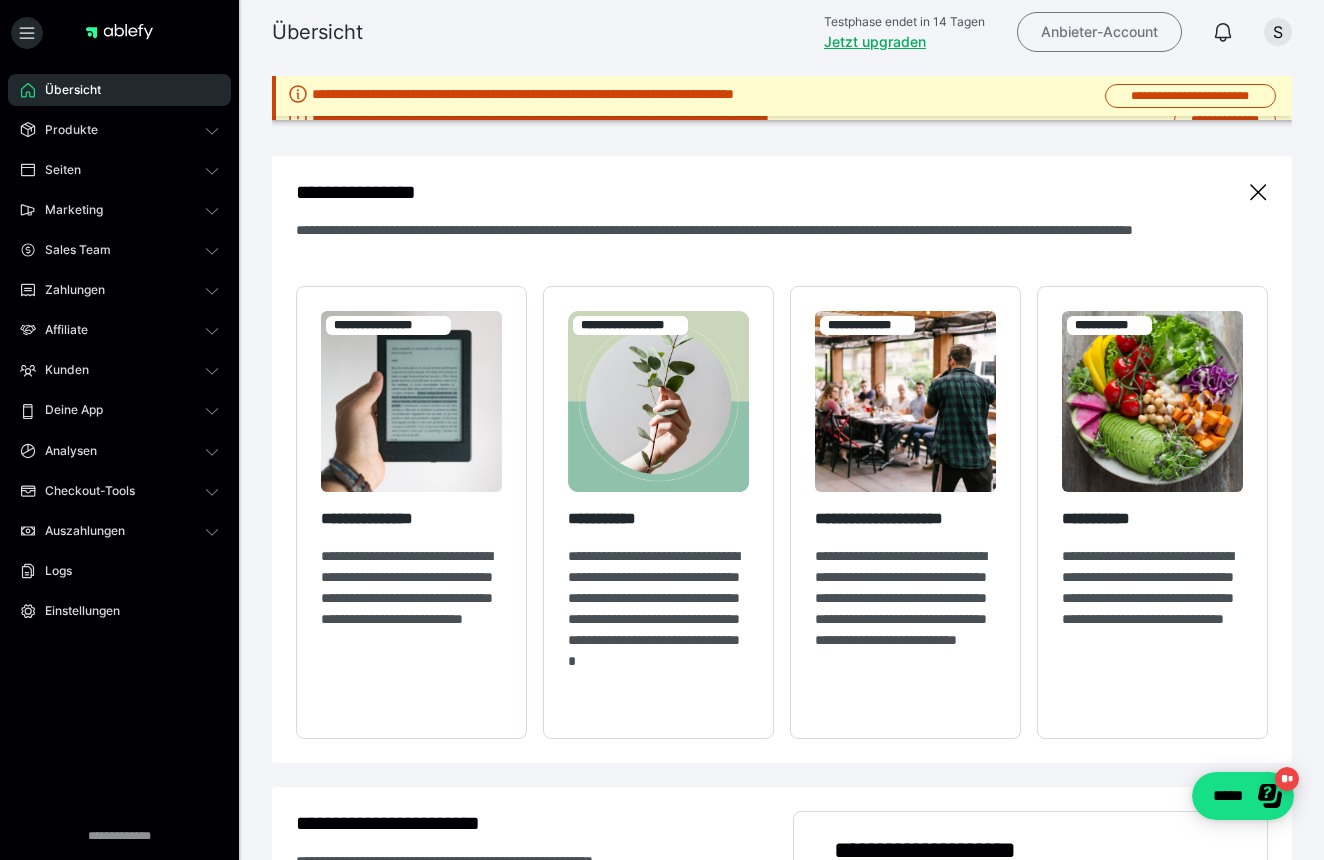 click on "Anbieter-Account" at bounding box center [1099, 32] 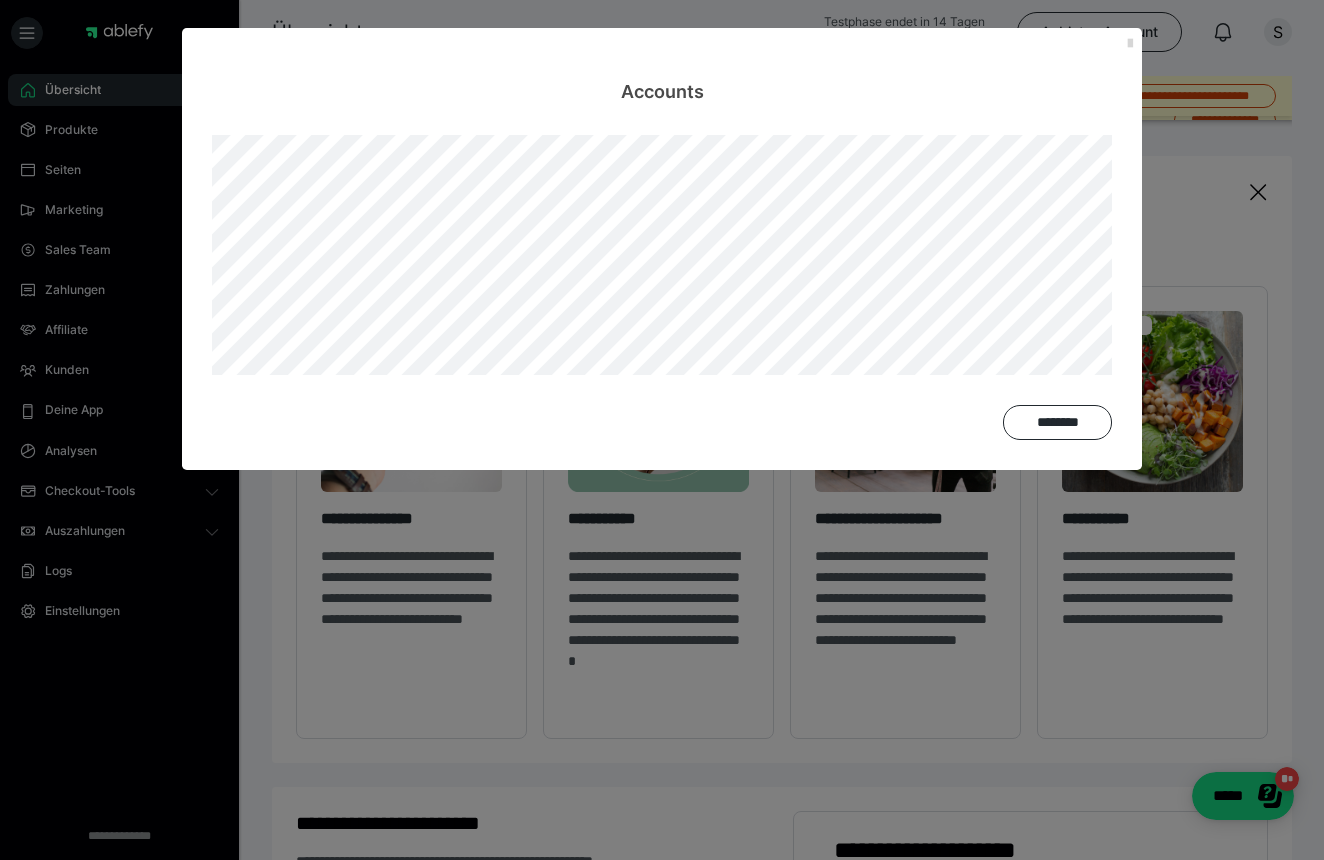 click at bounding box center [1130, 44] 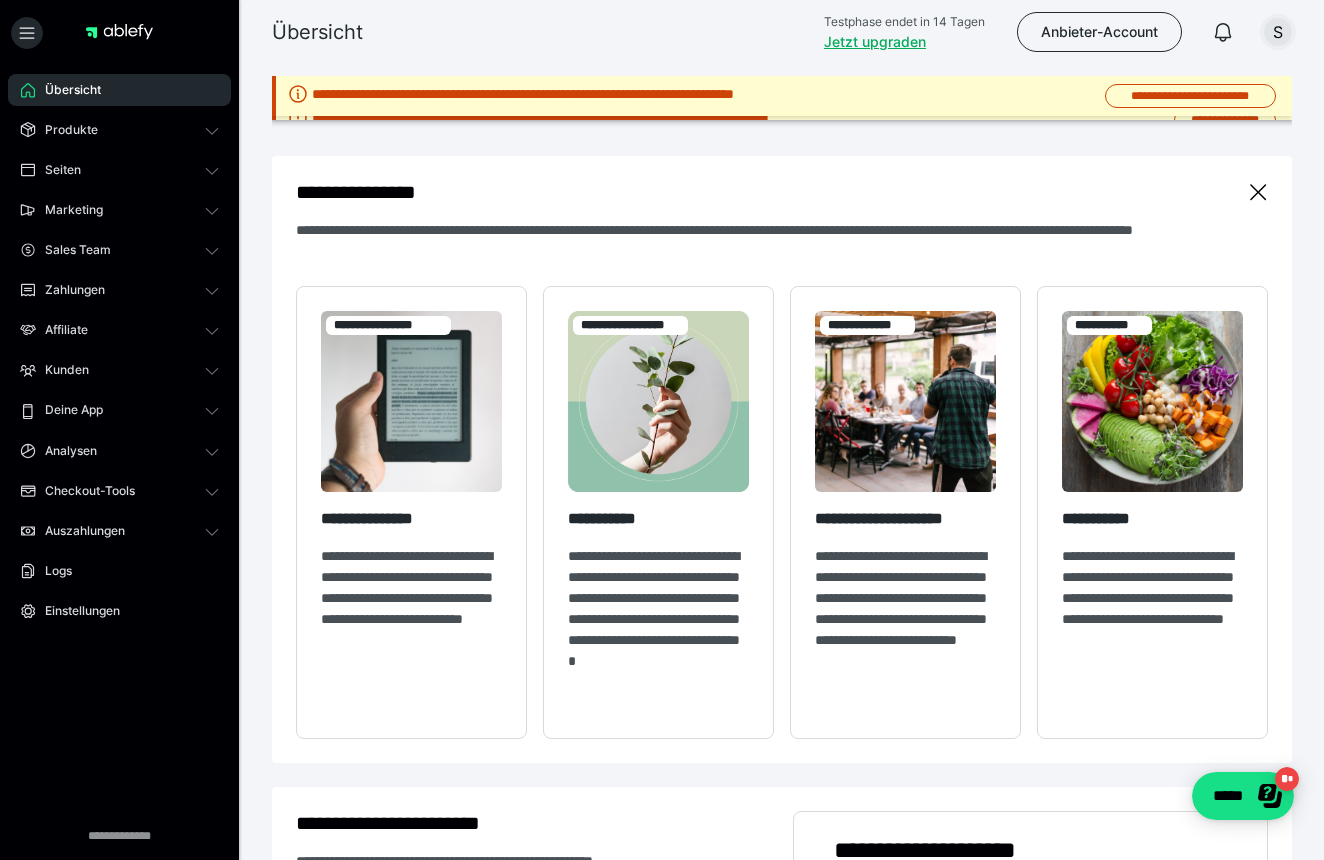 click on "S" at bounding box center [1278, 32] 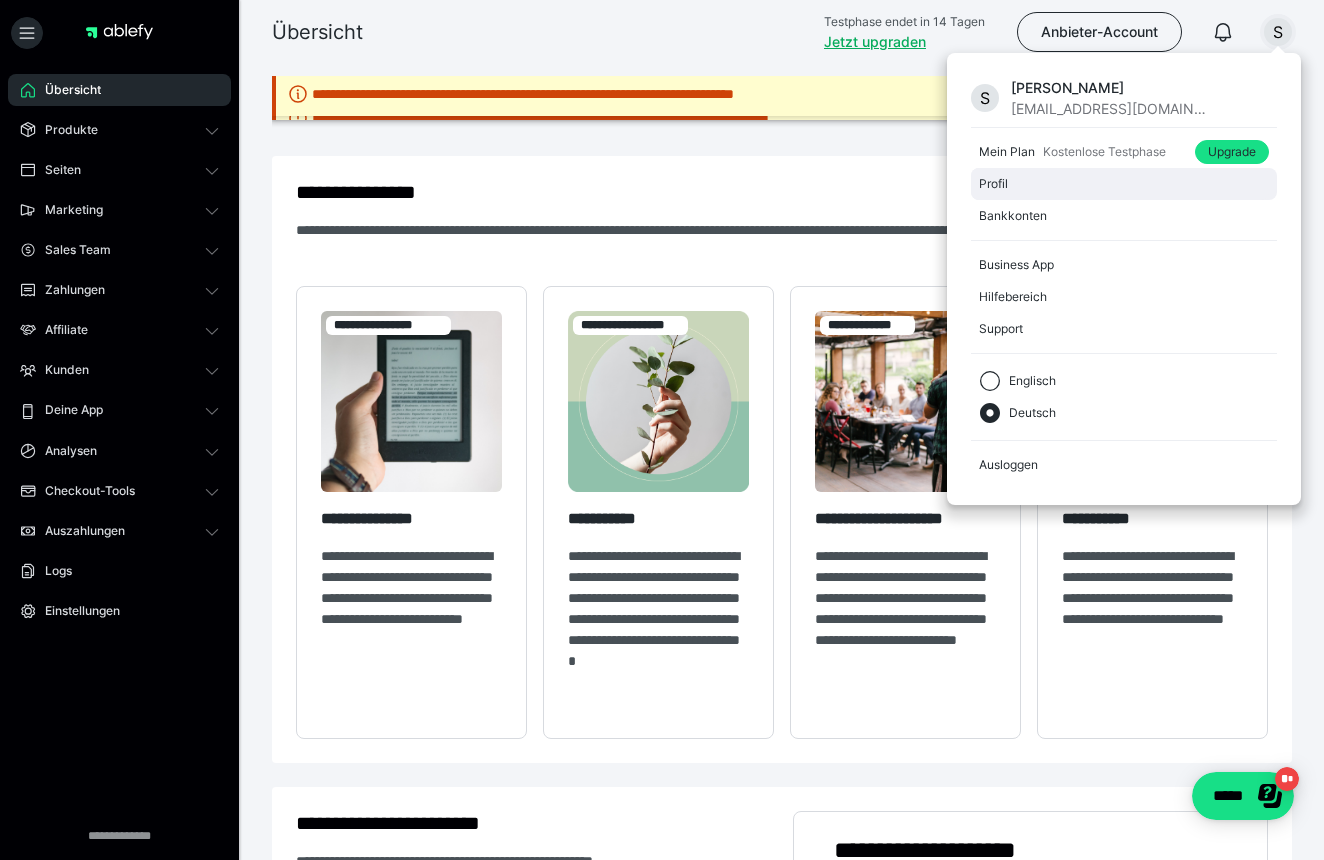 click on "Profil" at bounding box center (1120, 184) 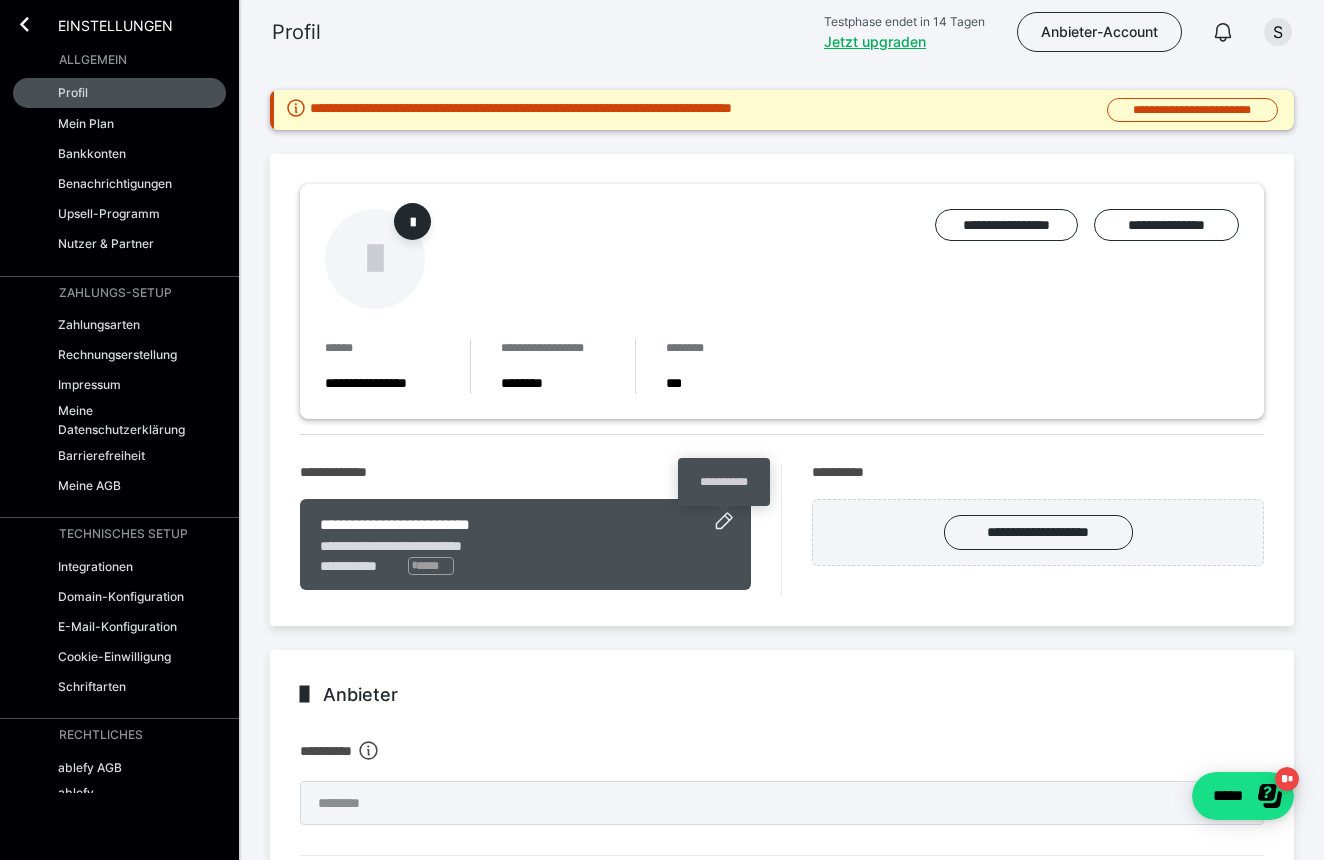 click 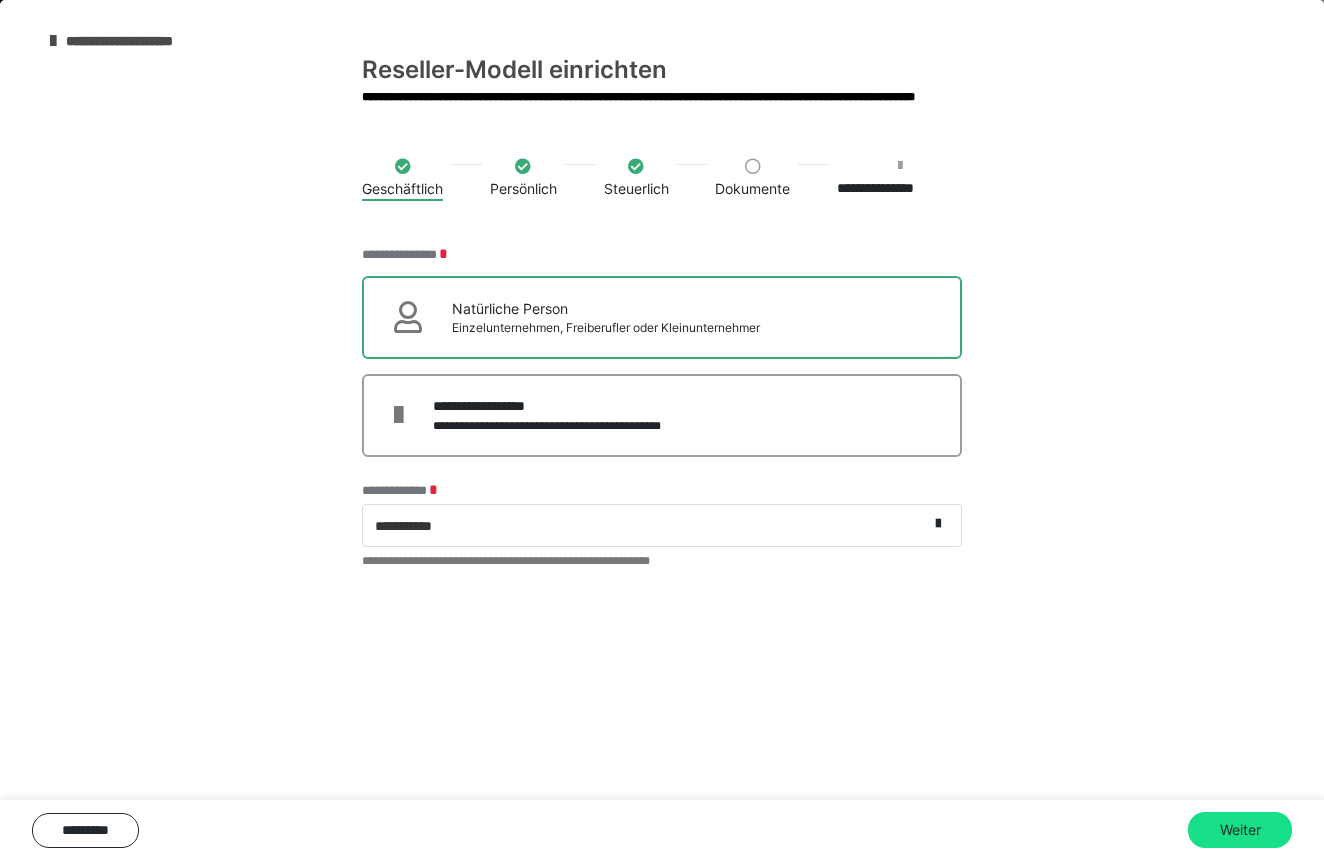 click on "Natürliche Person" at bounding box center (606, 308) 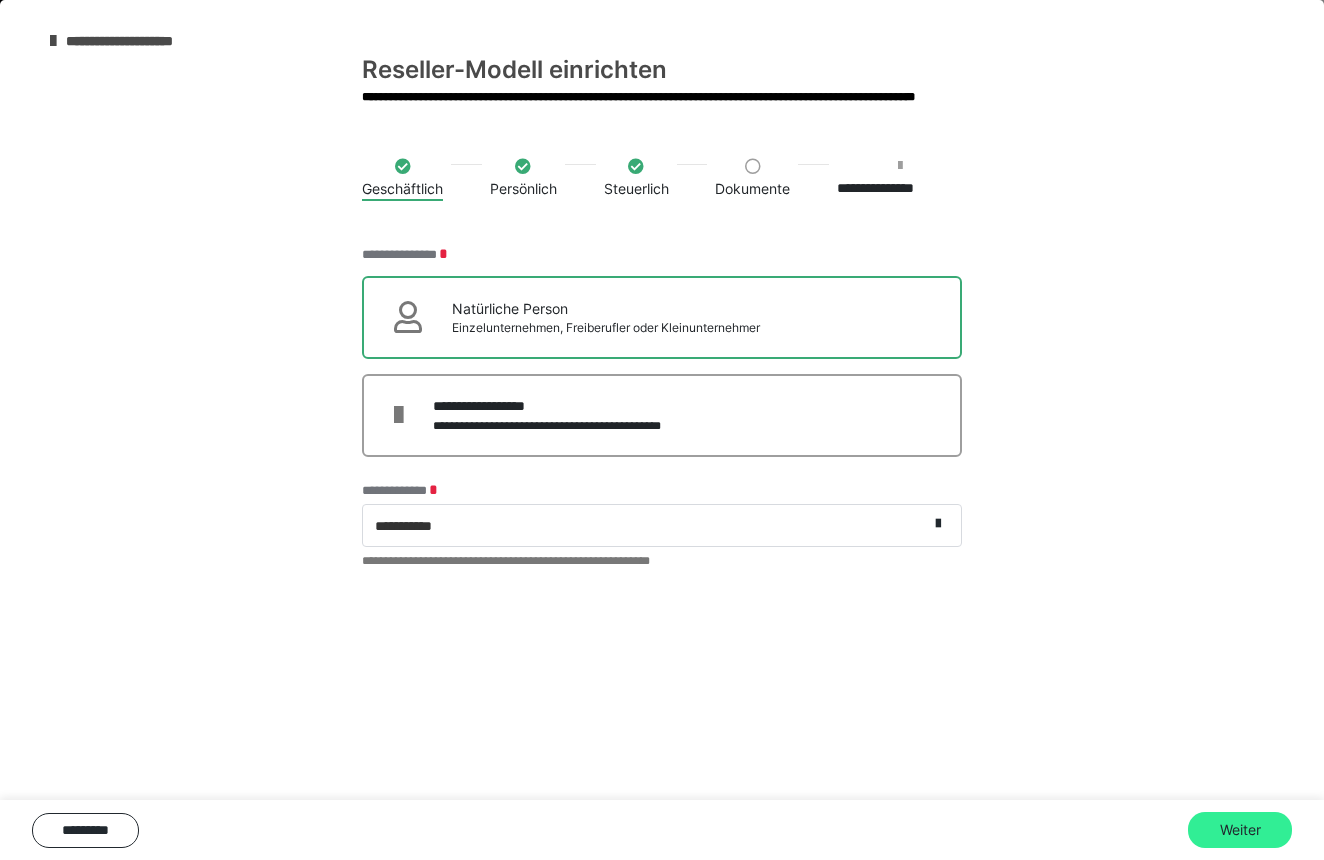 click on "Weiter" at bounding box center [1240, 830] 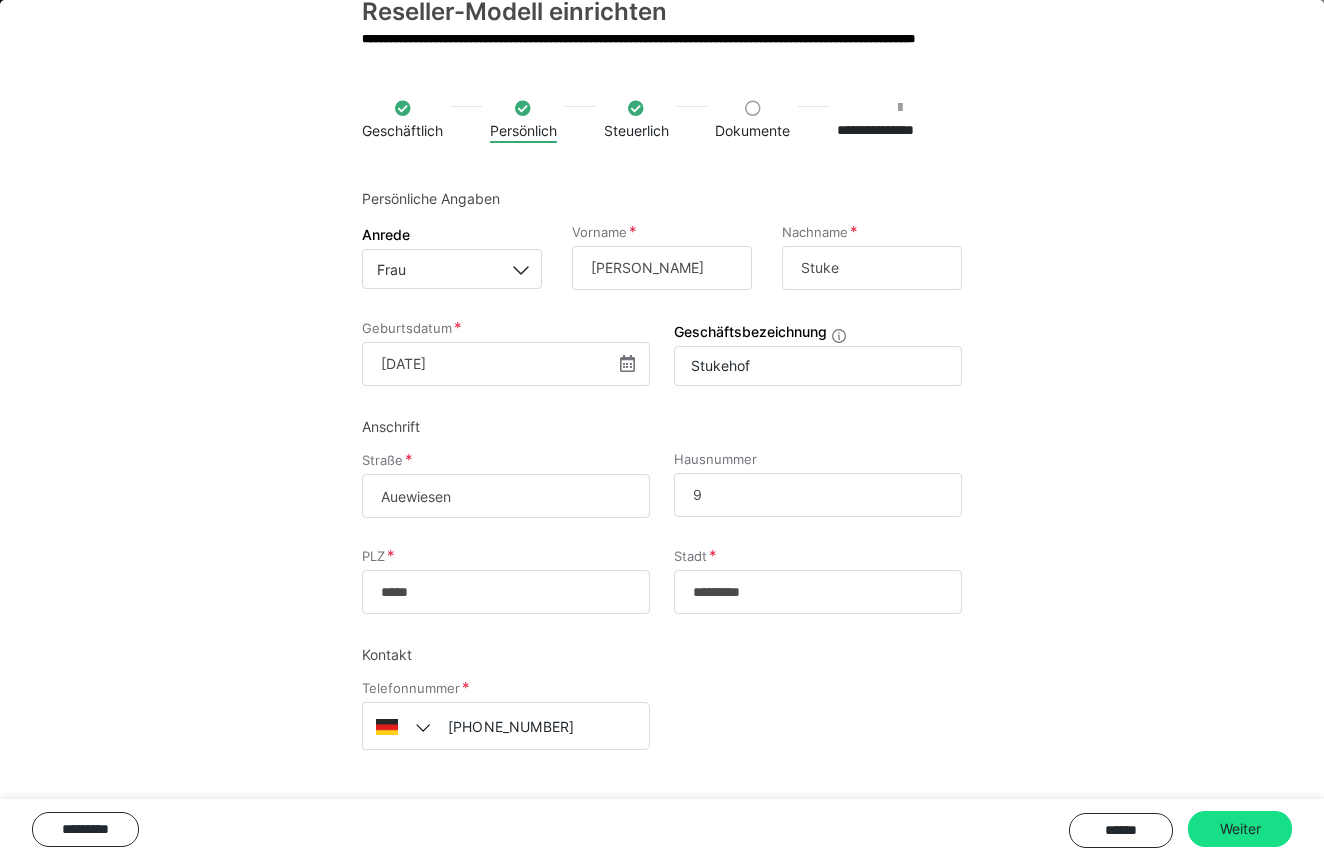 scroll, scrollTop: 60, scrollLeft: 0, axis: vertical 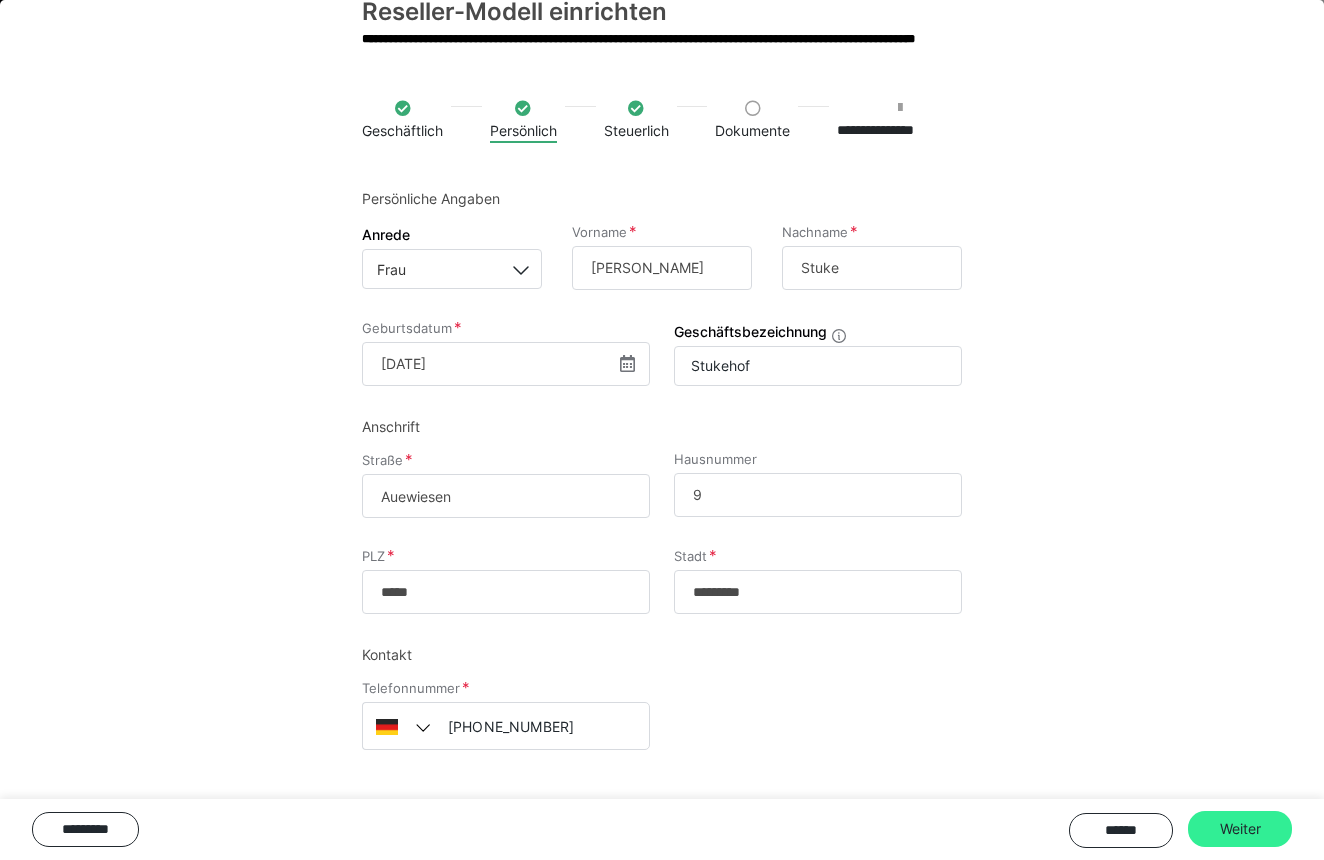 click on "Weiter" at bounding box center (1240, 829) 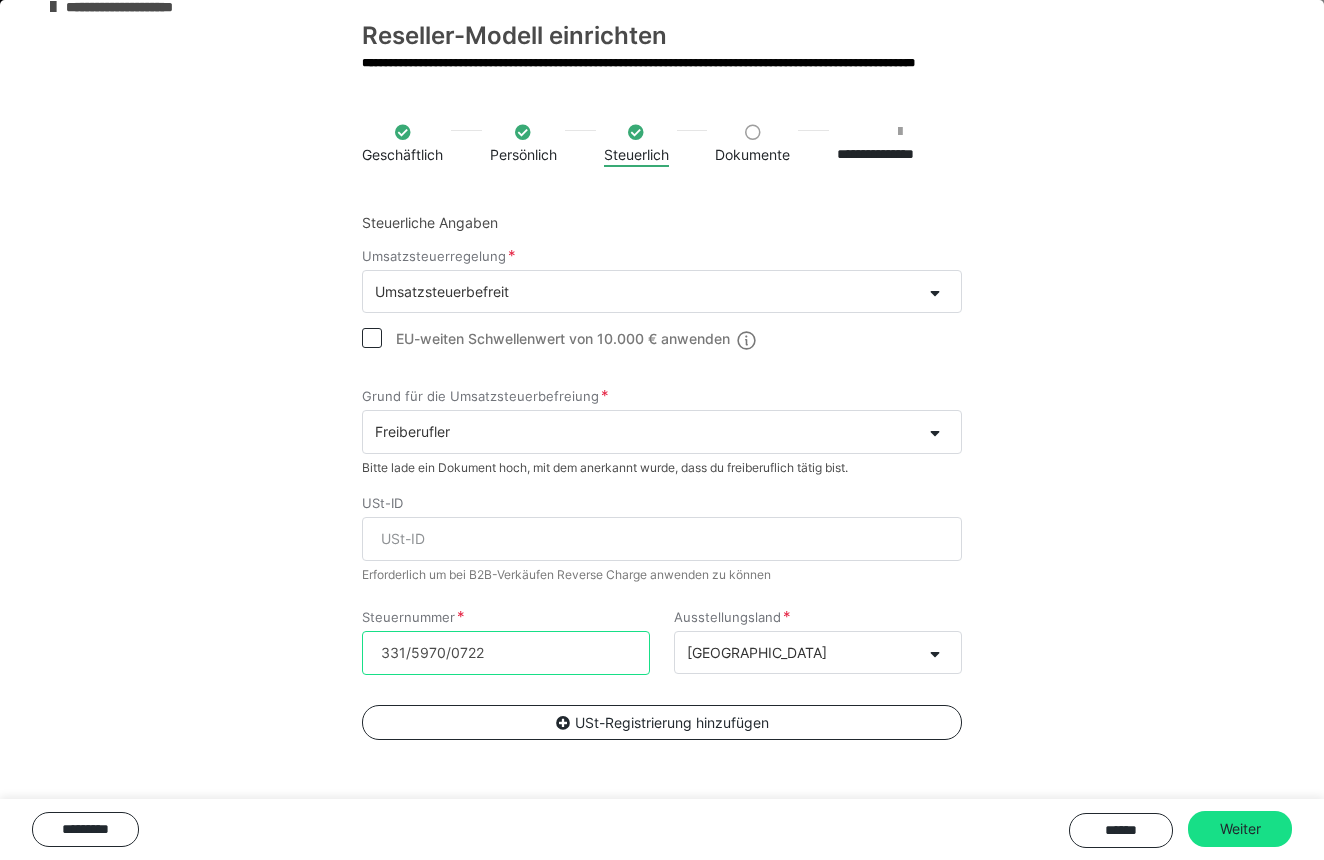 click on "331/5970/0722" at bounding box center [506, 653] 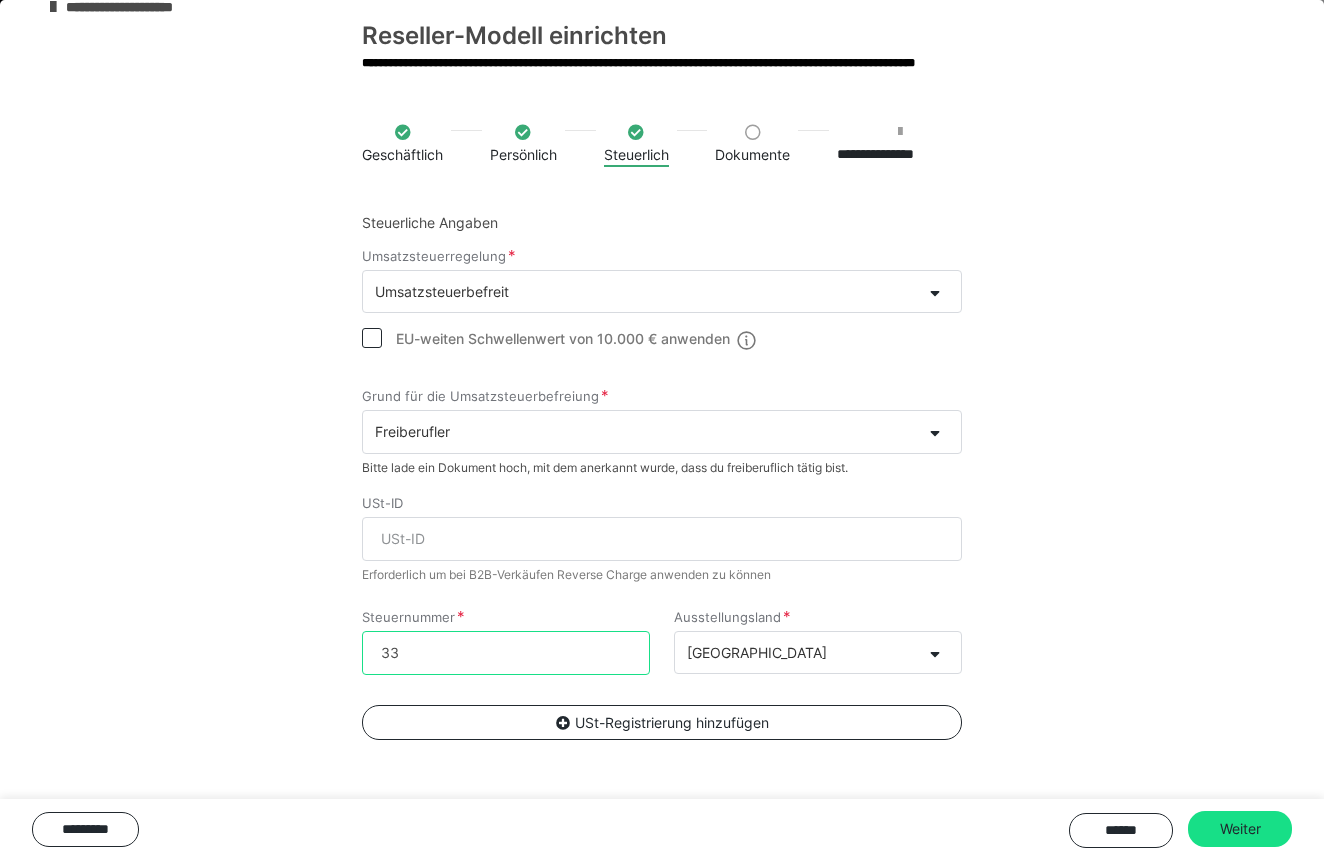 type on "3" 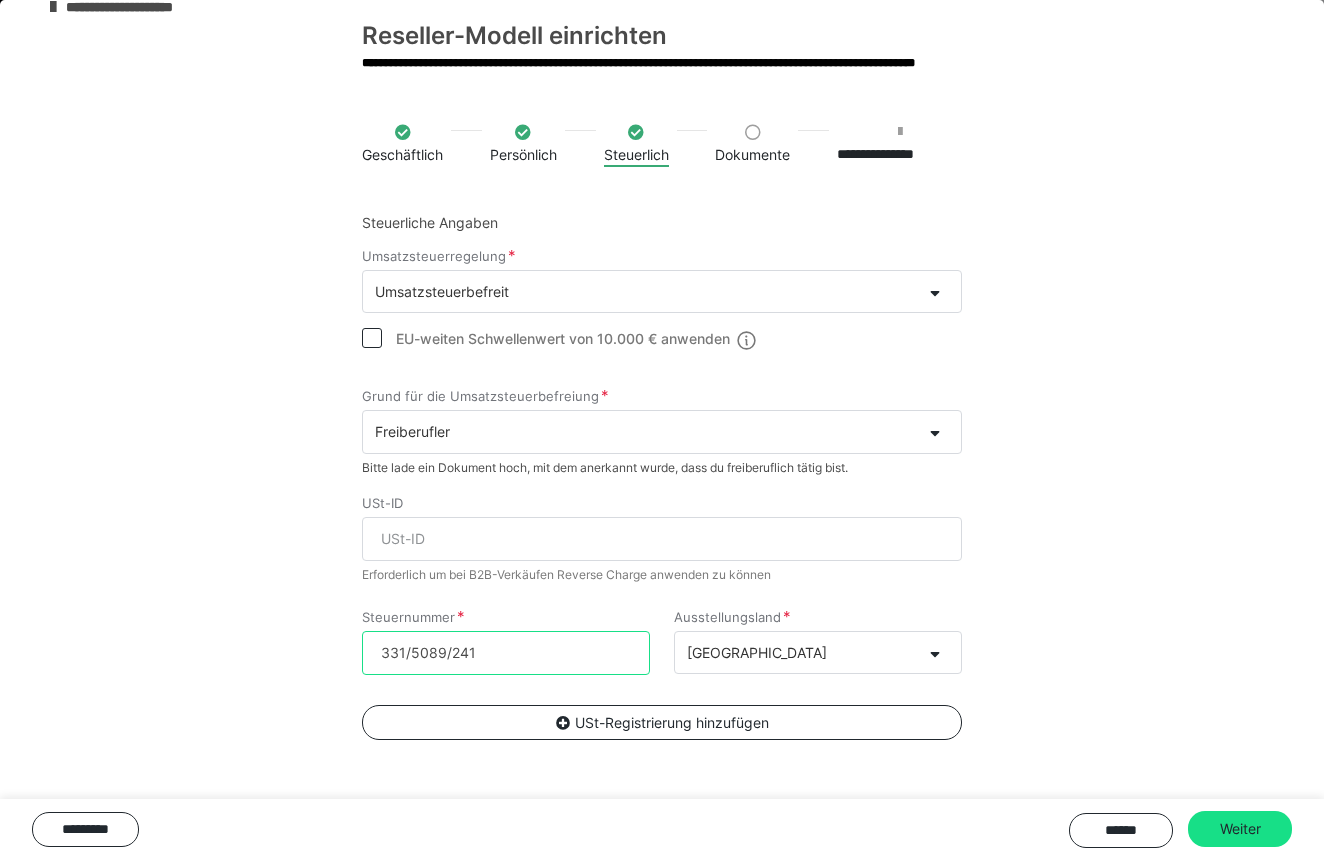 type on "331/5089/2412" 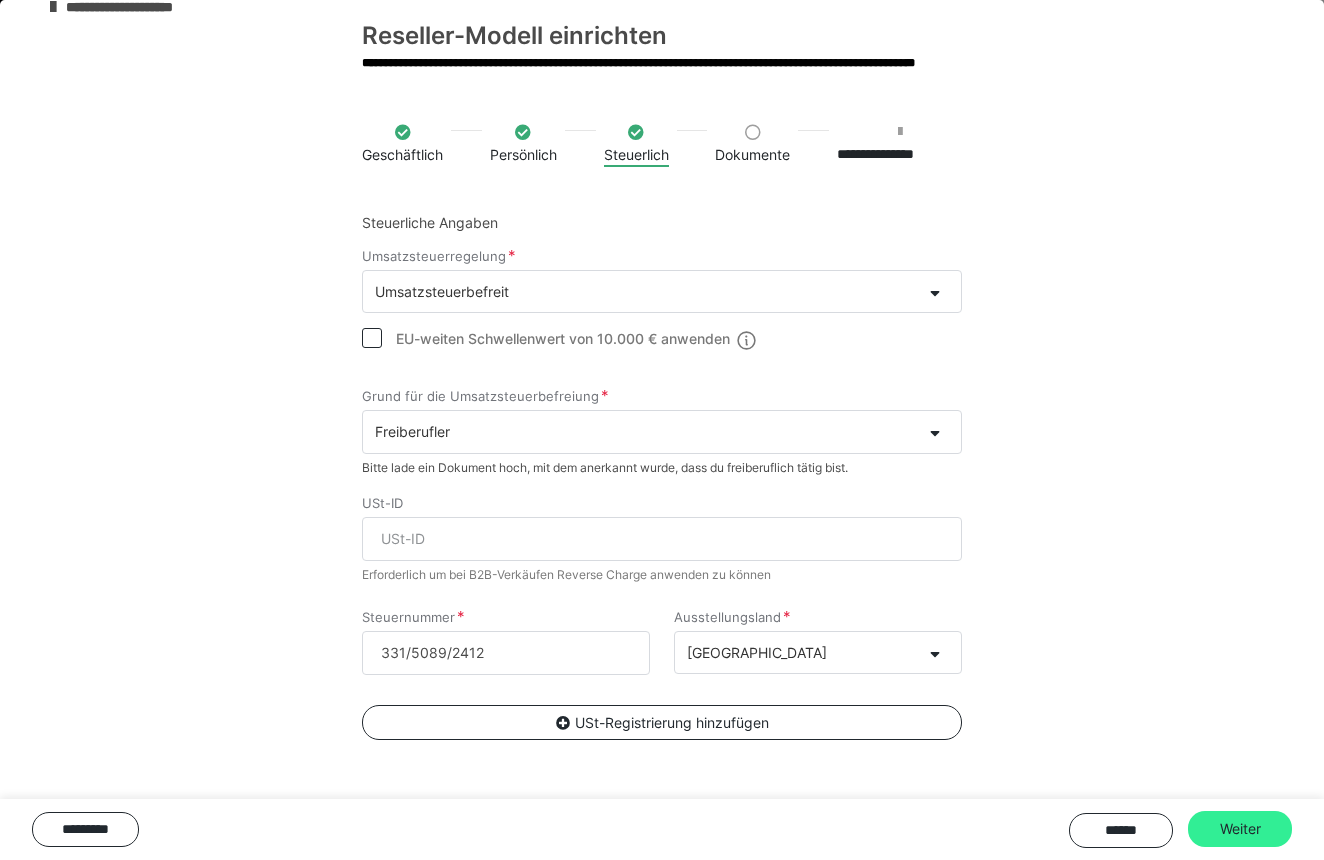 click on "Weiter" at bounding box center (1240, 829) 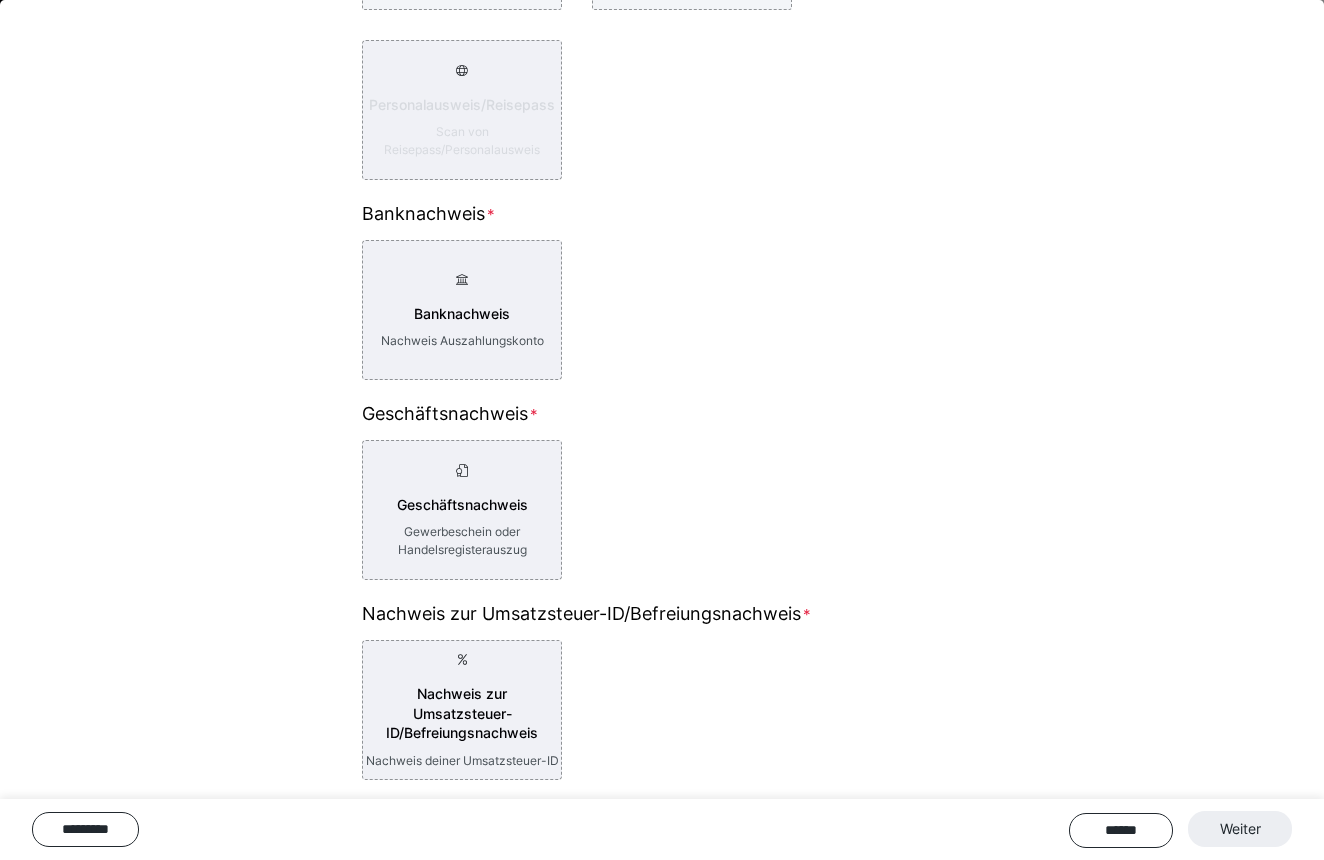 scroll, scrollTop: 480, scrollLeft: 0, axis: vertical 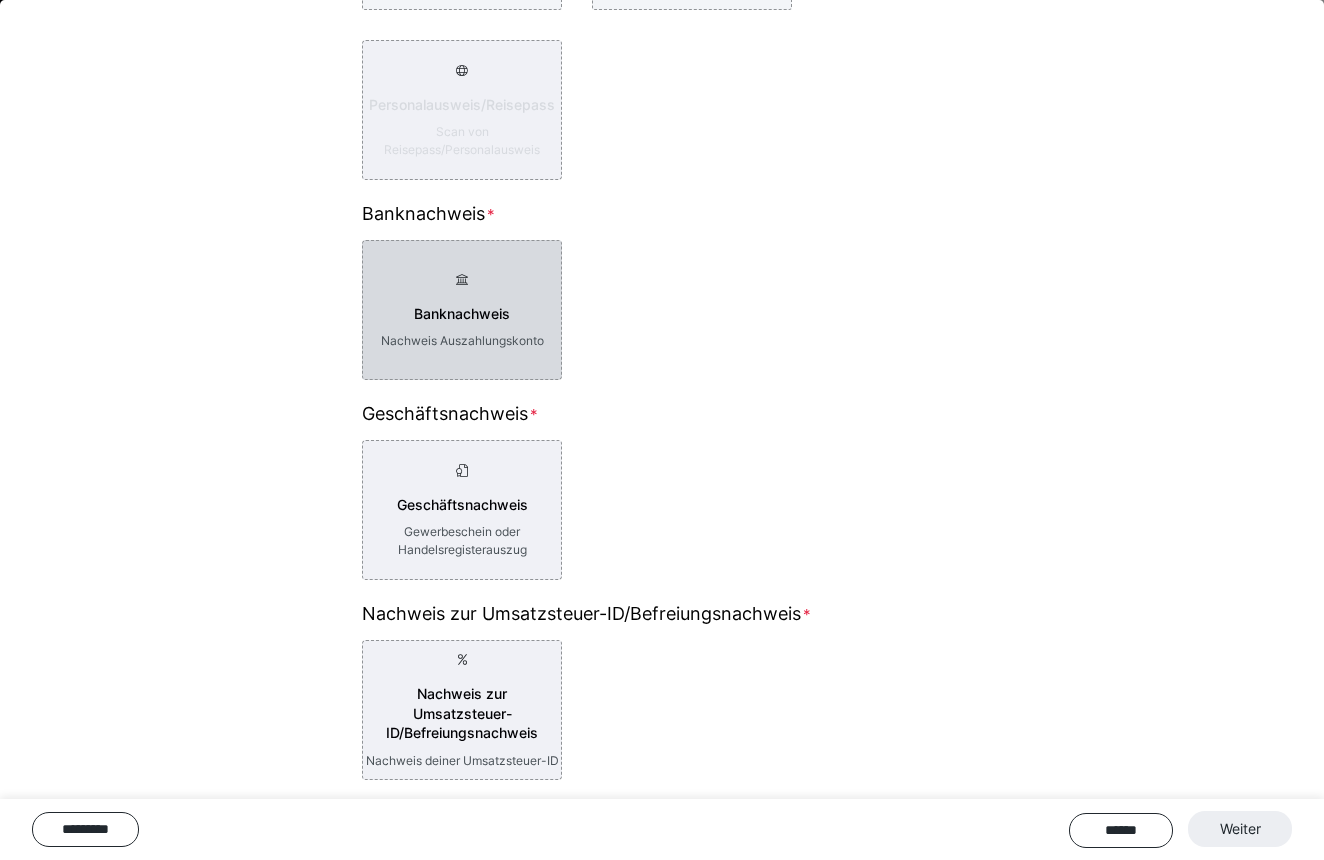 click on "Nachweis Auszahlungskonto" at bounding box center [462, 341] 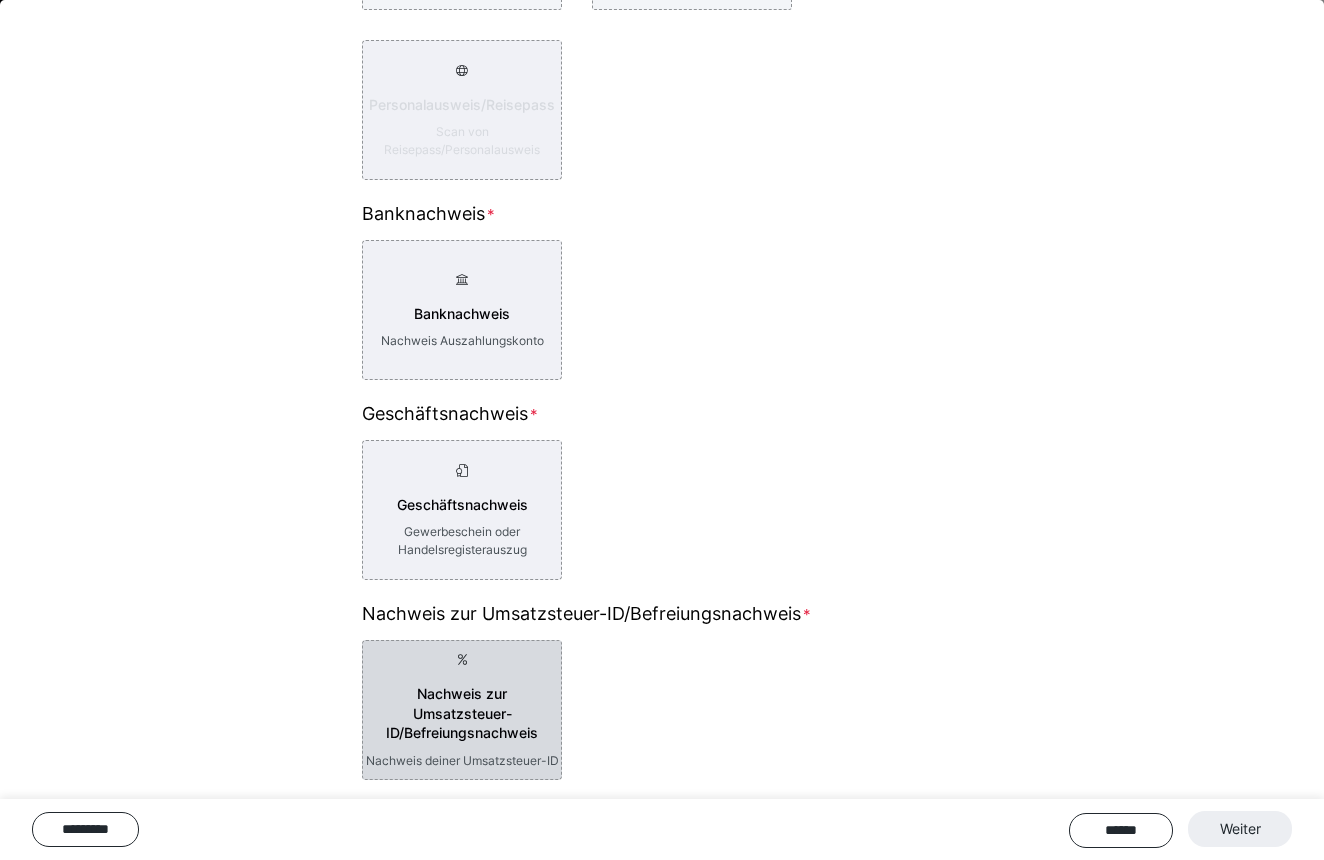 click on "Nachweis zur Umsatzsteuer-ID/Befreiungsnachweis" at bounding box center [462, 713] 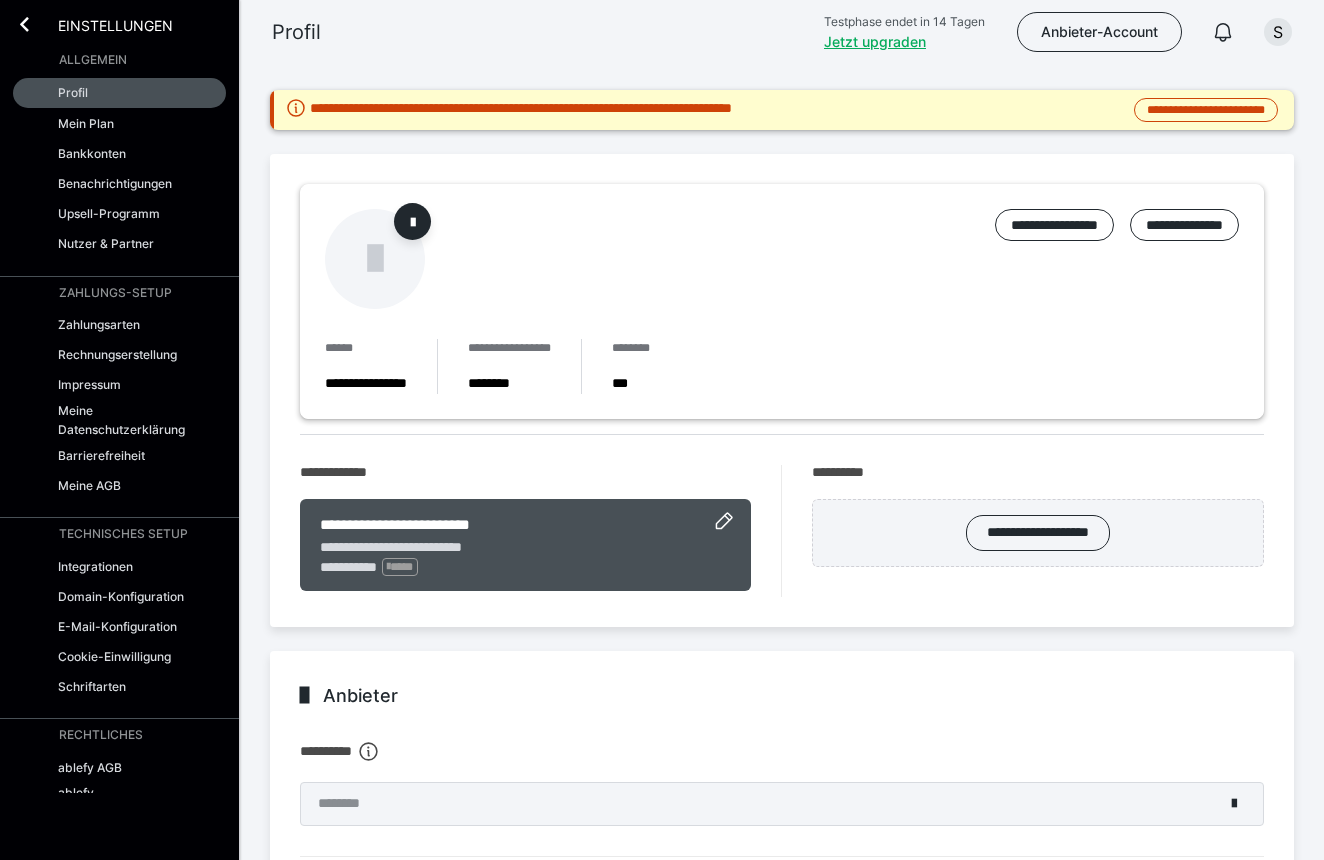 scroll, scrollTop: 0, scrollLeft: 0, axis: both 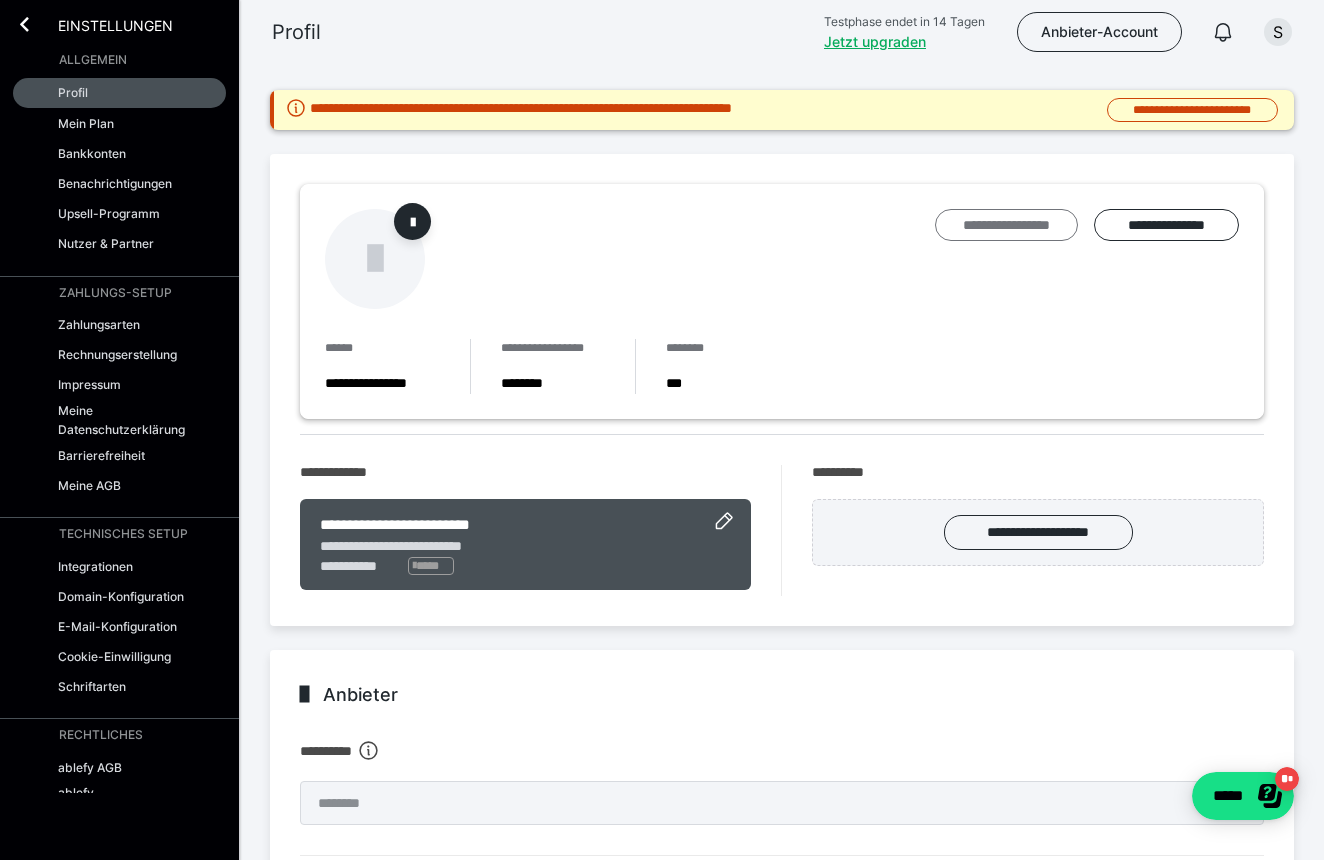click on "**********" at bounding box center [1006, 225] 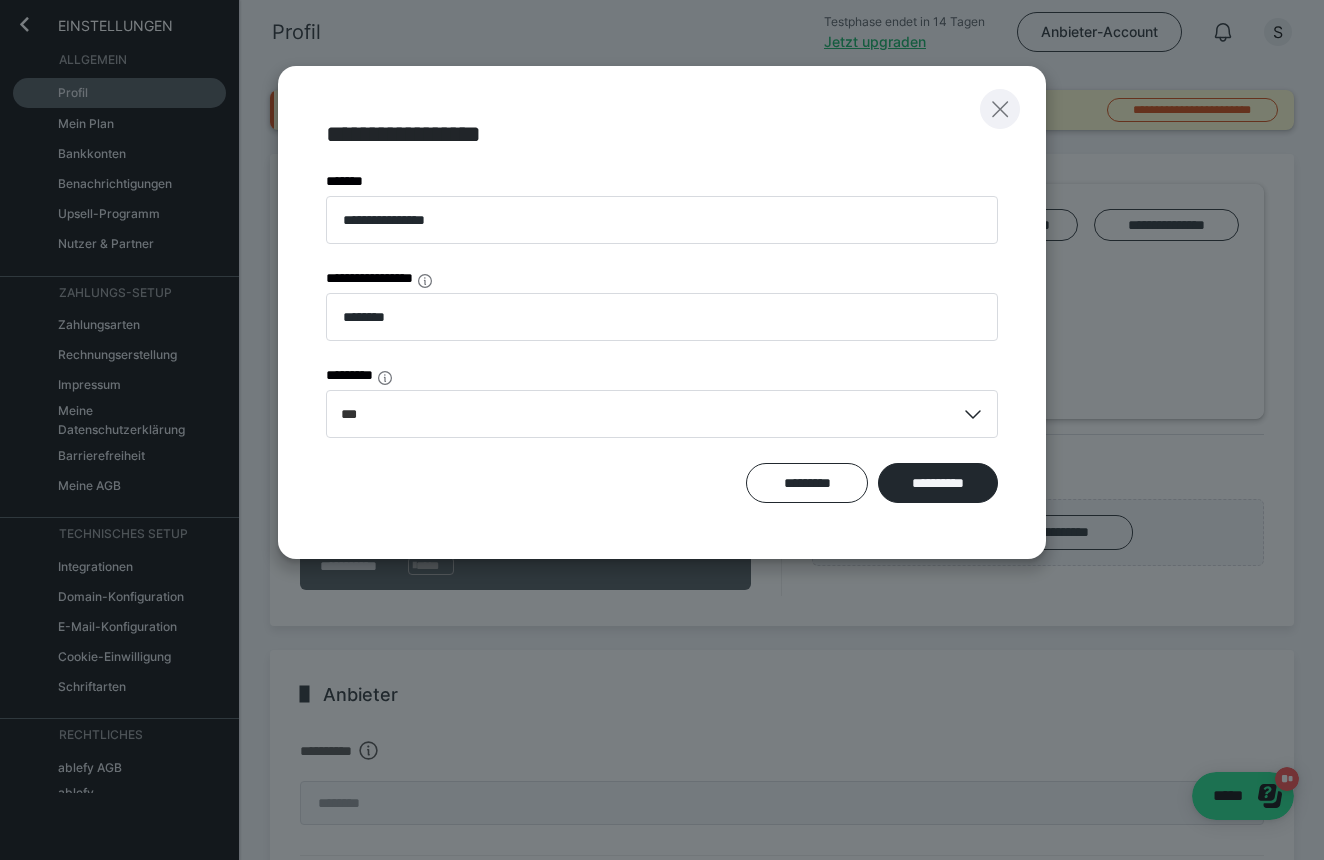 click 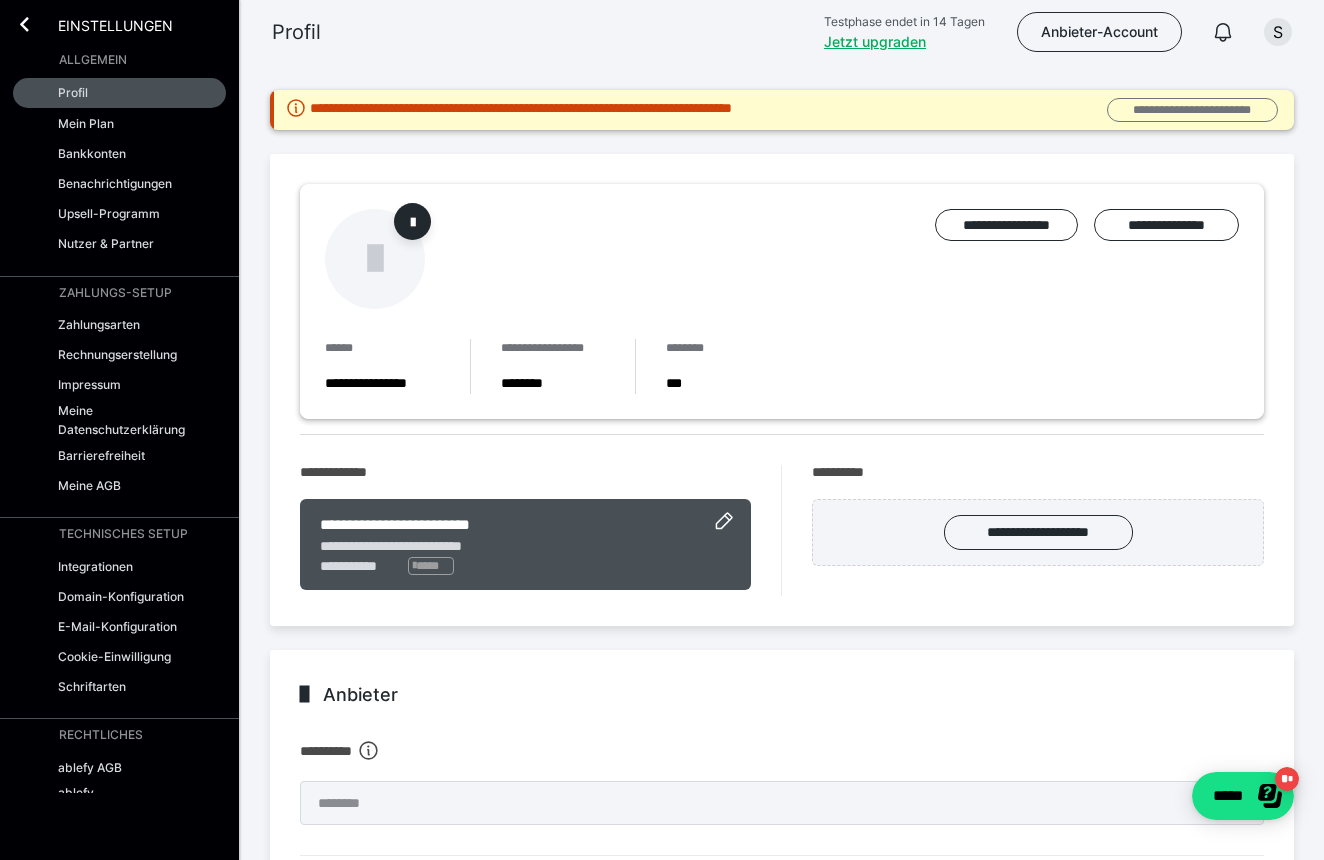 scroll, scrollTop: 0, scrollLeft: 0, axis: both 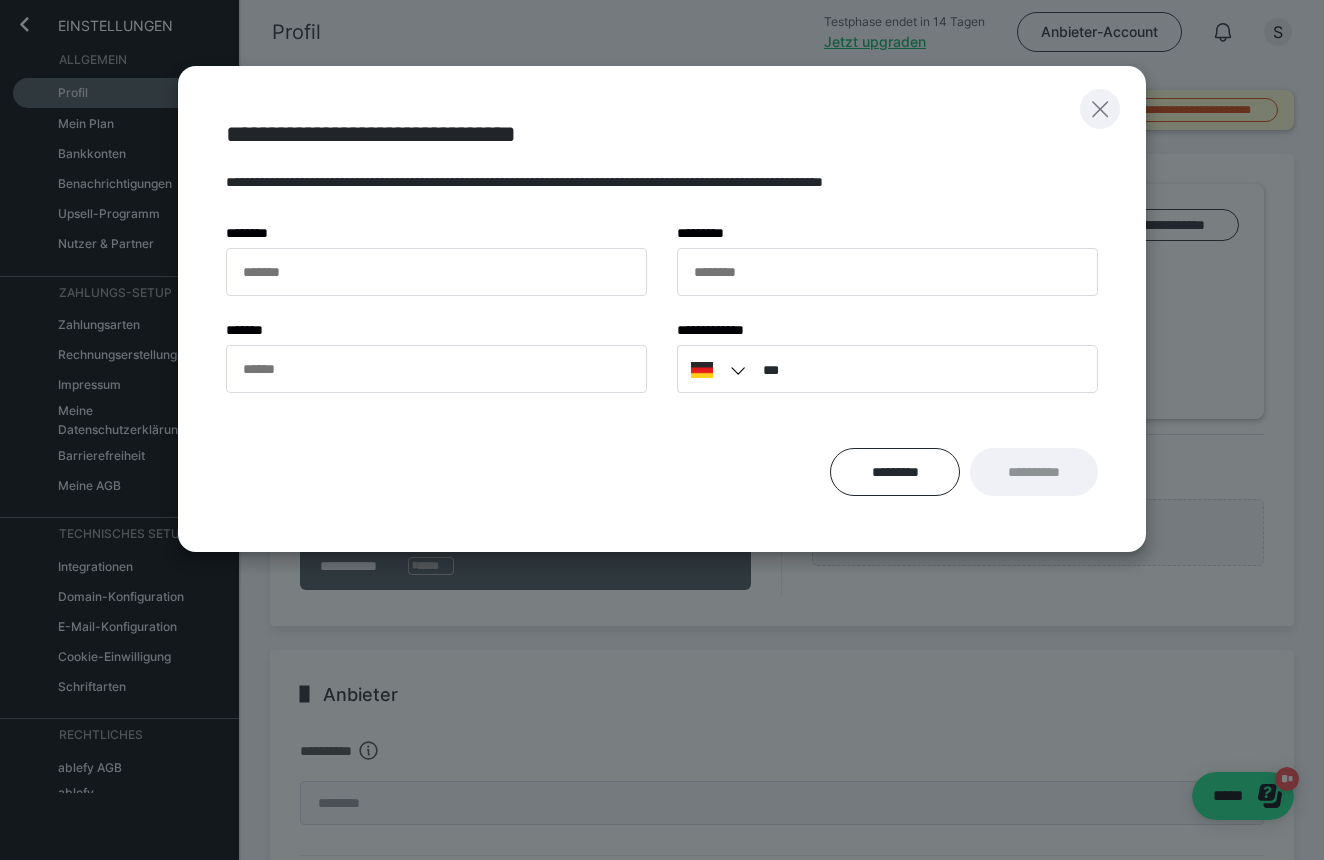 click at bounding box center [1100, 109] 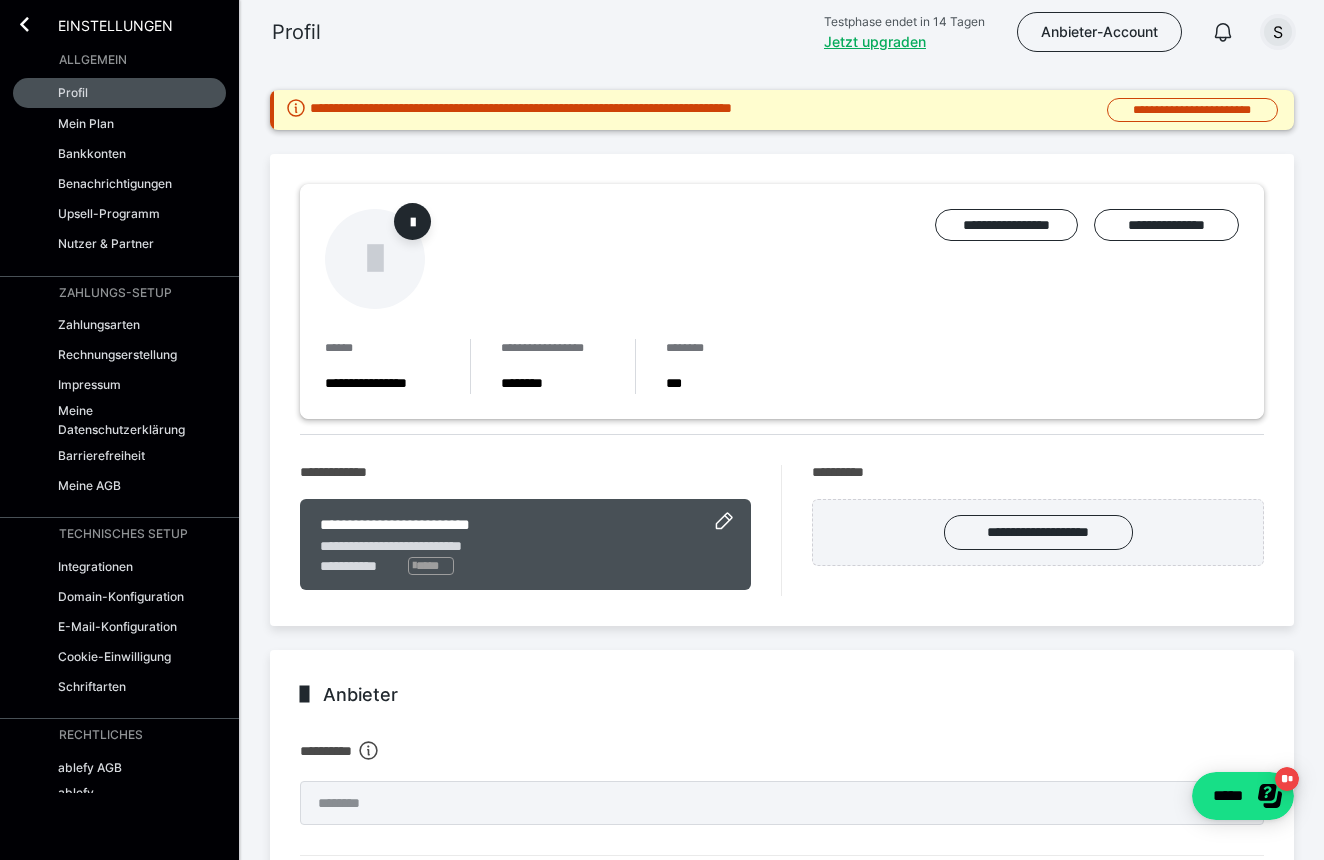 click on "S" at bounding box center [1278, 32] 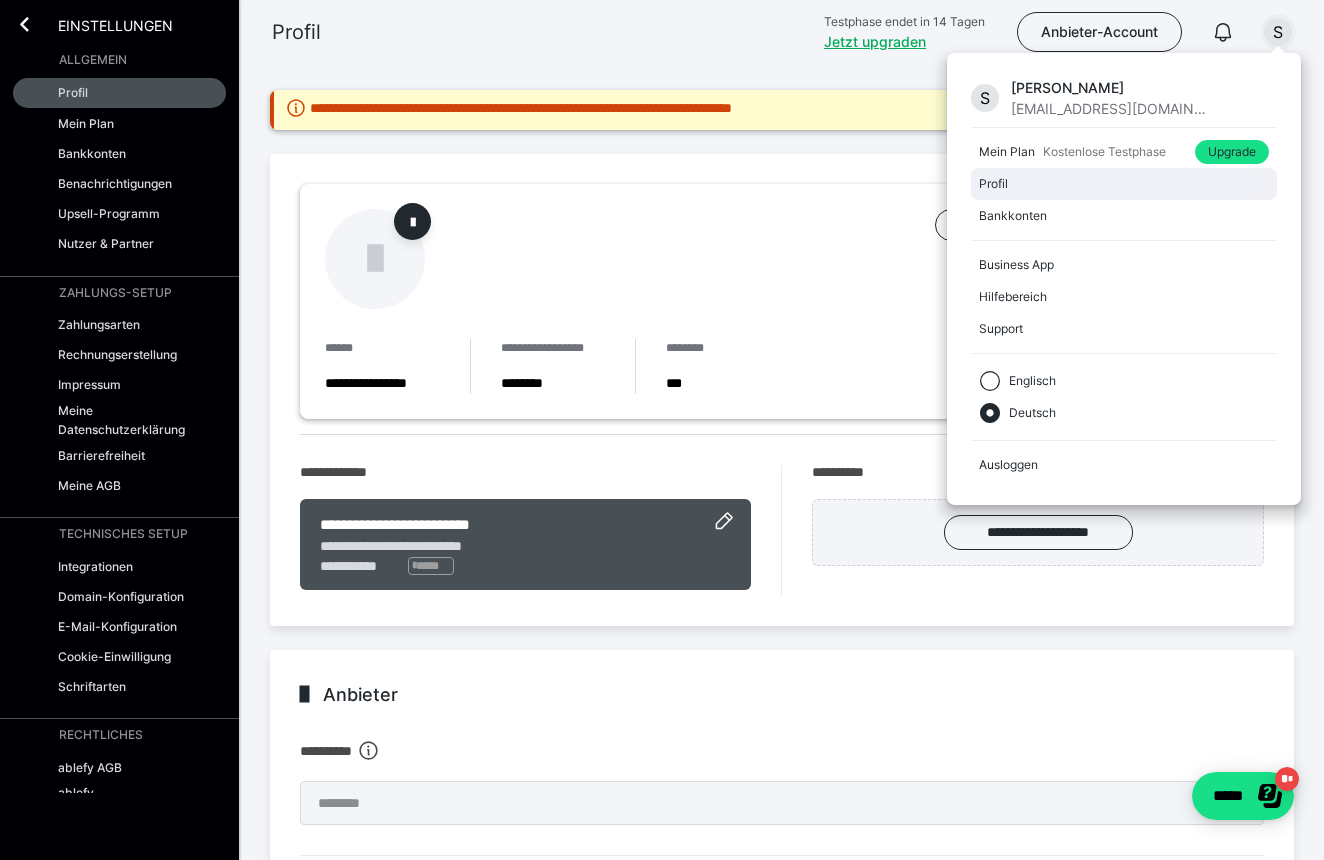 click on "Profil" at bounding box center (1120, 184) 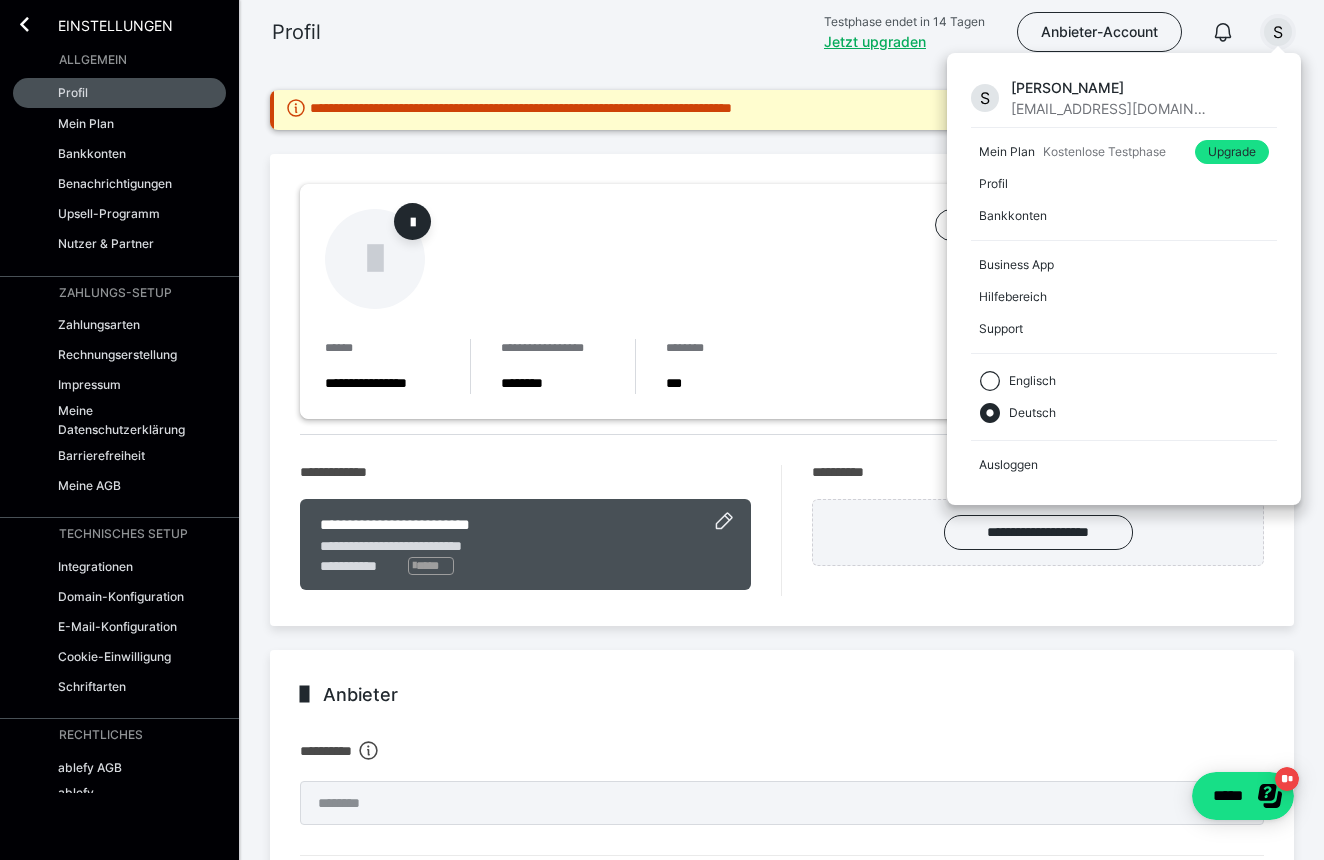 click 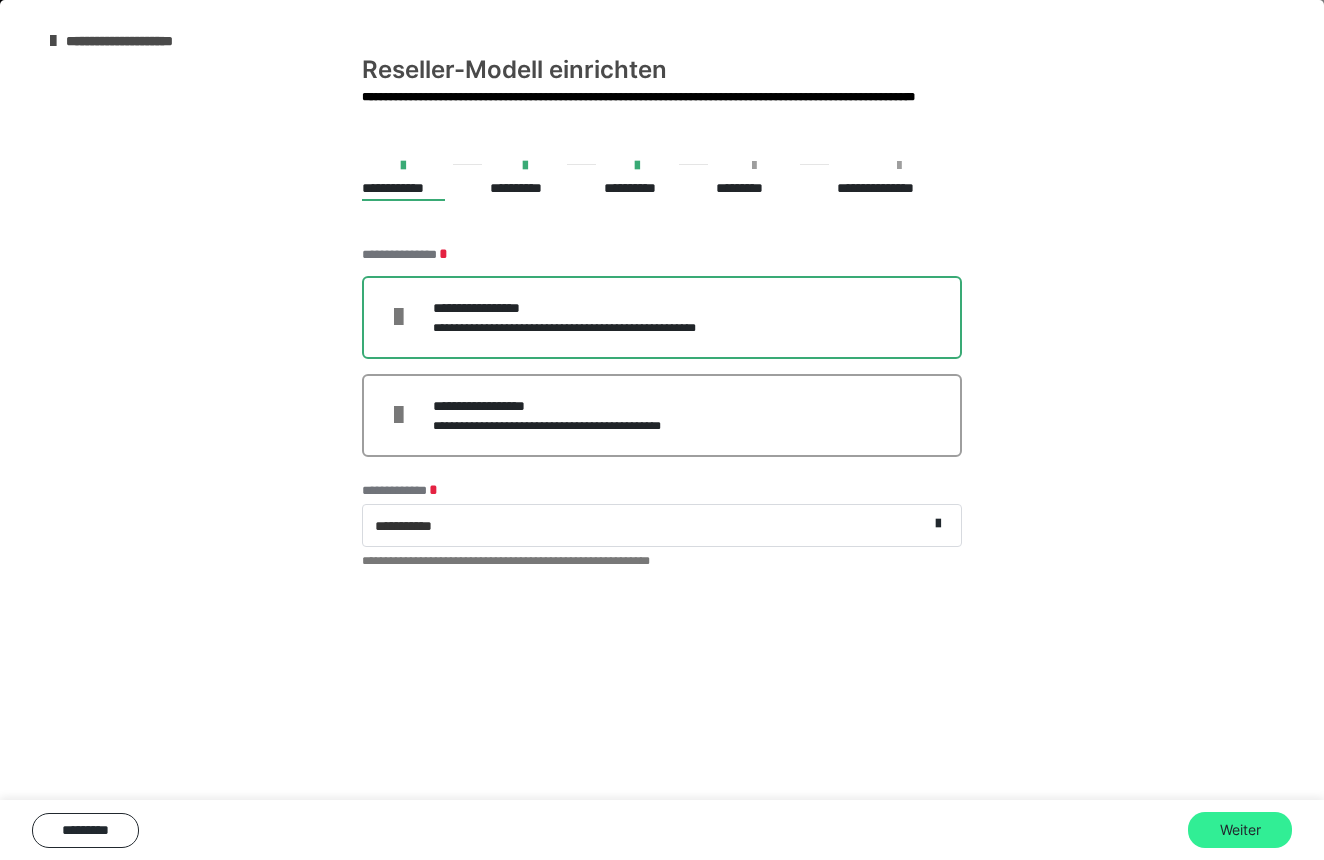 click on "Weiter" at bounding box center (1240, 830) 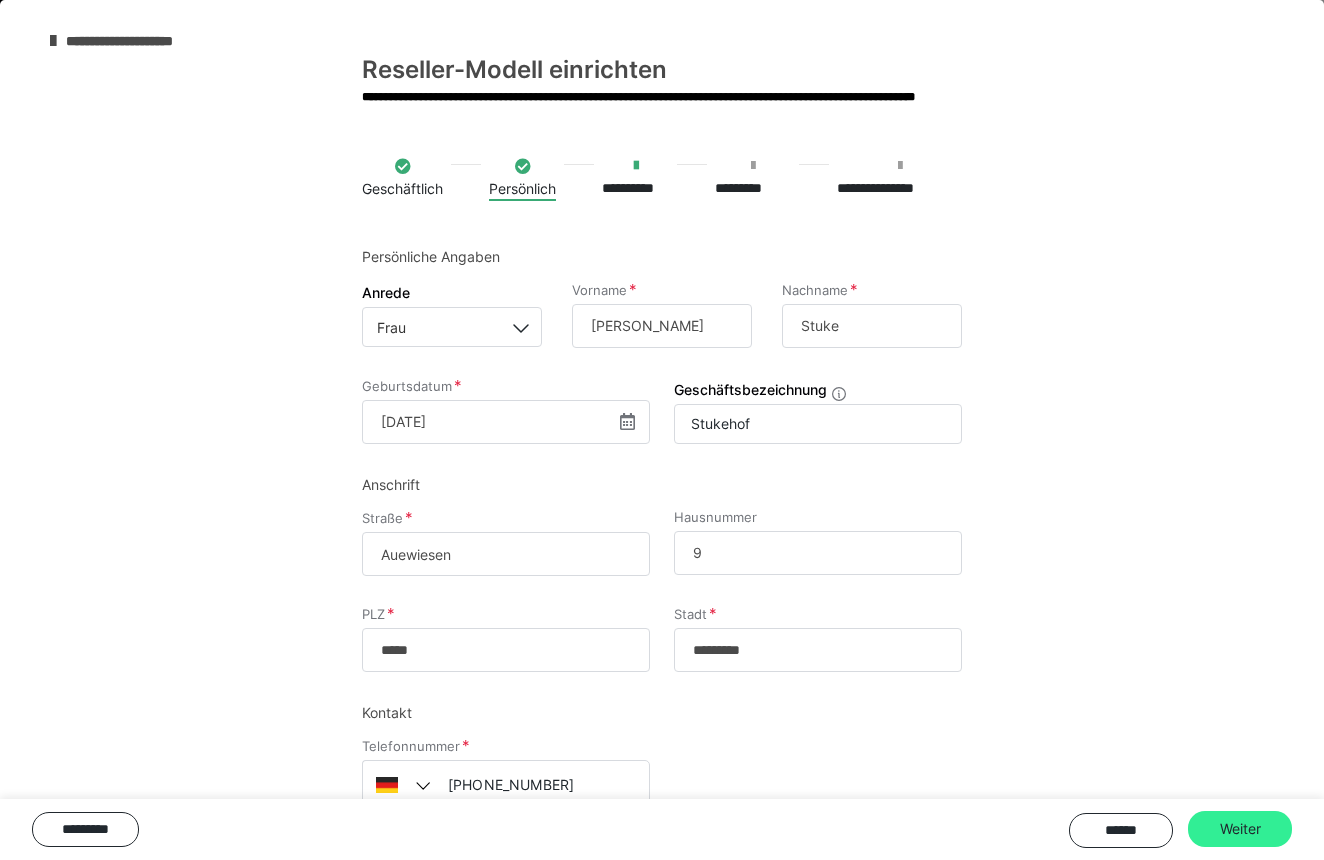 click on "Weiter" at bounding box center (1240, 829) 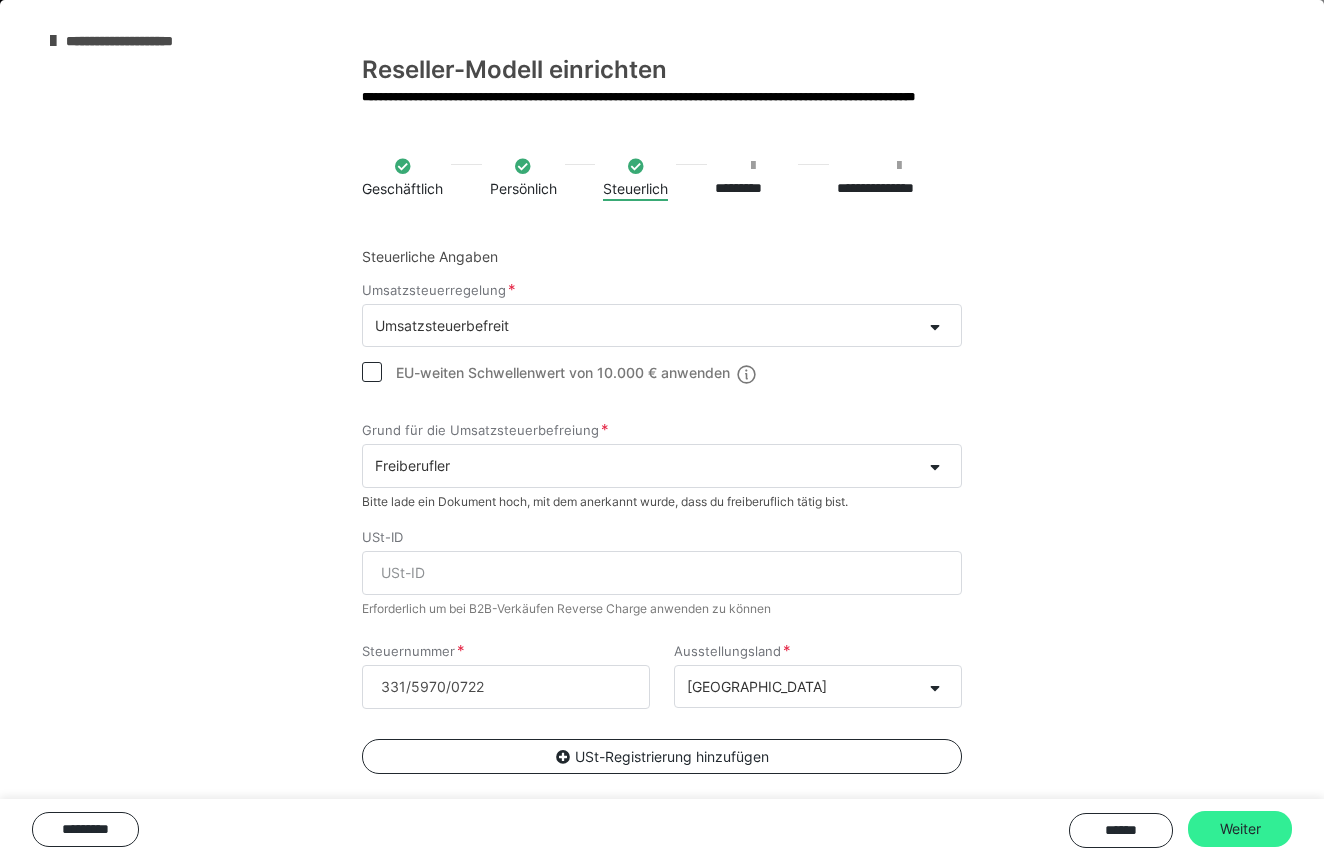 click on "Weiter" at bounding box center (1240, 829) 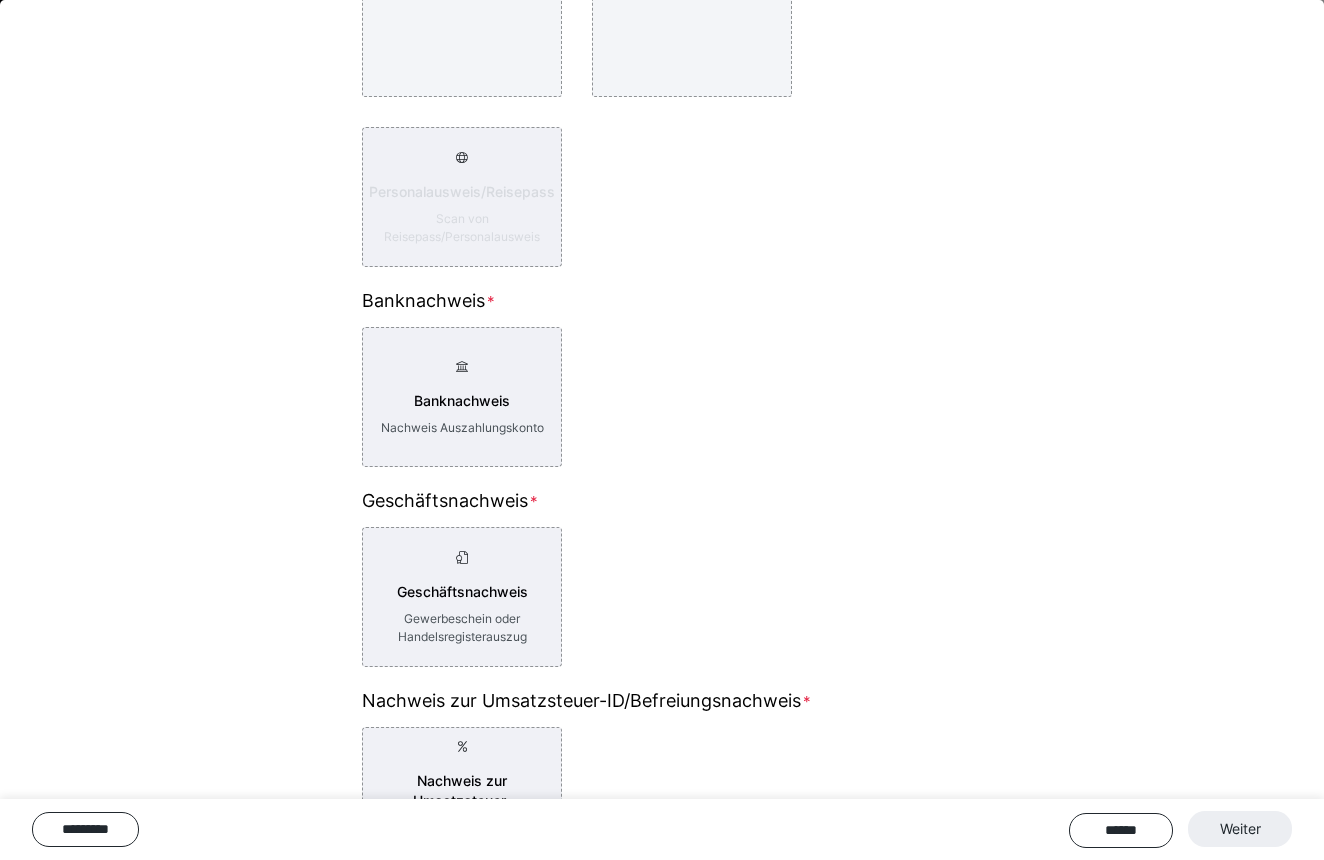 scroll, scrollTop: 396, scrollLeft: 0, axis: vertical 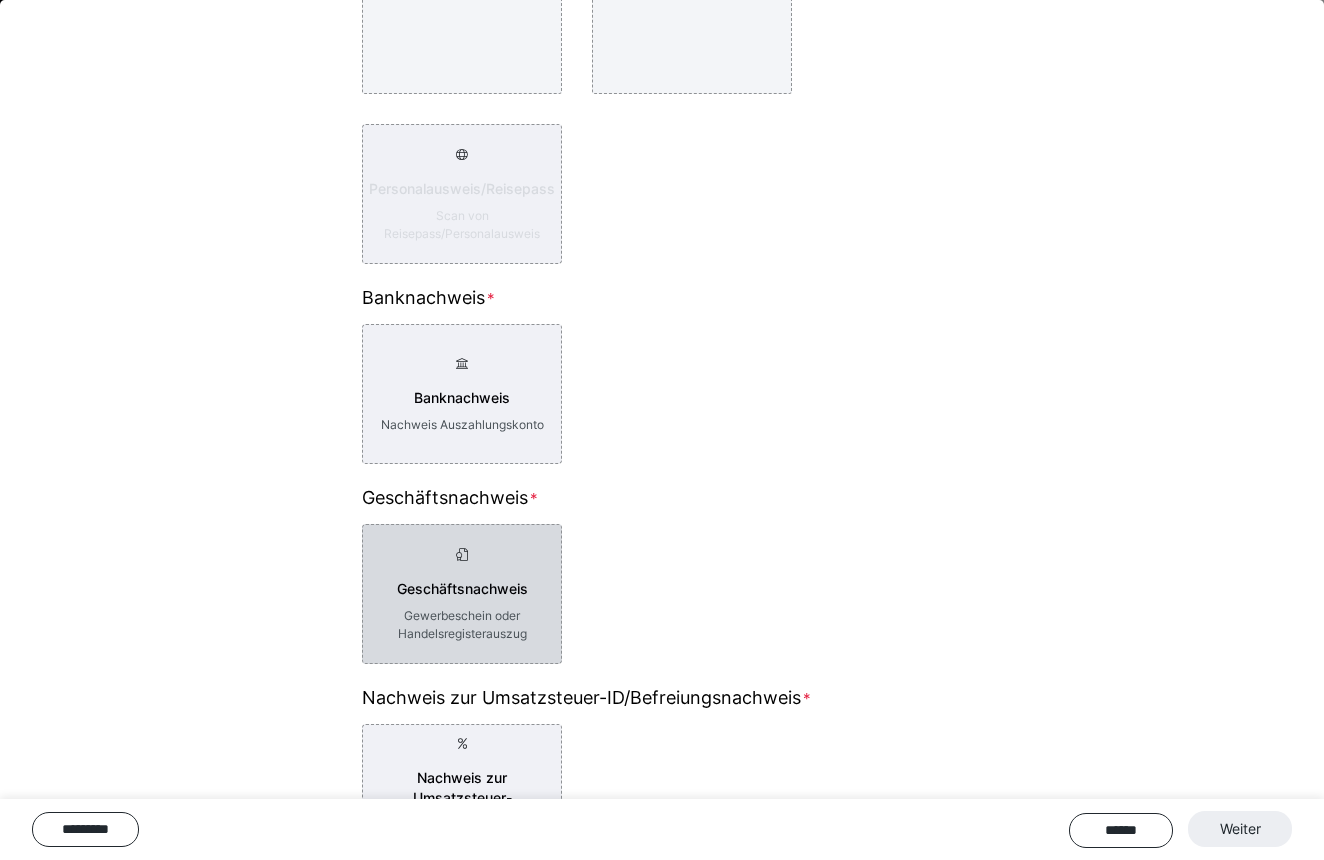 click on "Geschäftsnachweis" at bounding box center [462, 589] 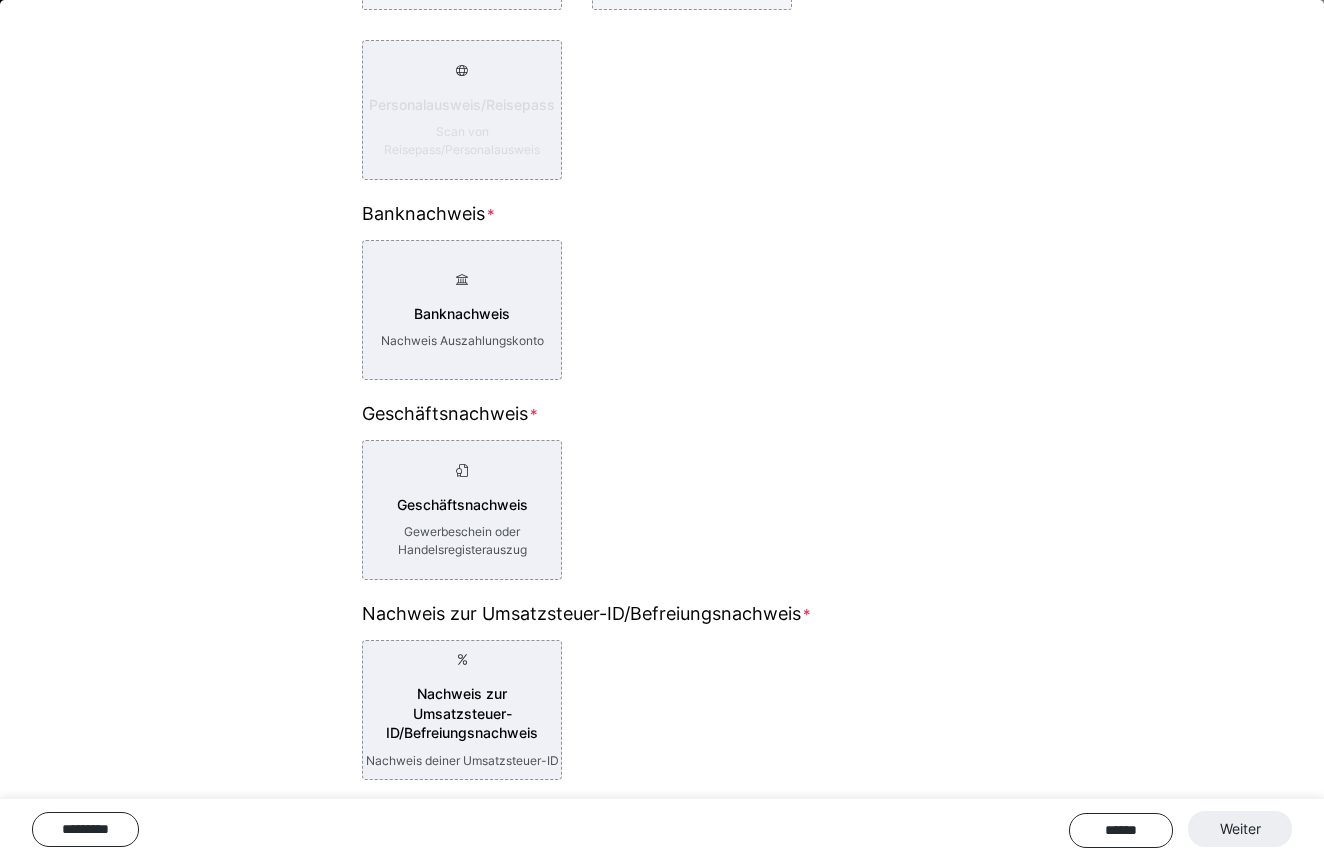 scroll, scrollTop: 480, scrollLeft: 0, axis: vertical 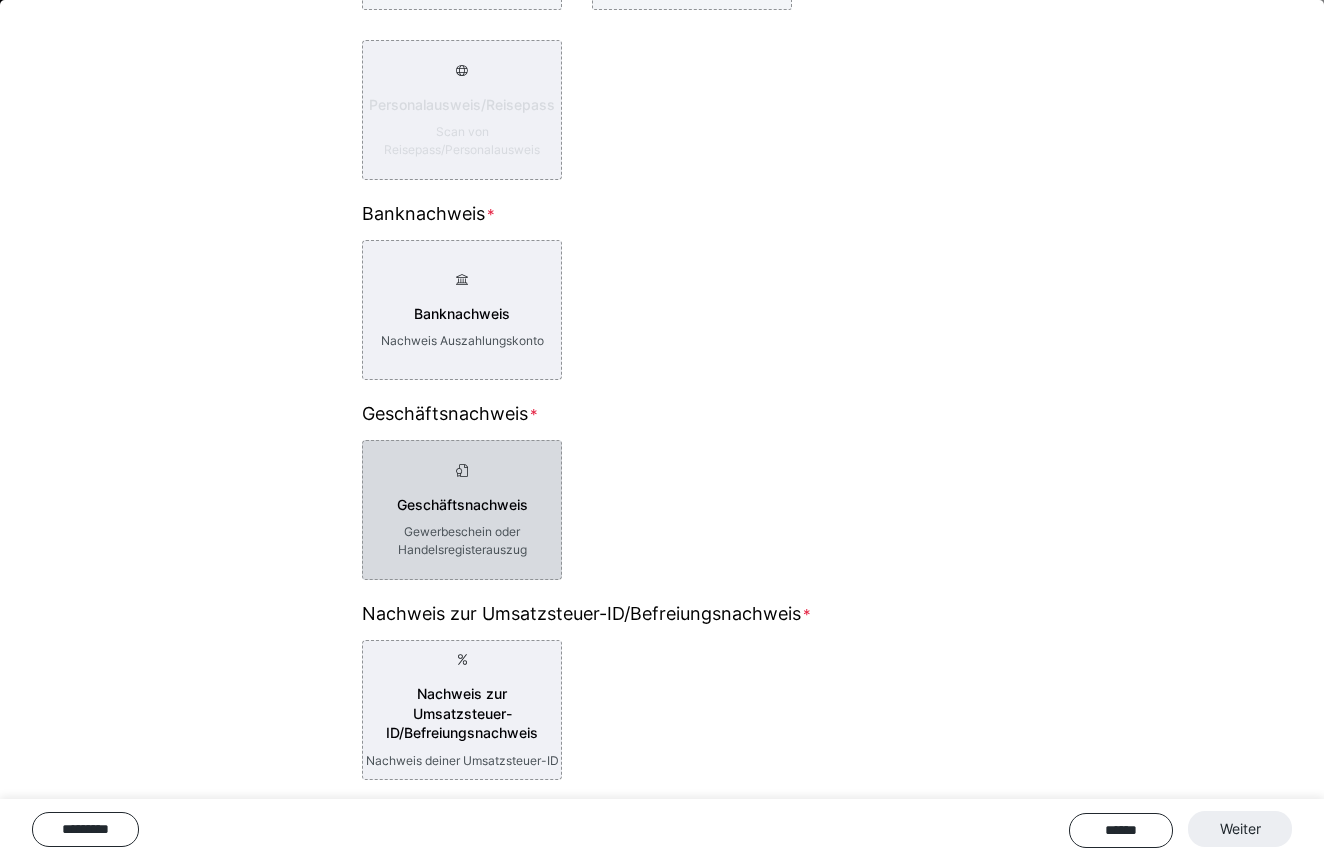 click on "Geschäftsnachweis" at bounding box center [462, 505] 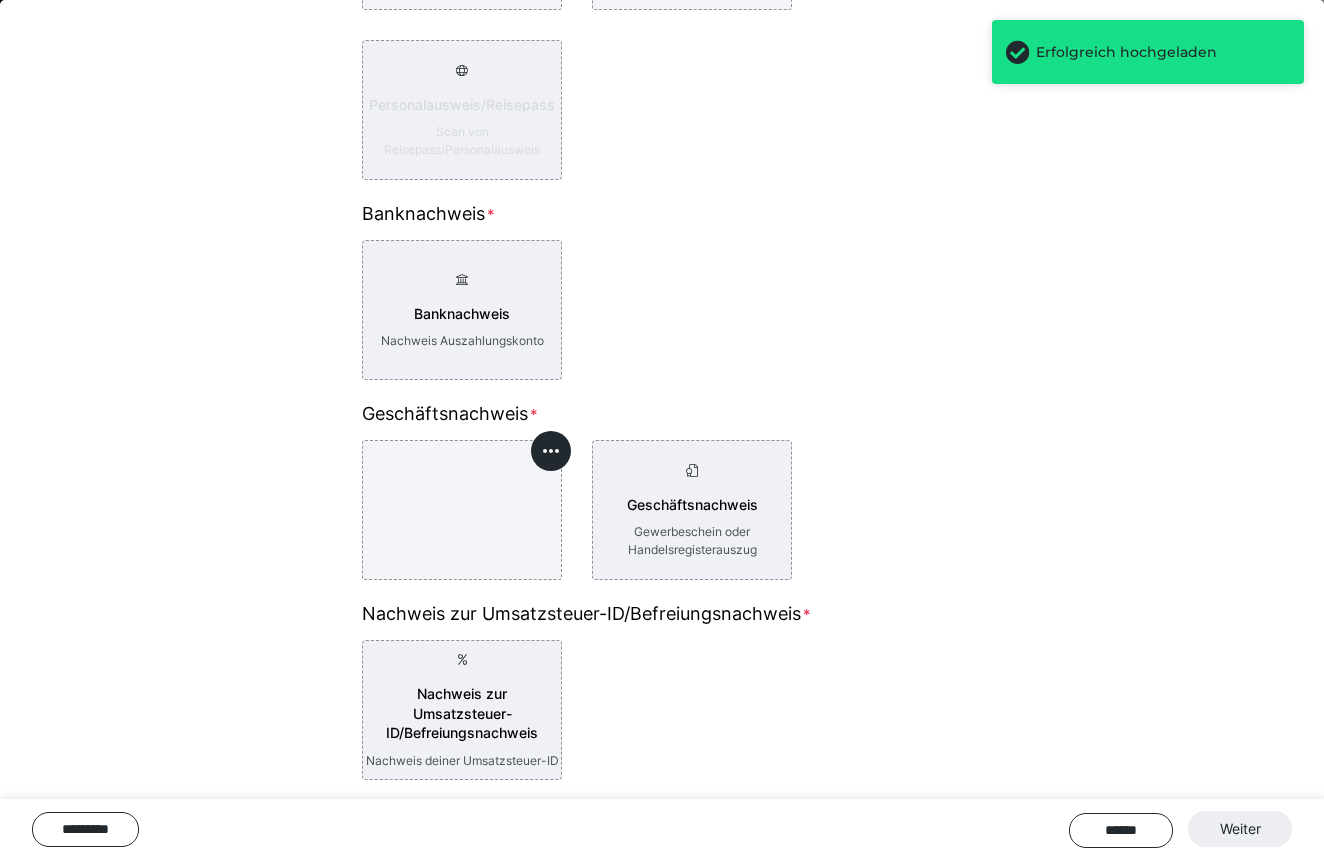 scroll, scrollTop: 257, scrollLeft: 0, axis: vertical 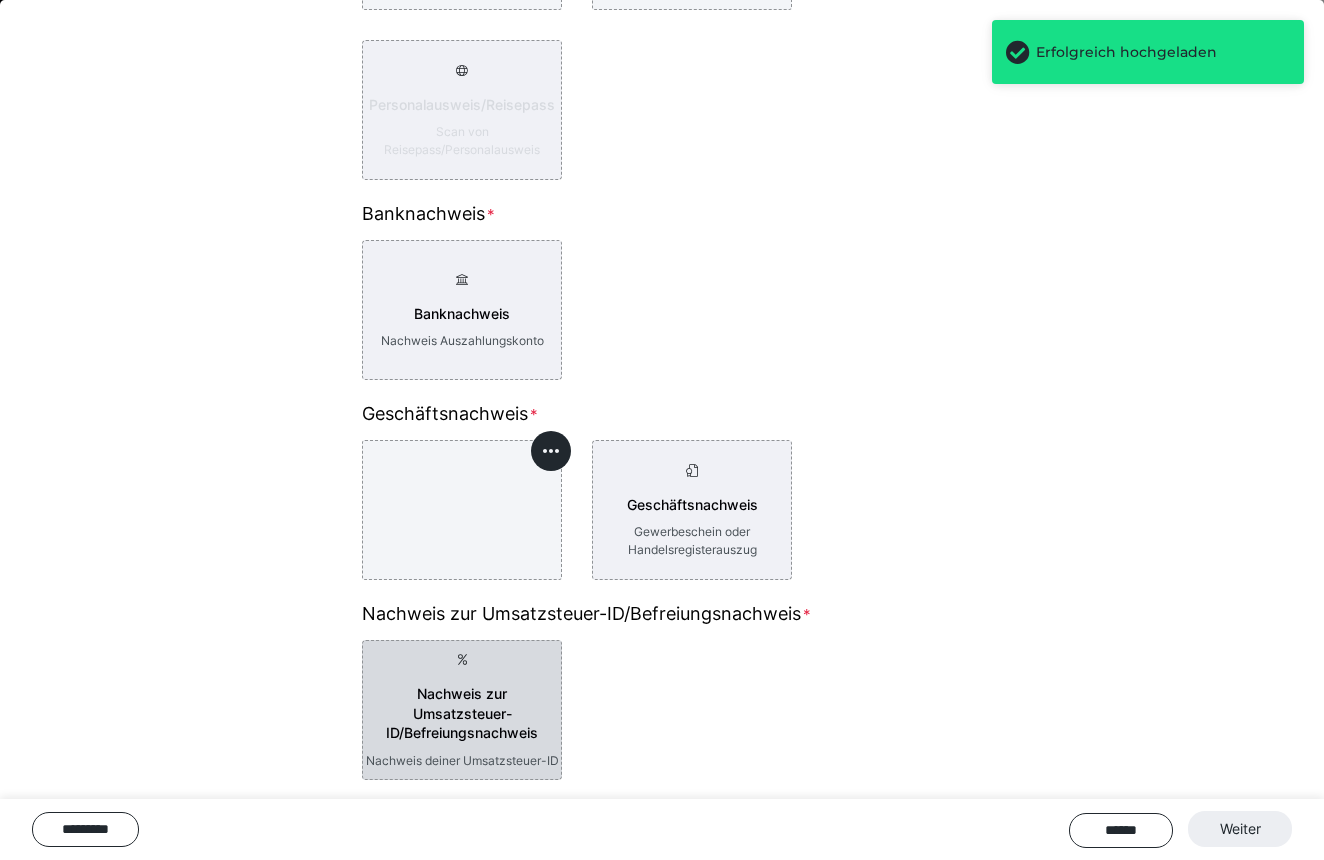click on "Nachweis zur Umsatzsteuer-ID/Befreiungsnachweis" at bounding box center (462, 713) 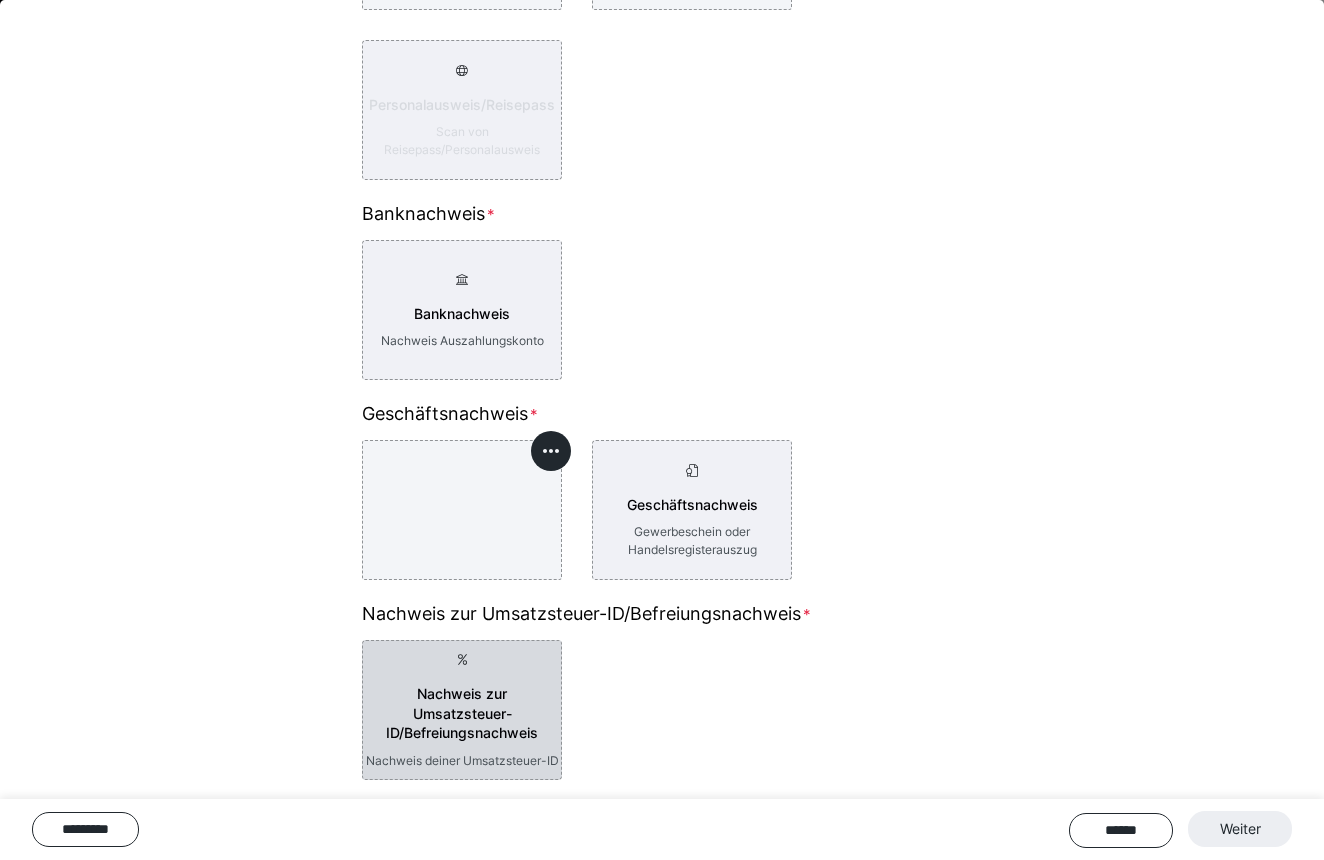 click on "Nachweis zur Umsatzsteuer-ID/Befreiungsnachweis" at bounding box center (462, 713) 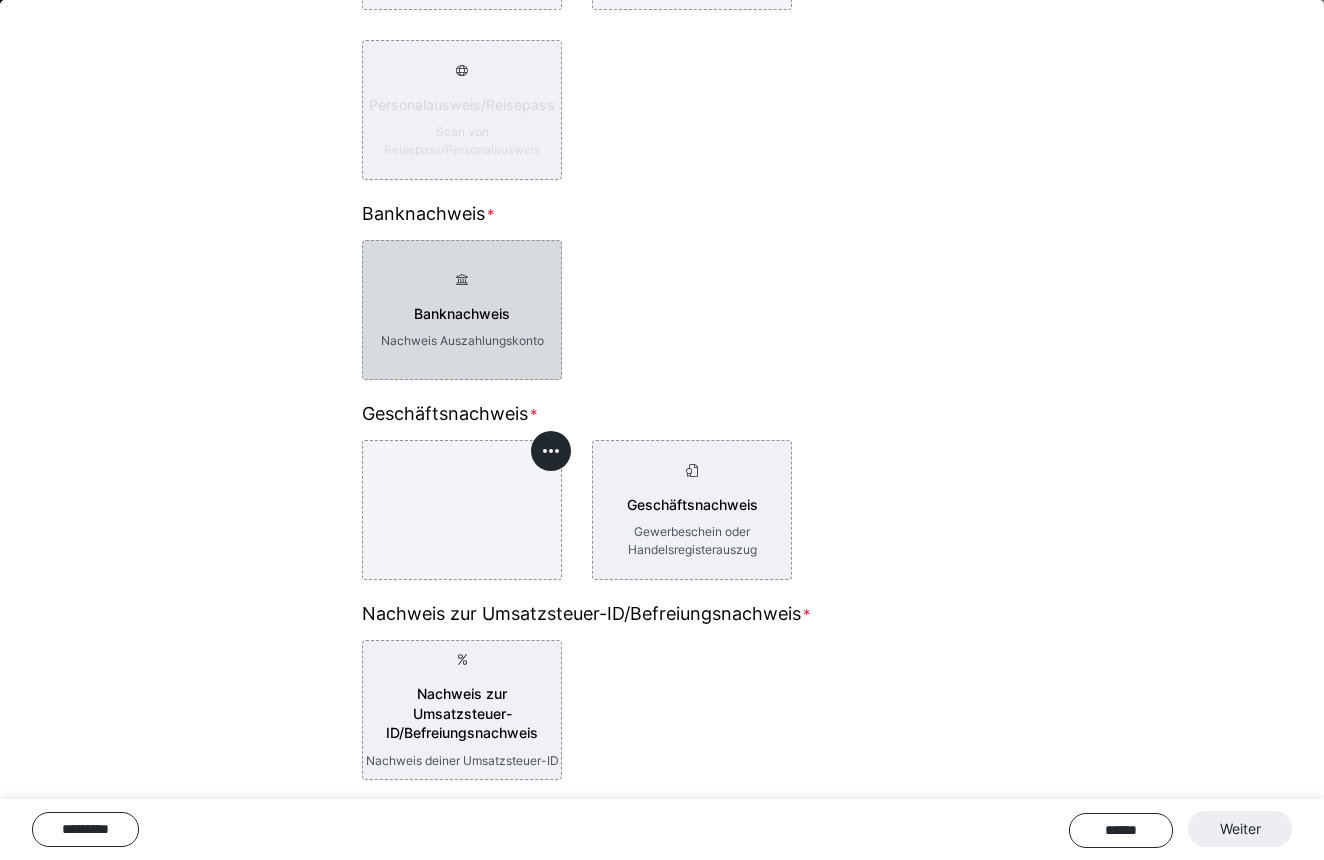 click on "Banknachweis Nachweis Auszahlungskonto" at bounding box center (462, 310) 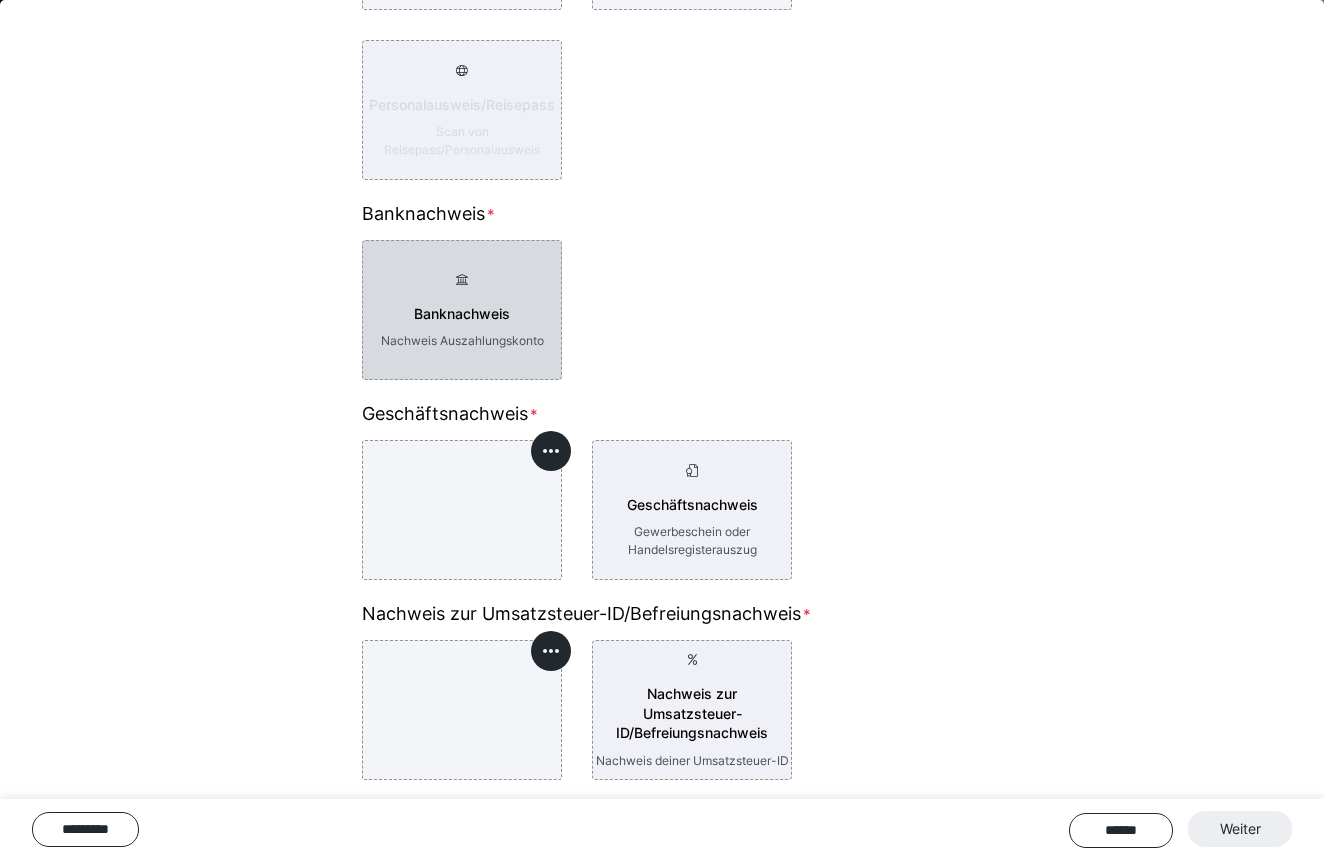 click on "Banknachweis" at bounding box center (462, 314) 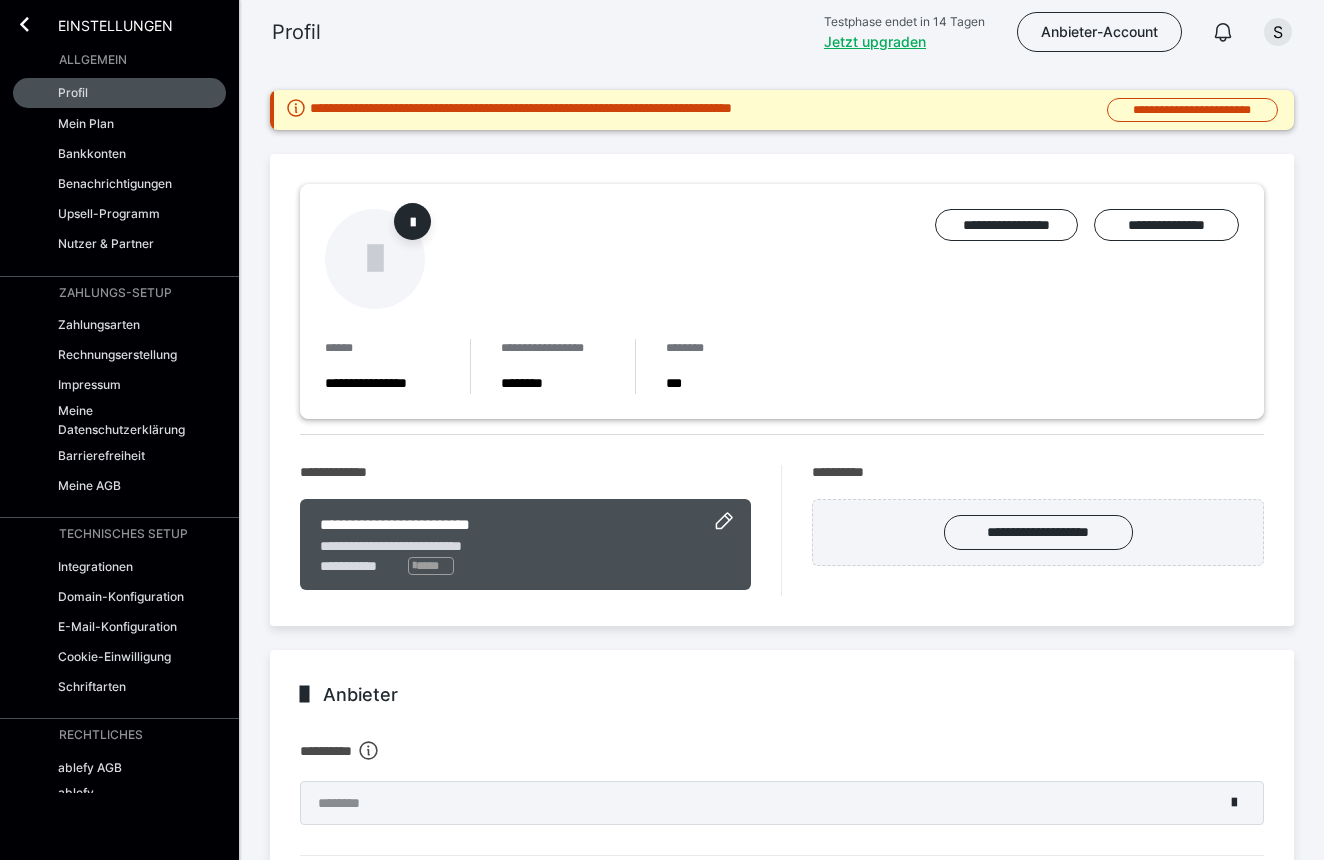 scroll, scrollTop: 0, scrollLeft: 0, axis: both 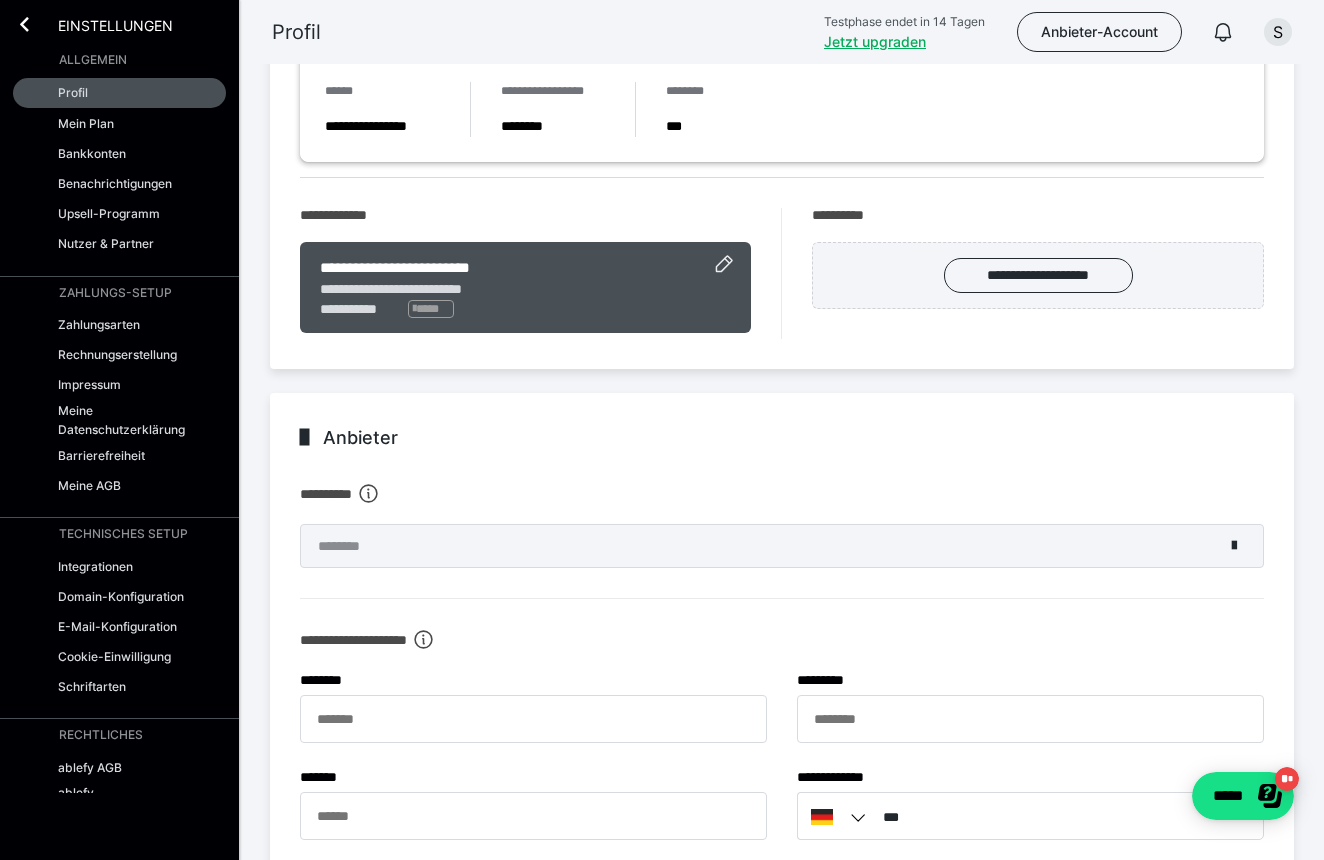 click 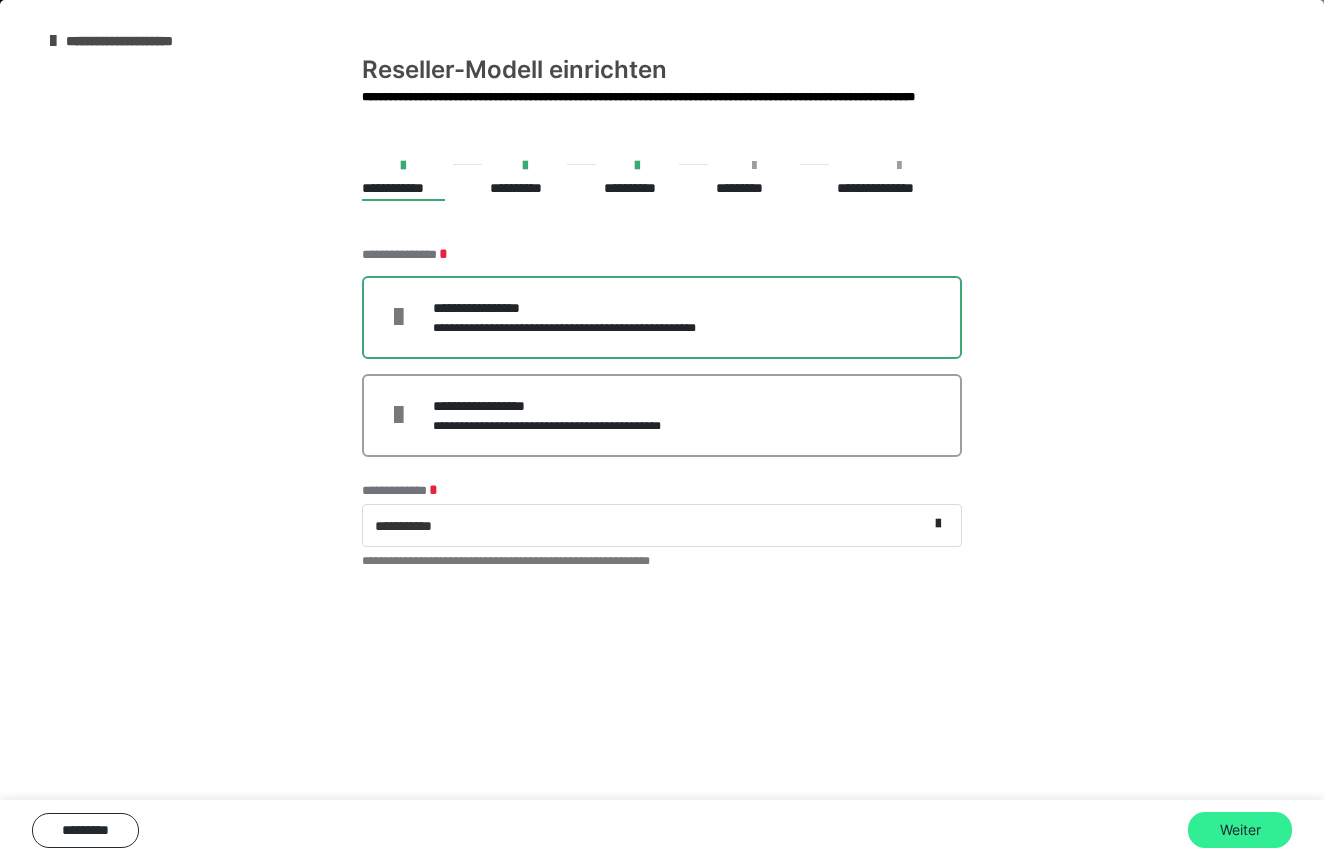 click on "Weiter" at bounding box center [1240, 830] 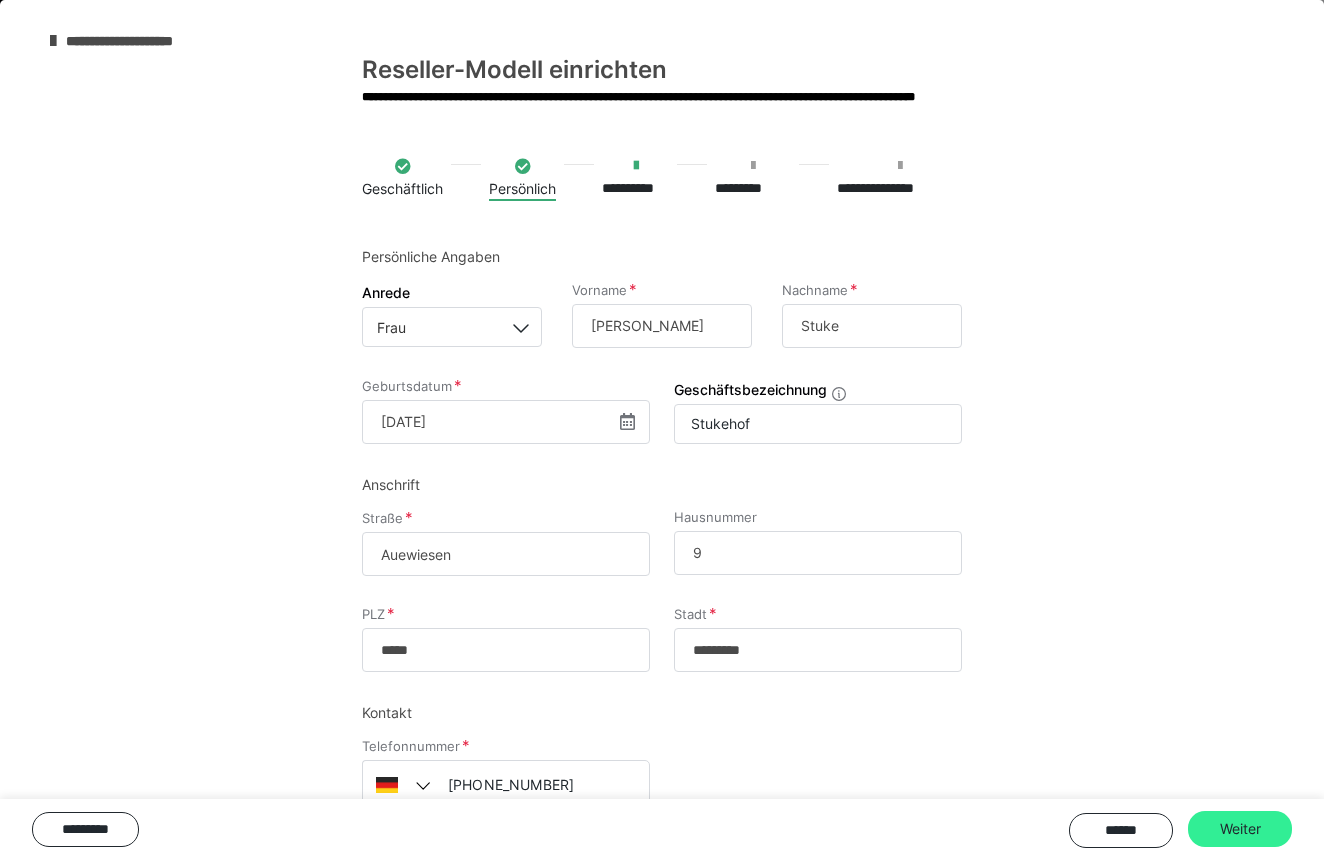 click on "Weiter" at bounding box center (1240, 829) 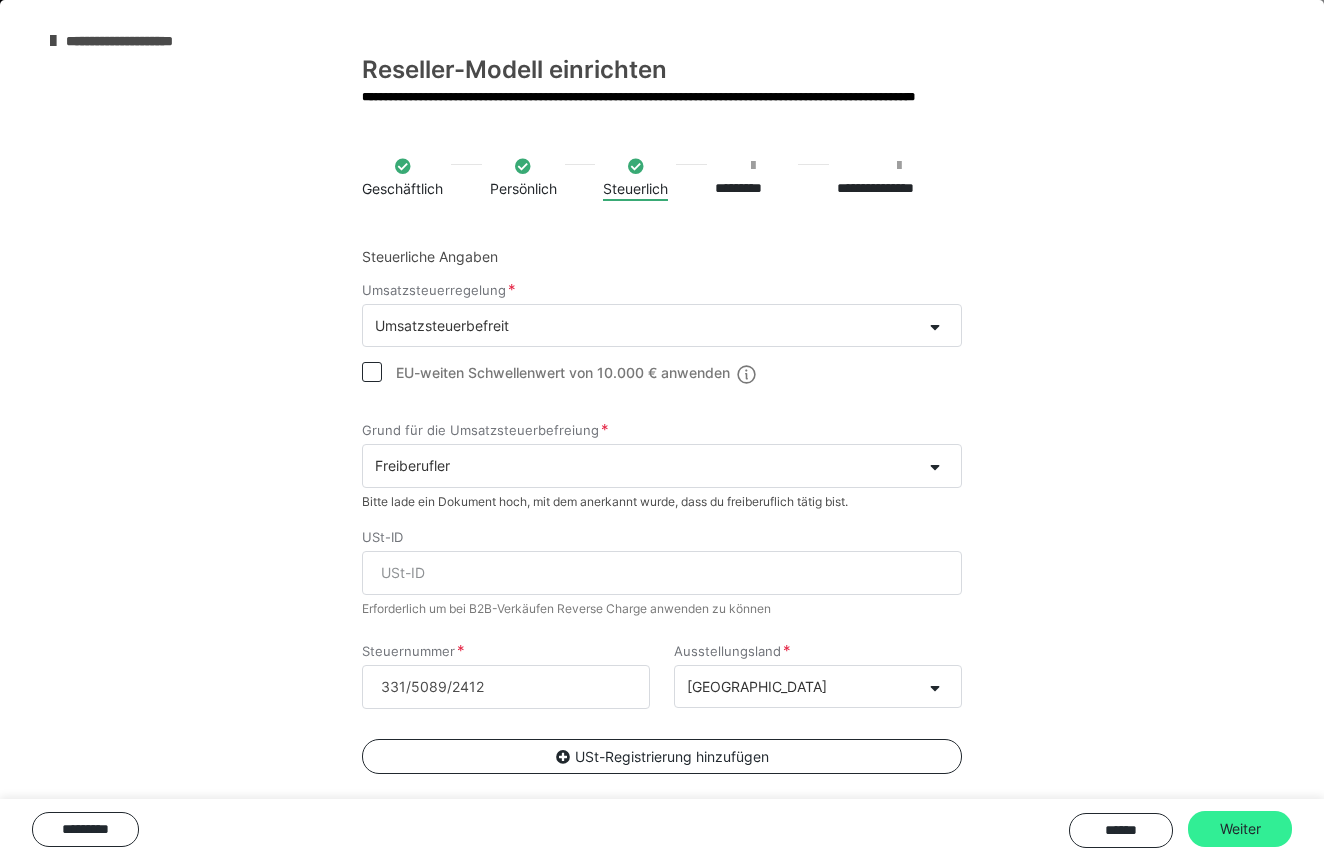 click on "Weiter" at bounding box center [1240, 829] 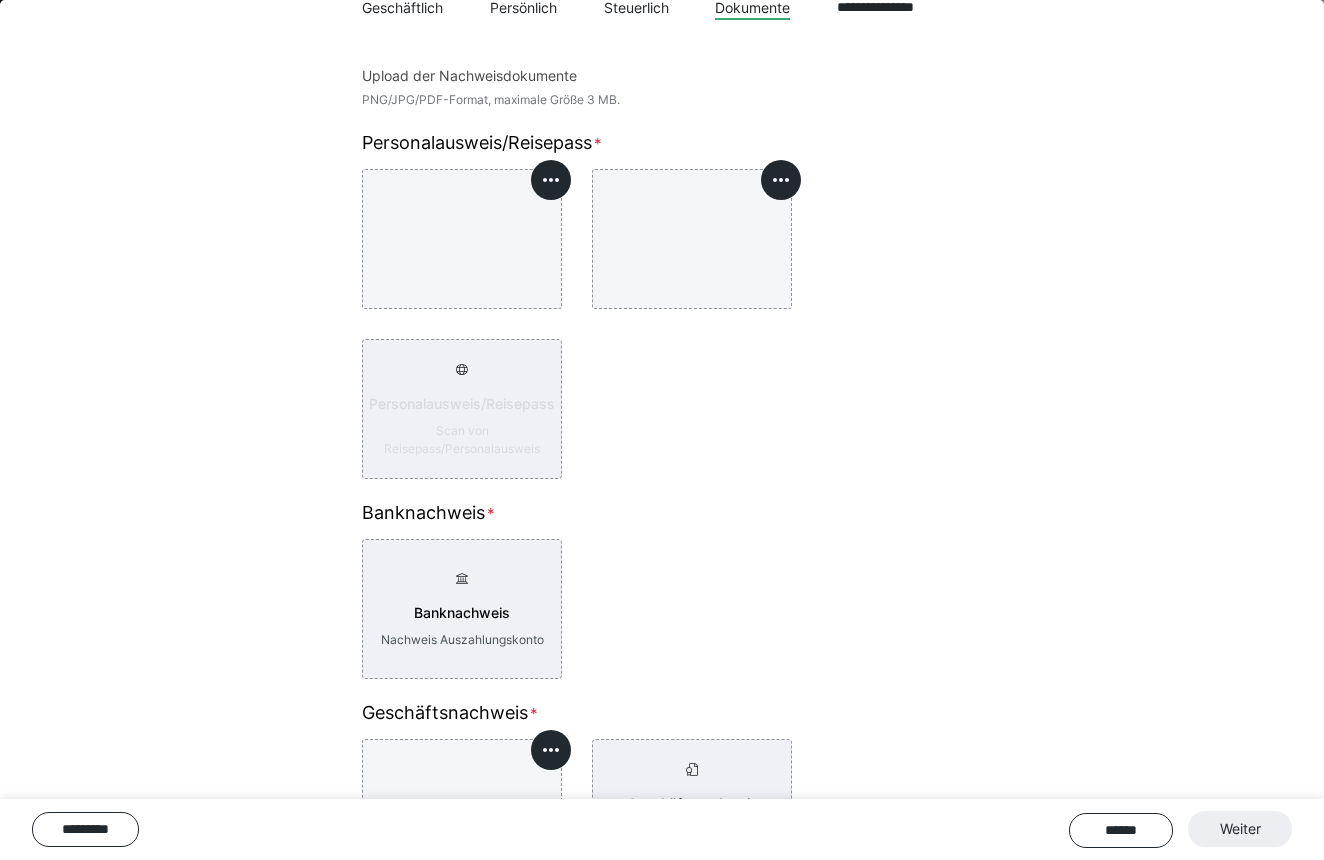 scroll, scrollTop: 295, scrollLeft: 0, axis: vertical 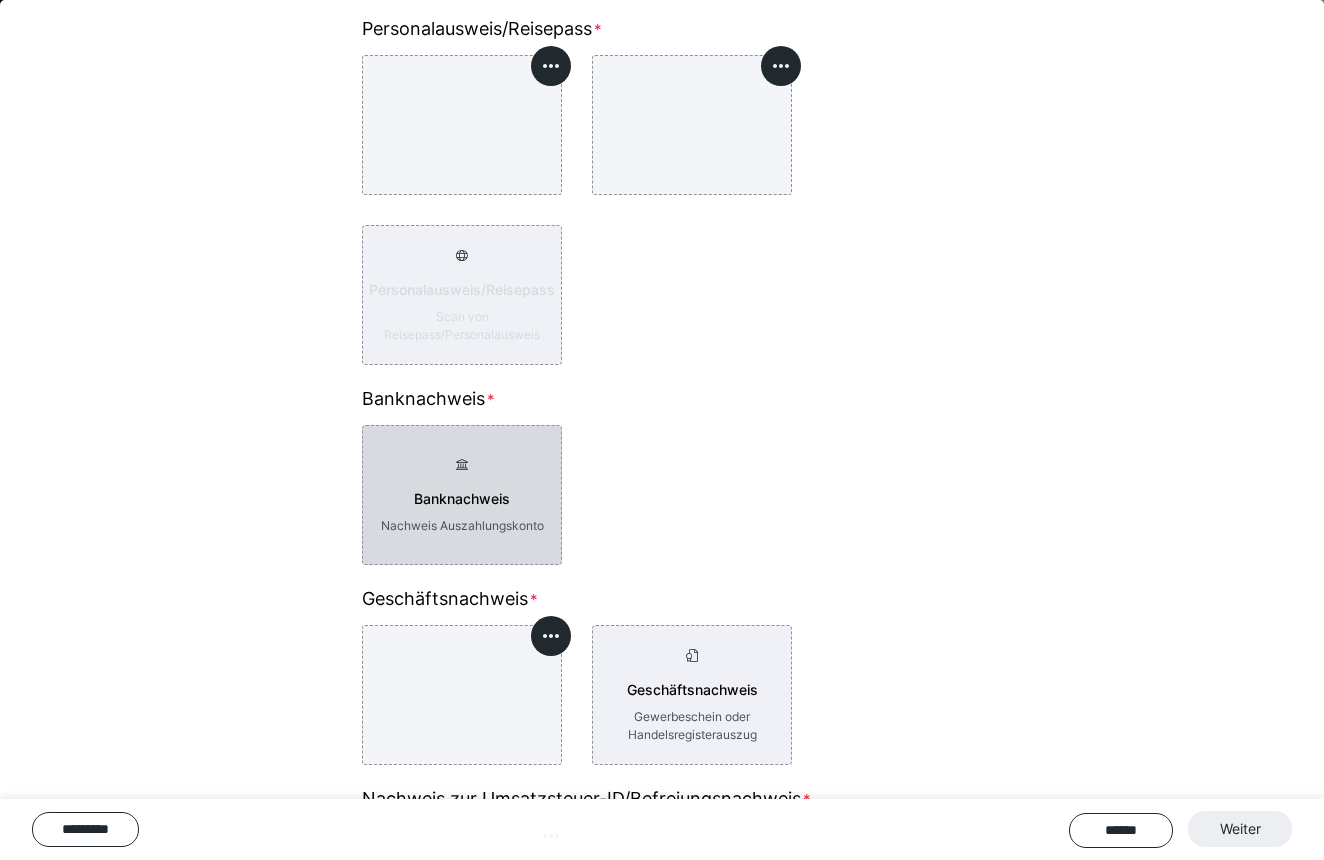 click on "Banknachweis" at bounding box center [462, 499] 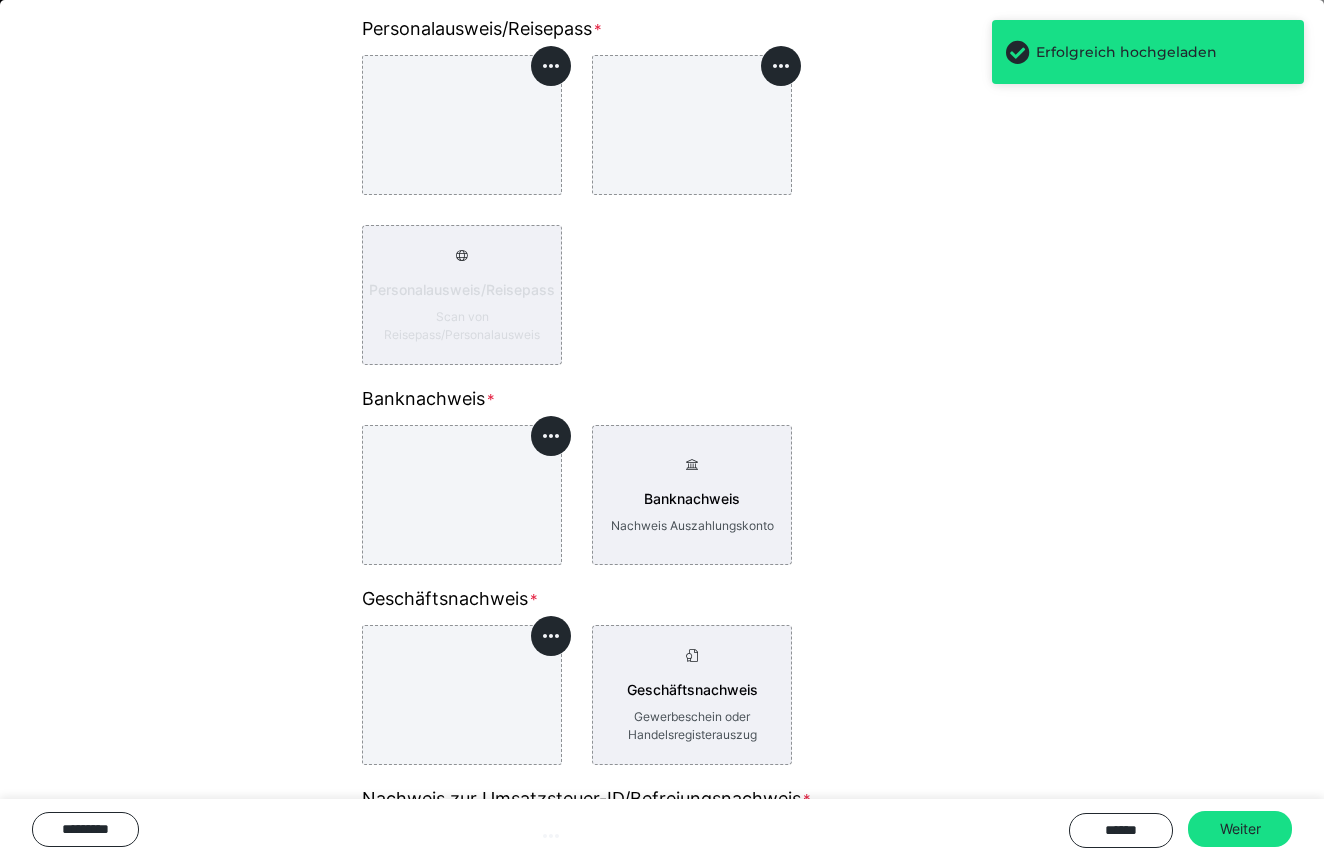 click at bounding box center [462, 495] 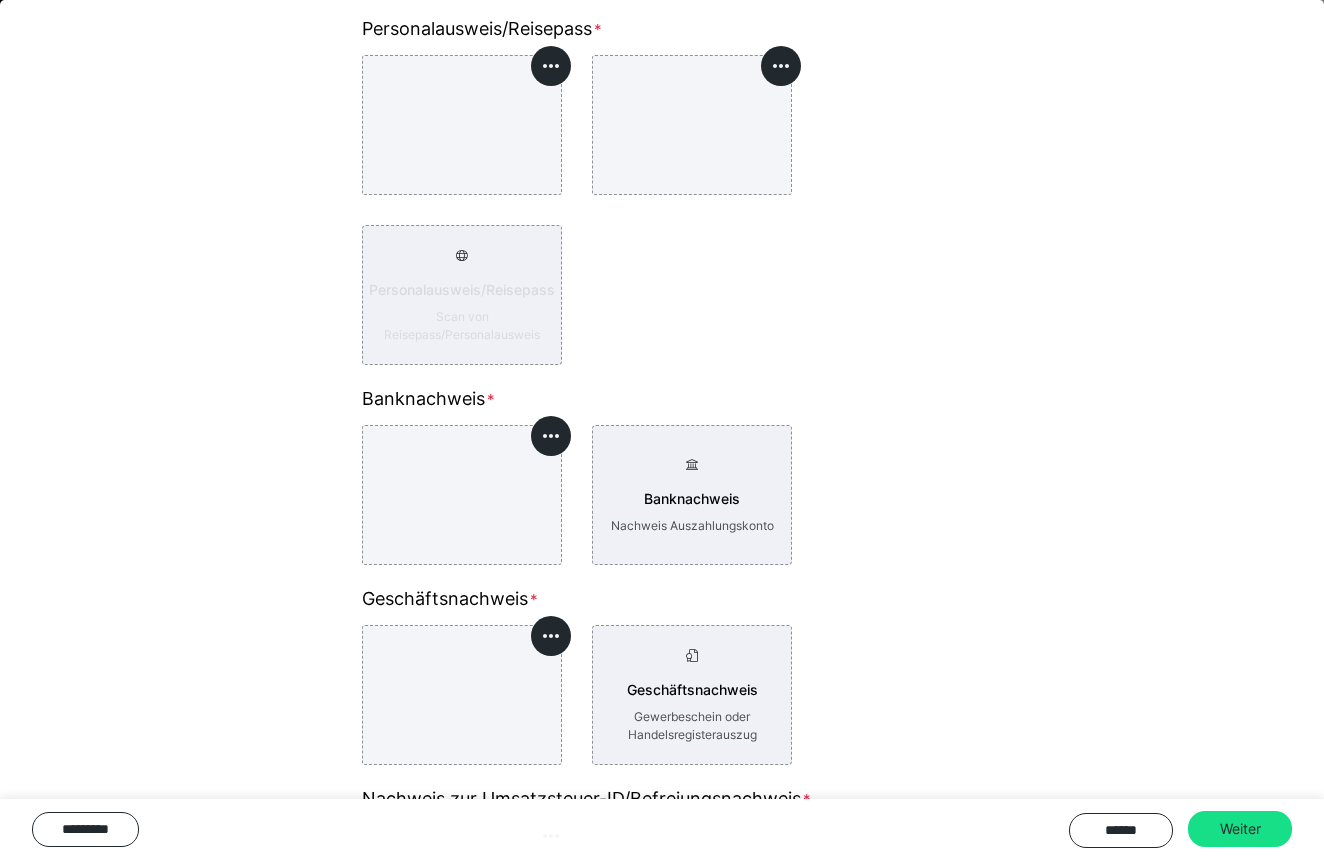 click at bounding box center (462, 495) 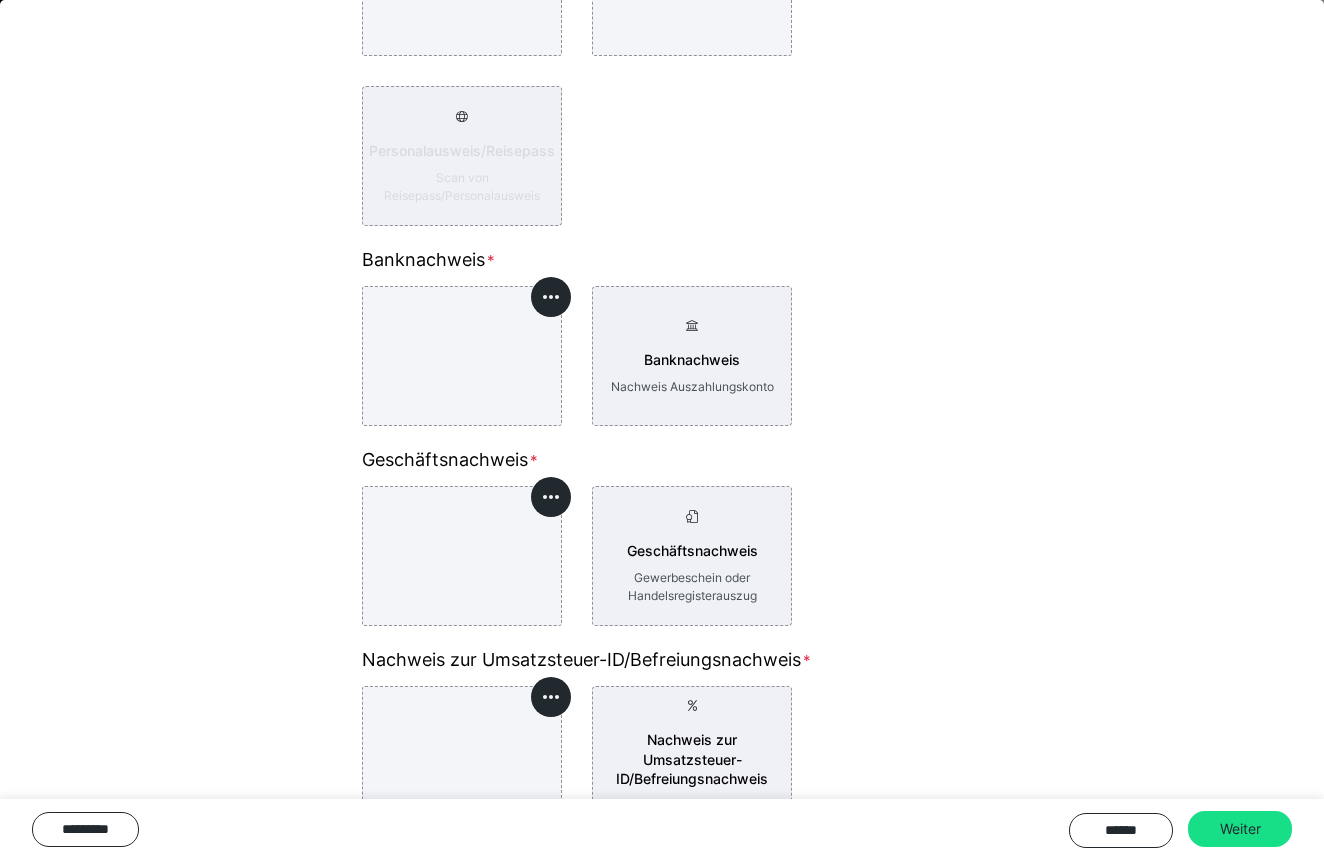 scroll, scrollTop: 442, scrollLeft: 0, axis: vertical 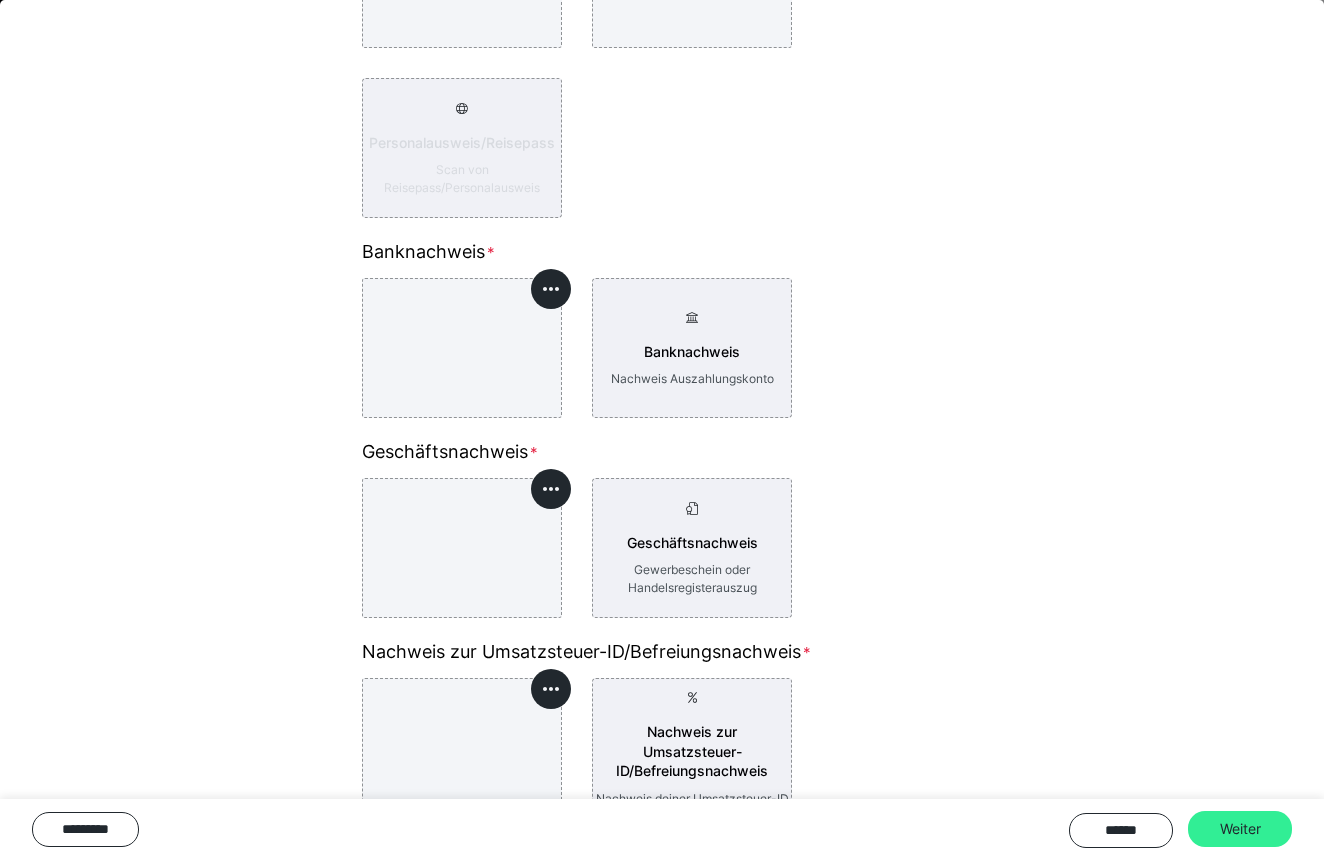 click on "Weiter" at bounding box center (1240, 829) 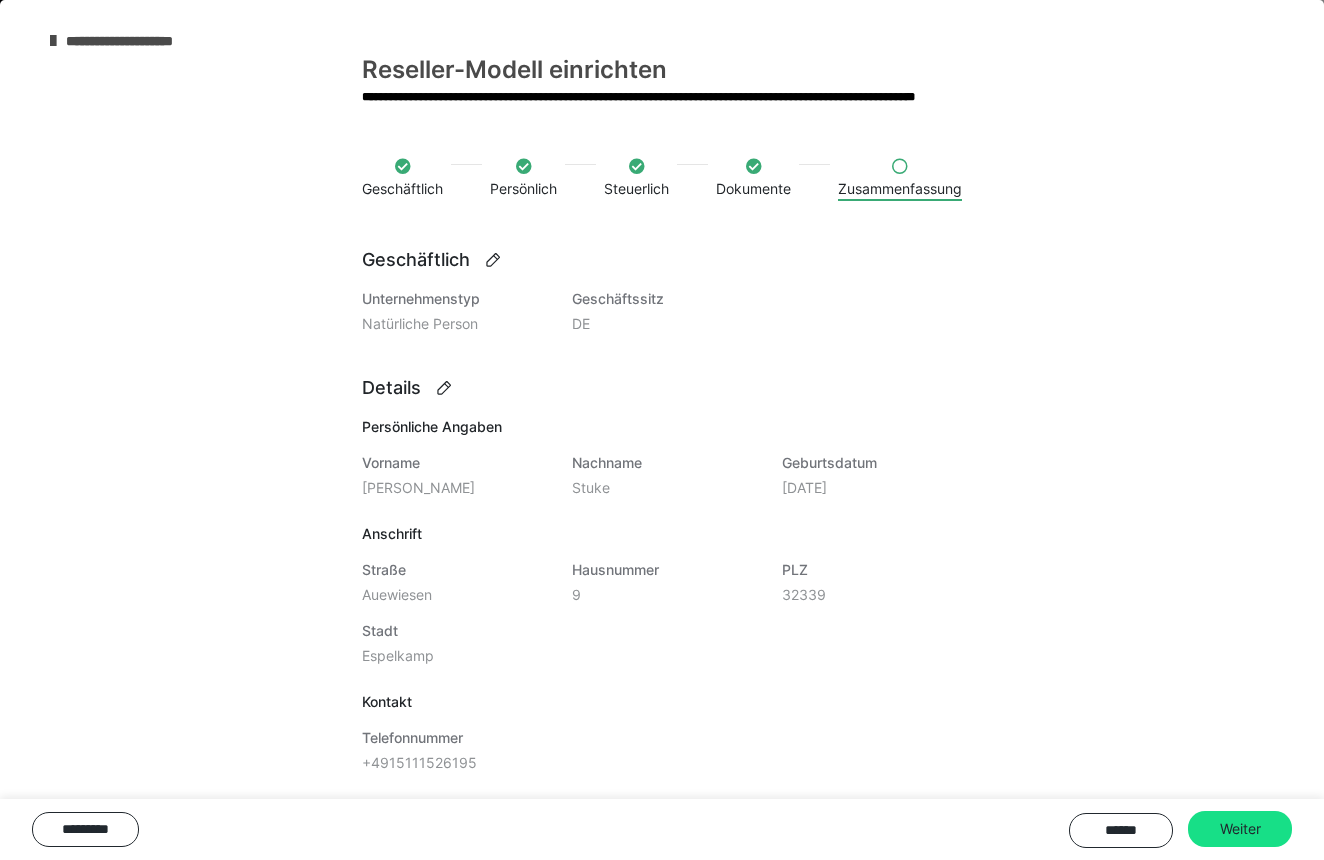 scroll, scrollTop: 0, scrollLeft: 0, axis: both 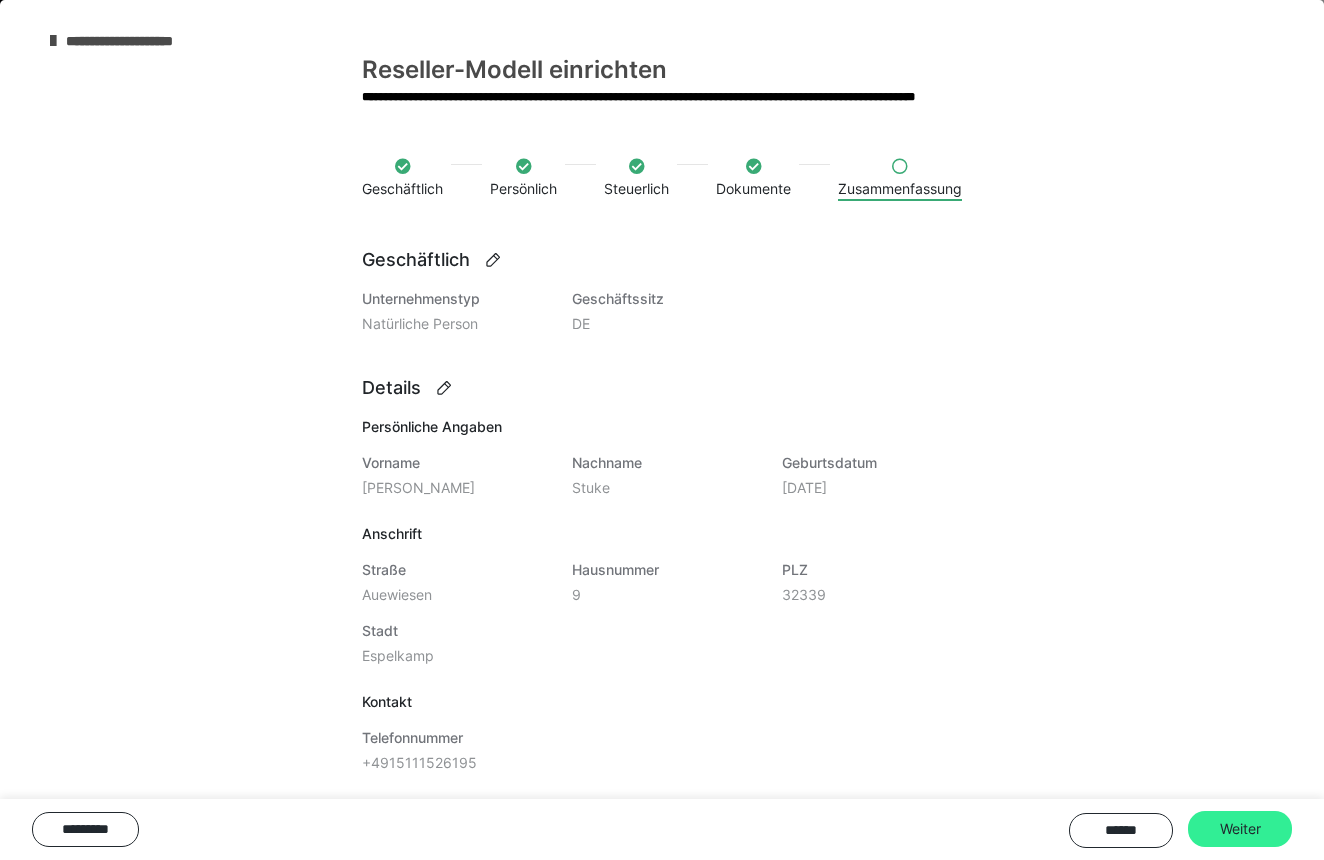 click on "Weiter" at bounding box center [1240, 829] 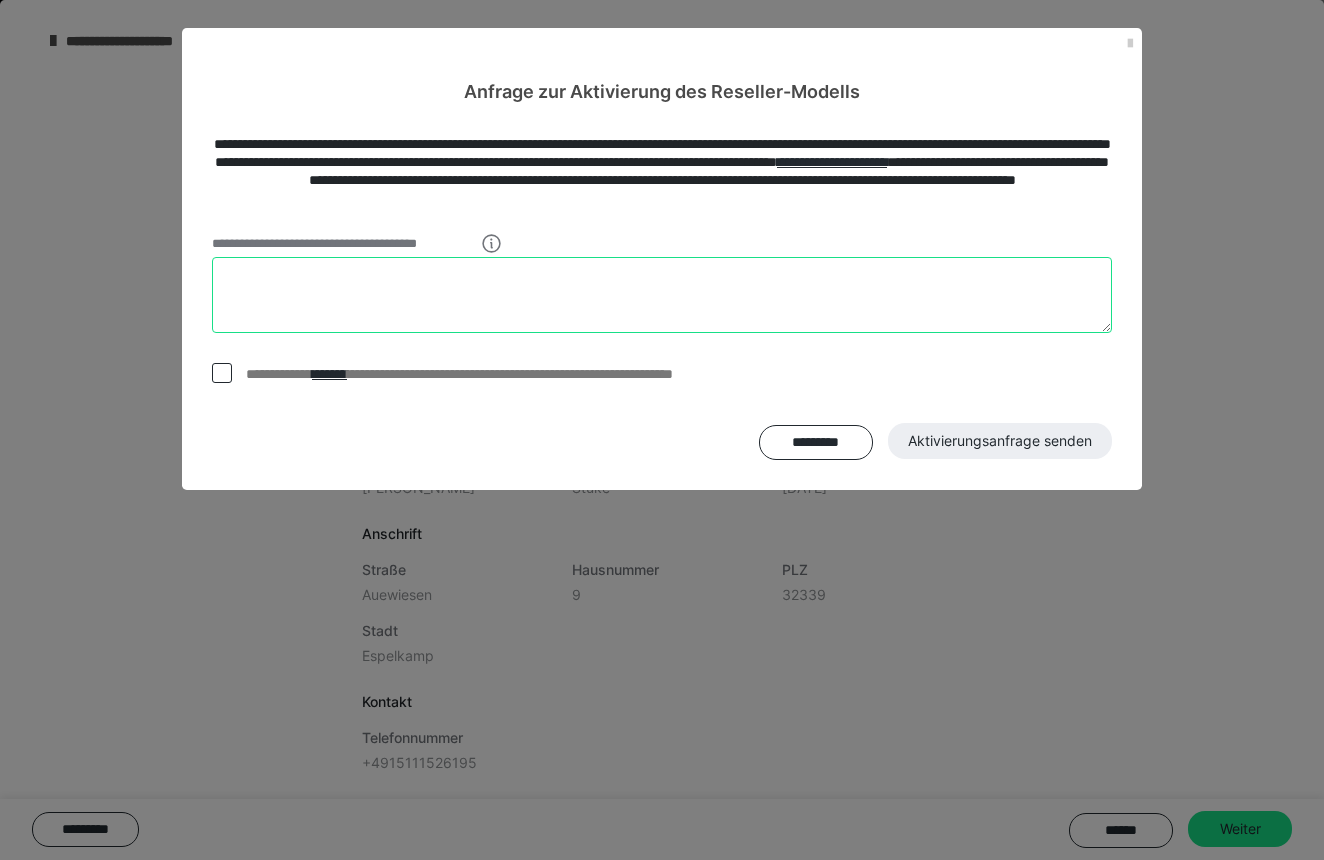 click at bounding box center (662, 295) 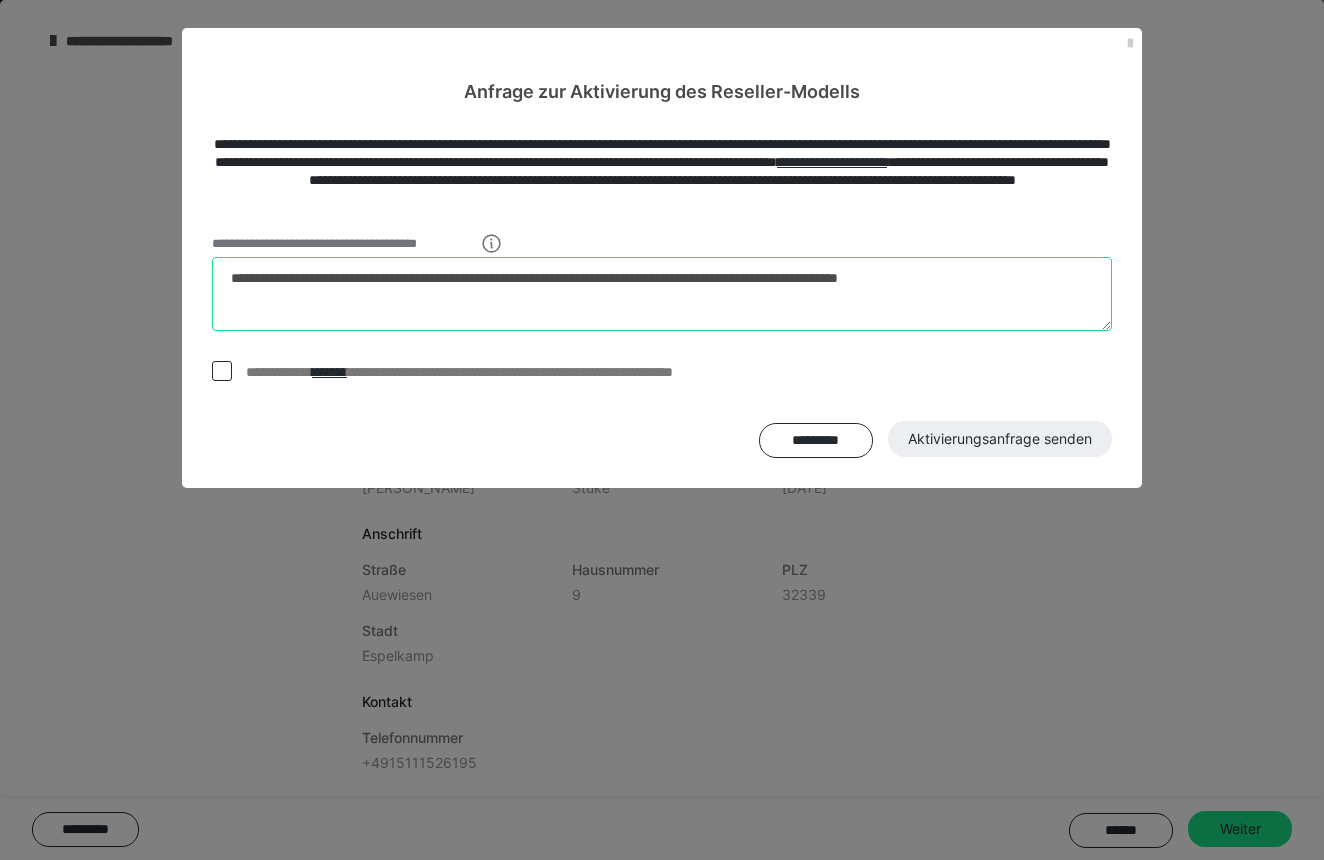 type on "**********" 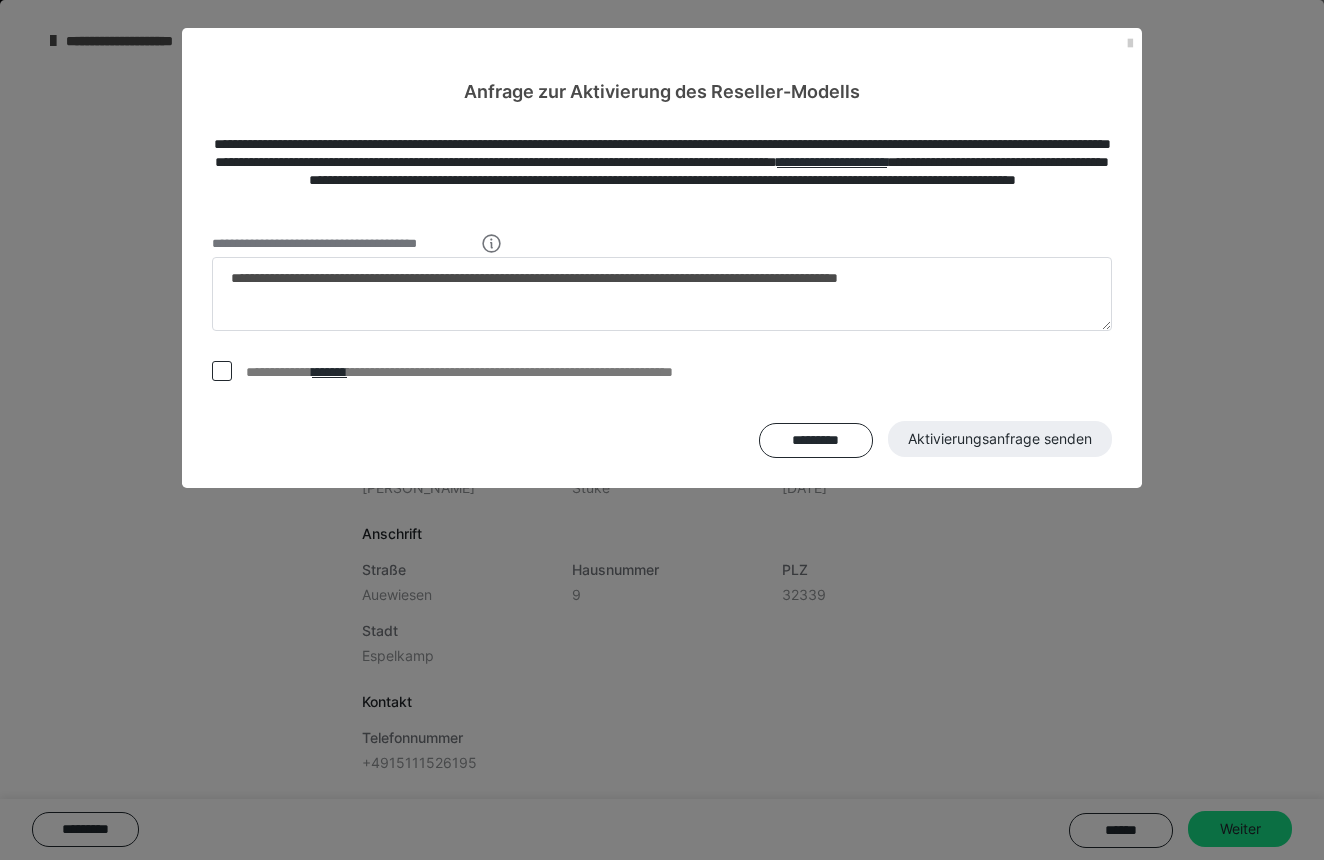 click at bounding box center [222, 371] 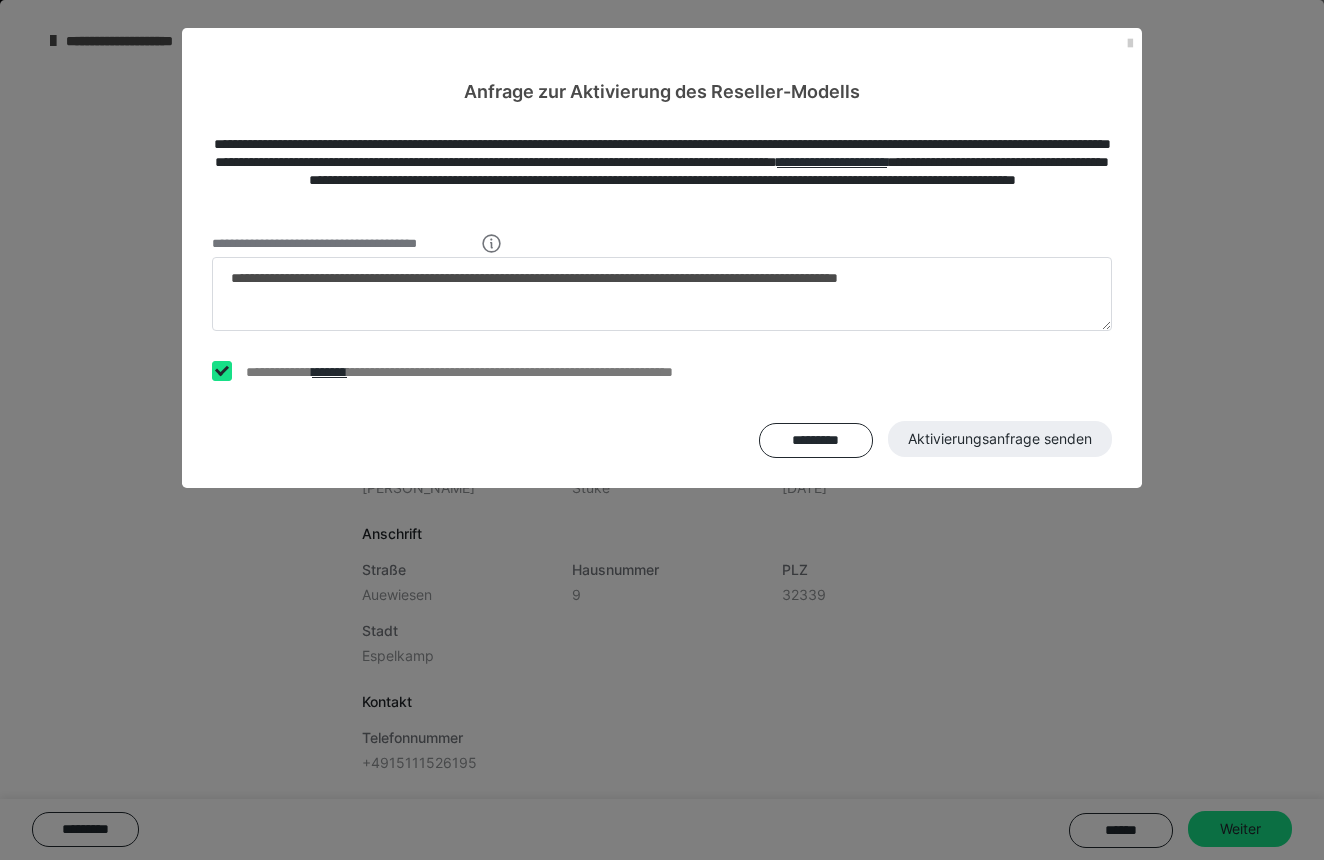 checkbox on "****" 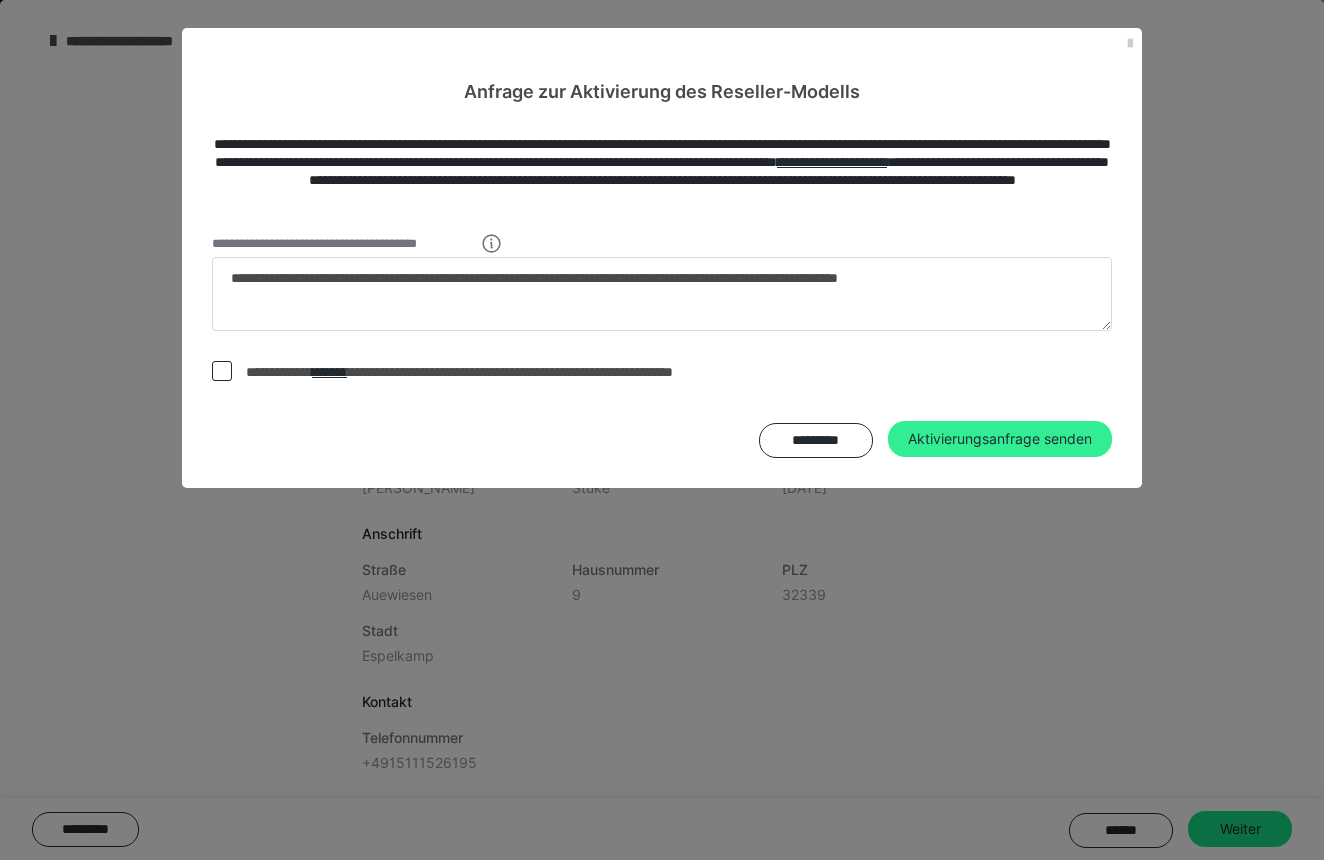 click on "Aktivierungsanfrage senden" at bounding box center (1000, 439) 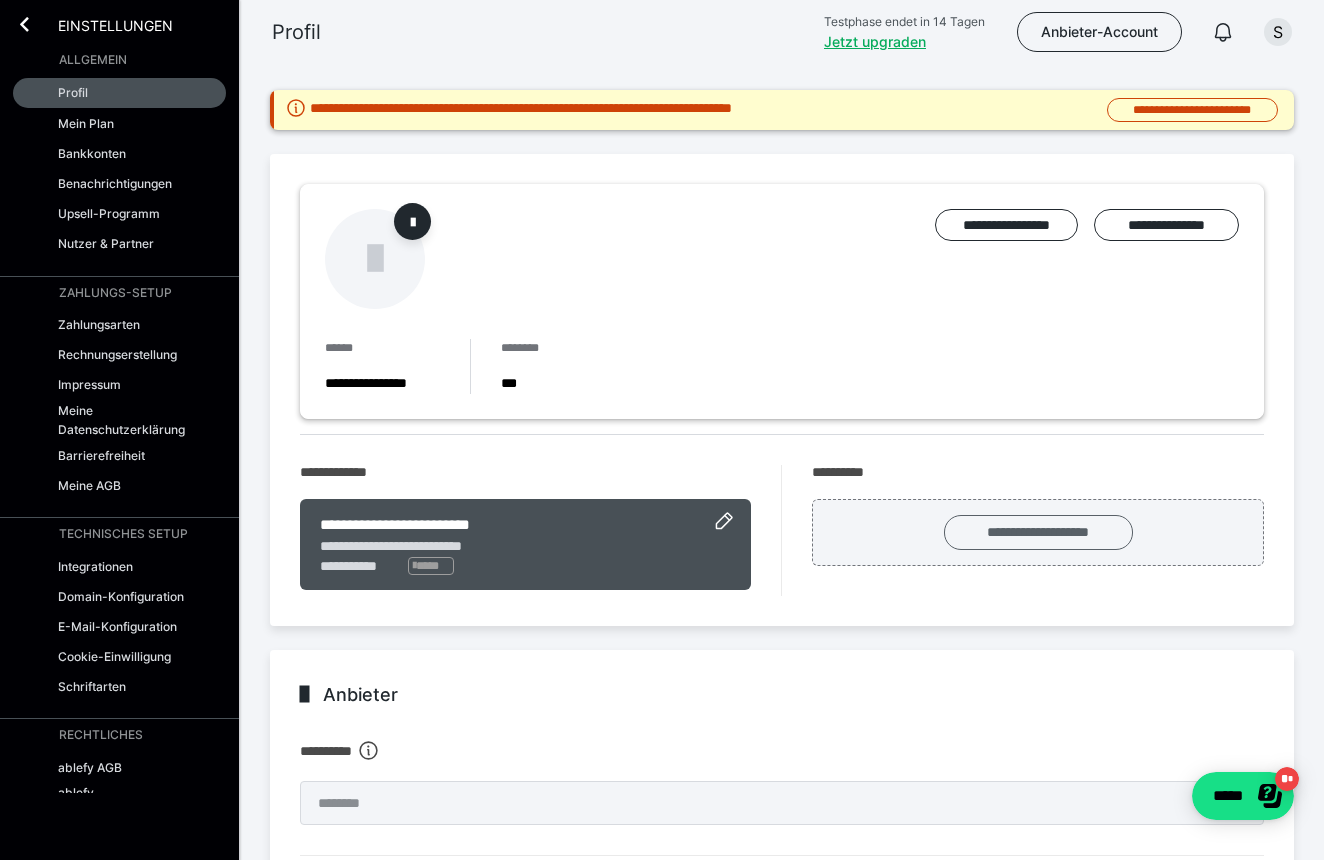 scroll, scrollTop: 0, scrollLeft: 0, axis: both 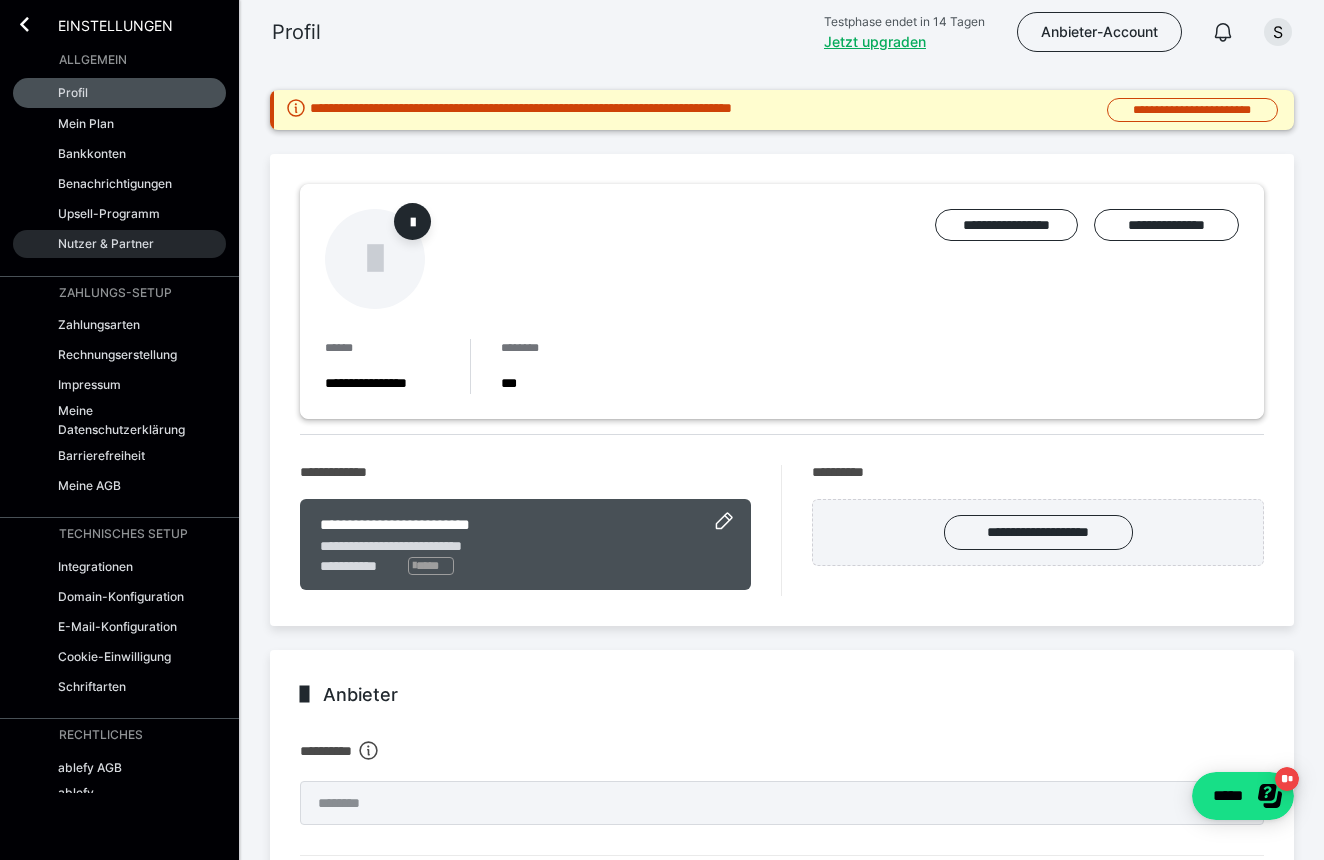 click on "Nutzer & Partner" at bounding box center (106, 243) 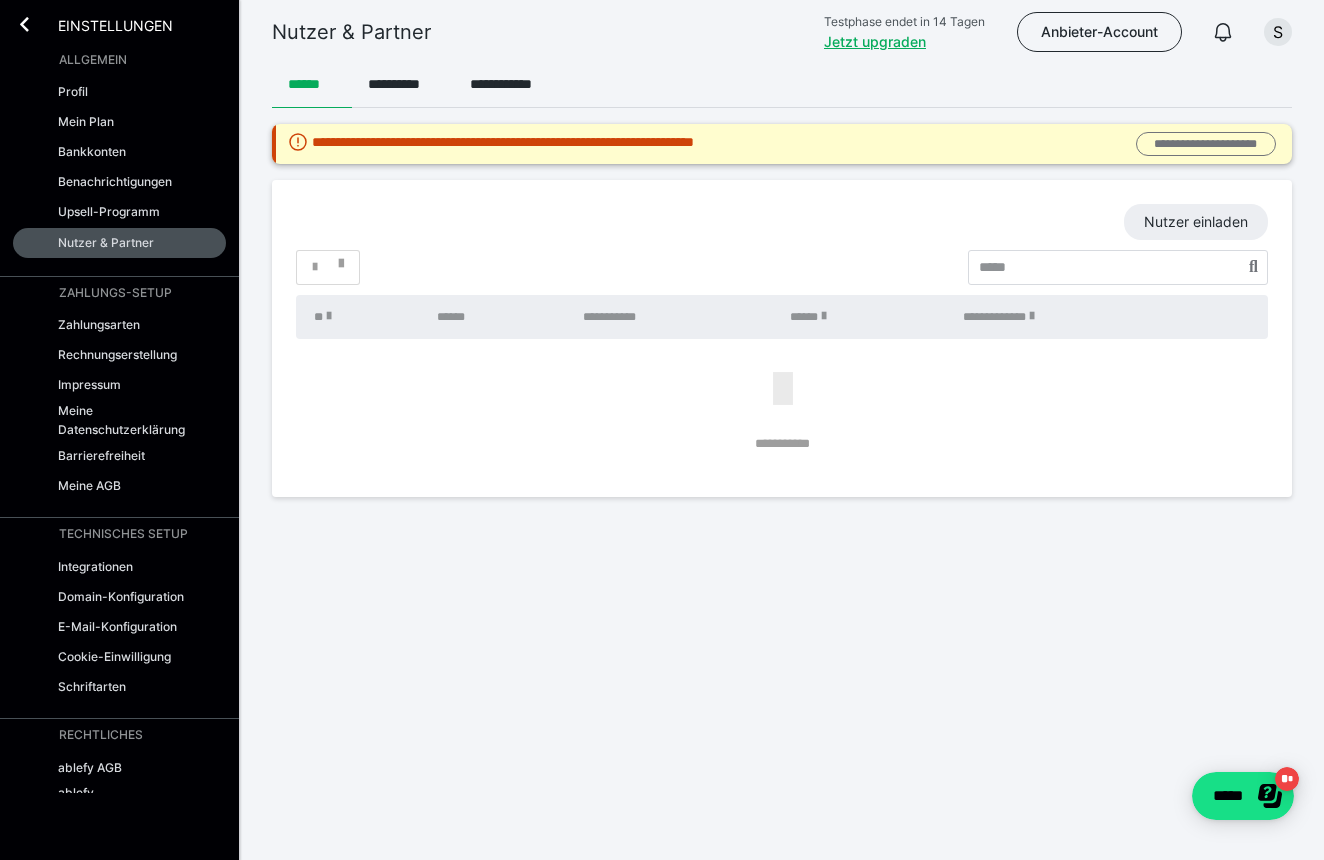 click on "**********" at bounding box center (1206, 144) 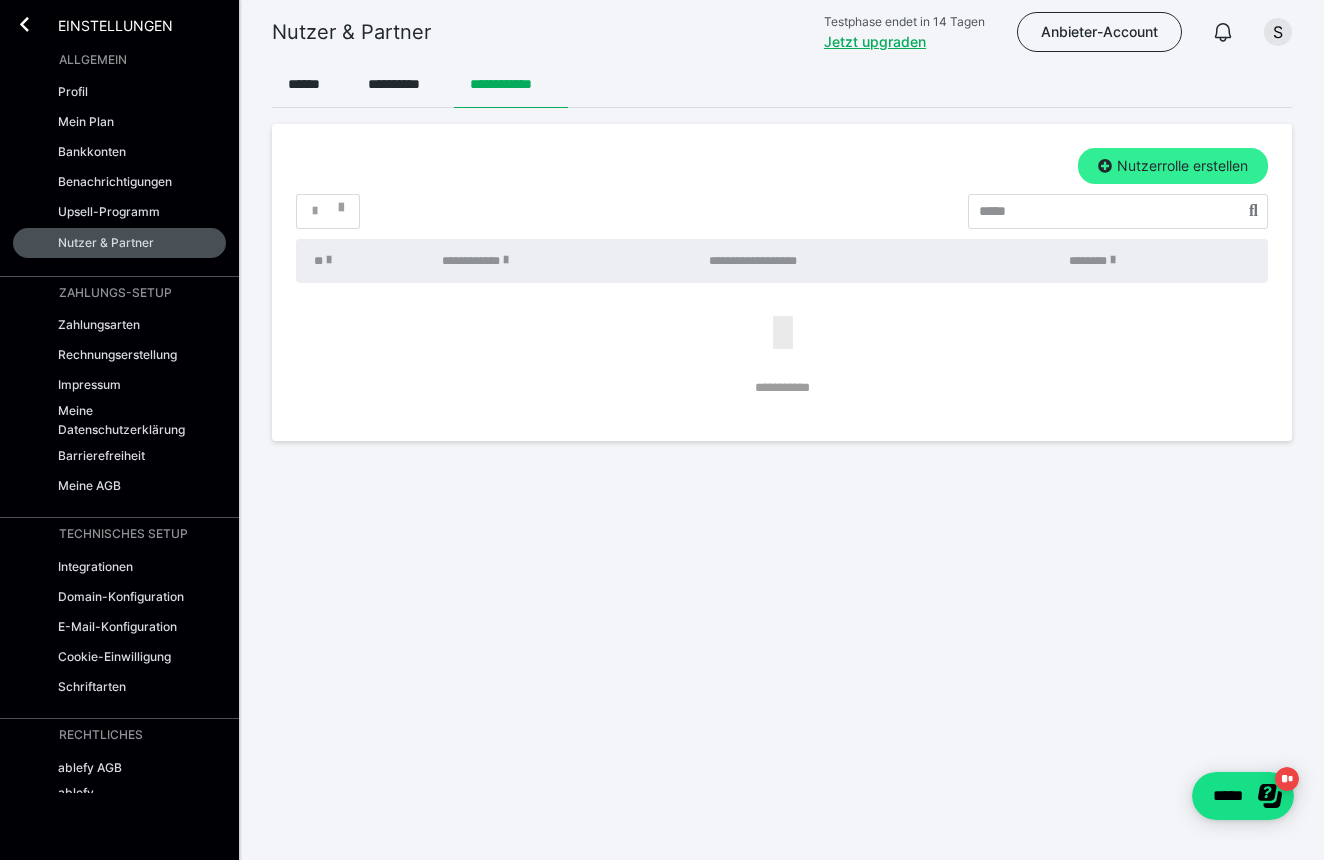 click on "Nutzerrolle erstellen" at bounding box center (1173, 166) 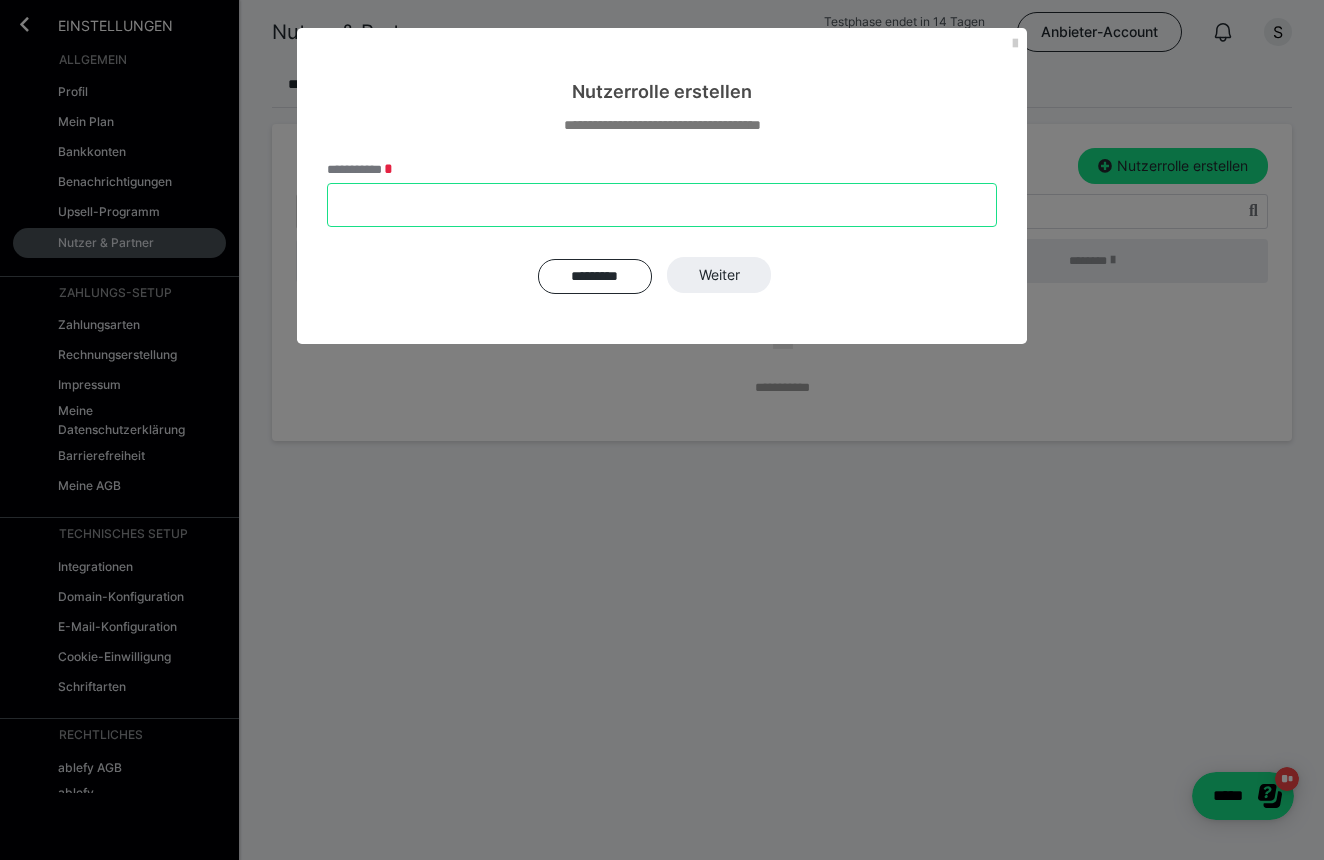 click on "**********" at bounding box center [662, 205] 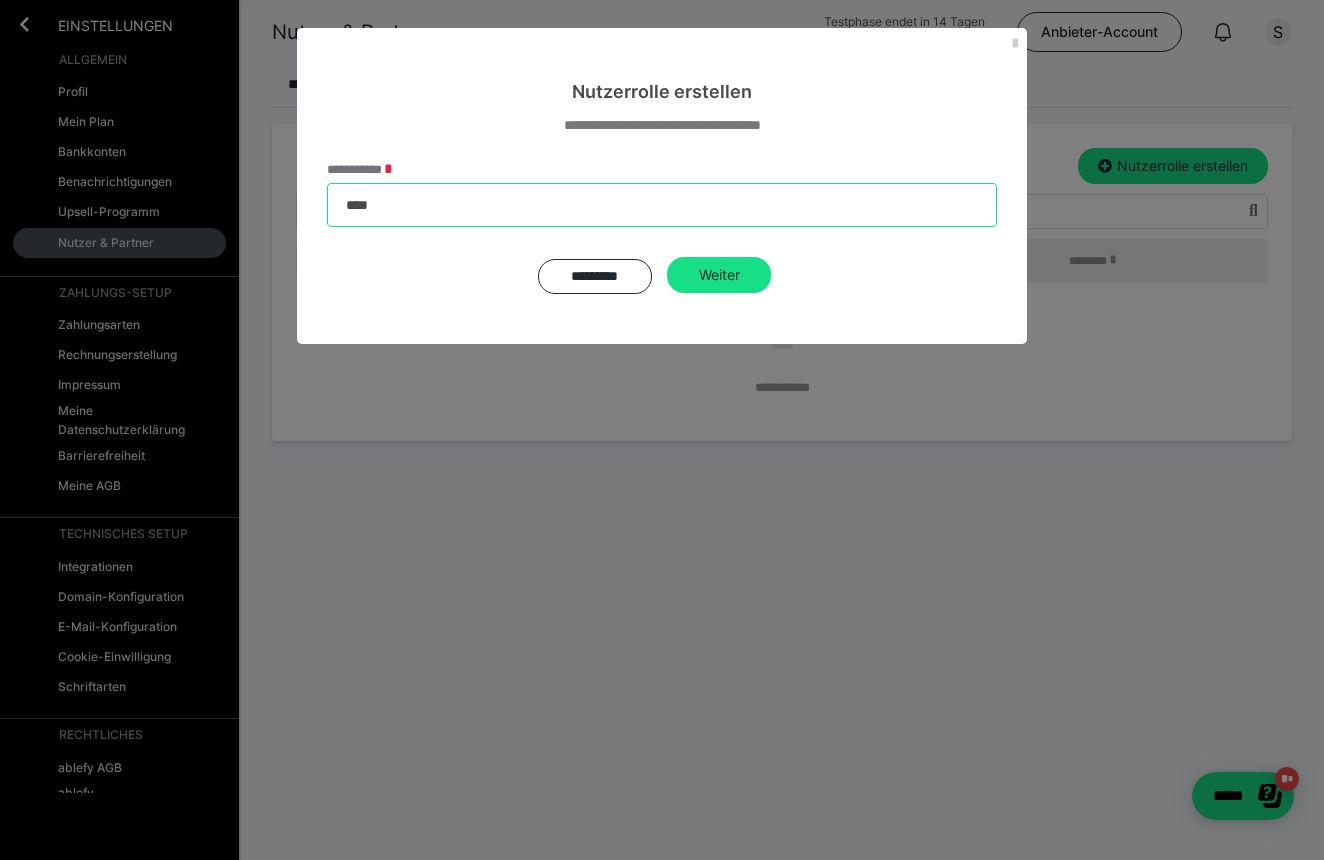 type on "*****" 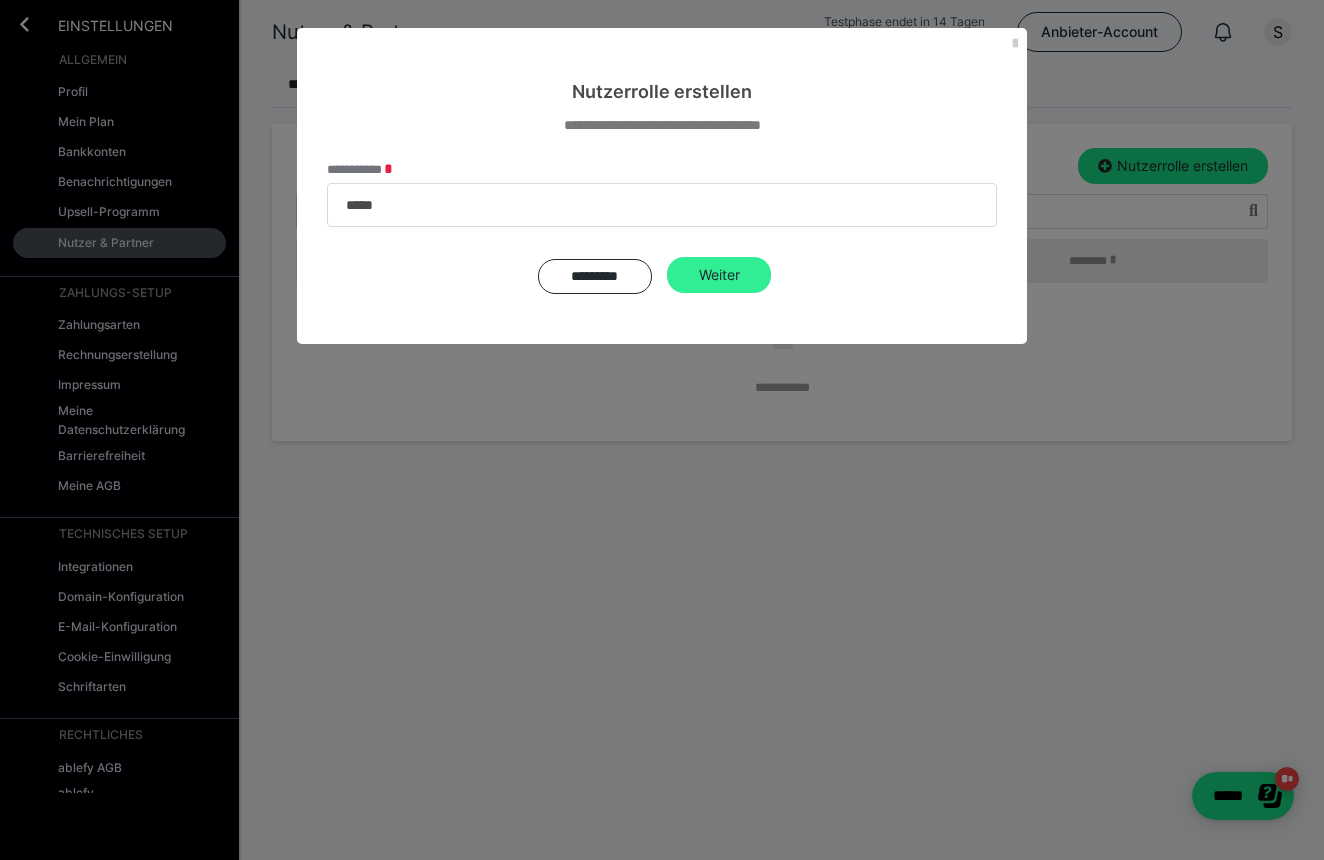 click on "Weiter" at bounding box center [719, 275] 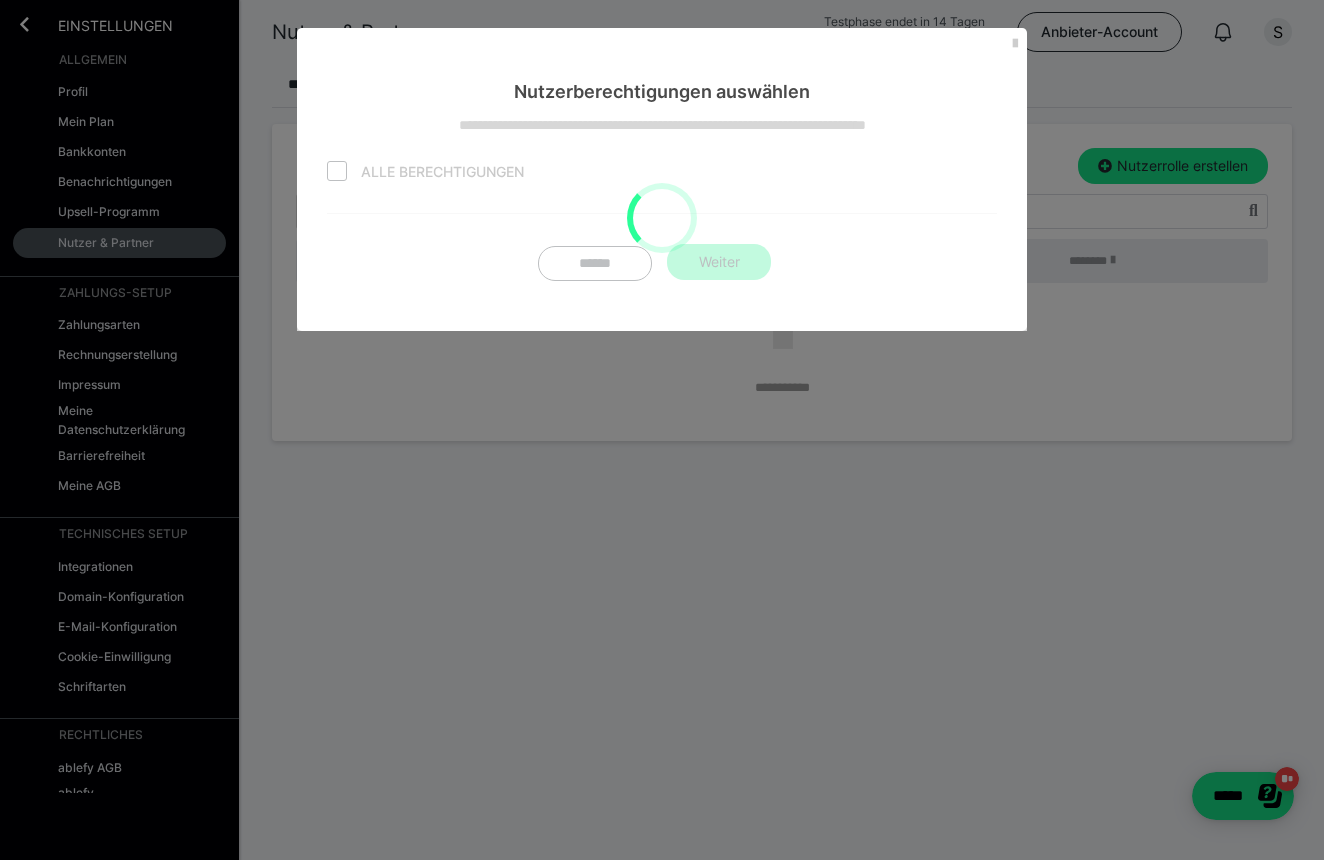 checkbox on "false" 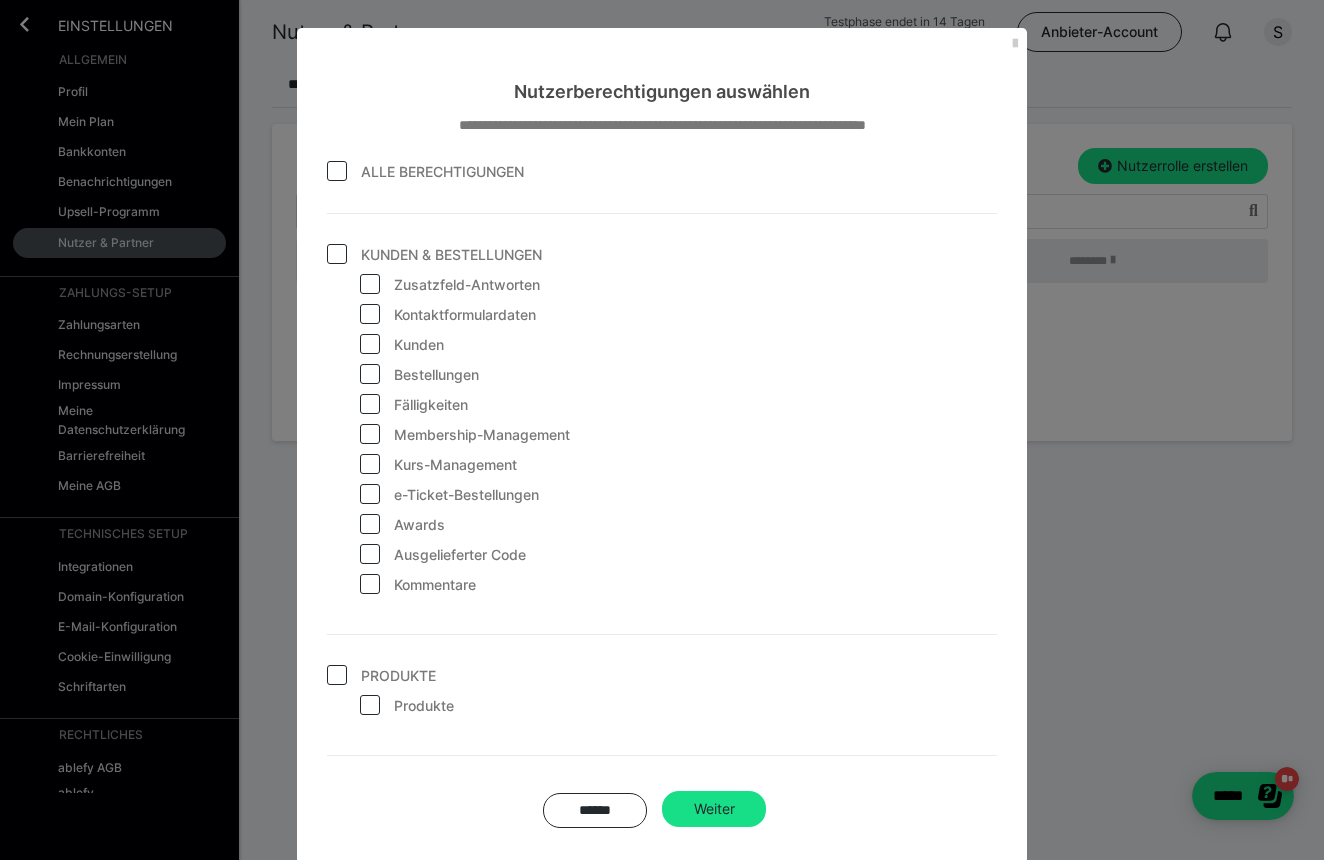 click at bounding box center (337, 675) 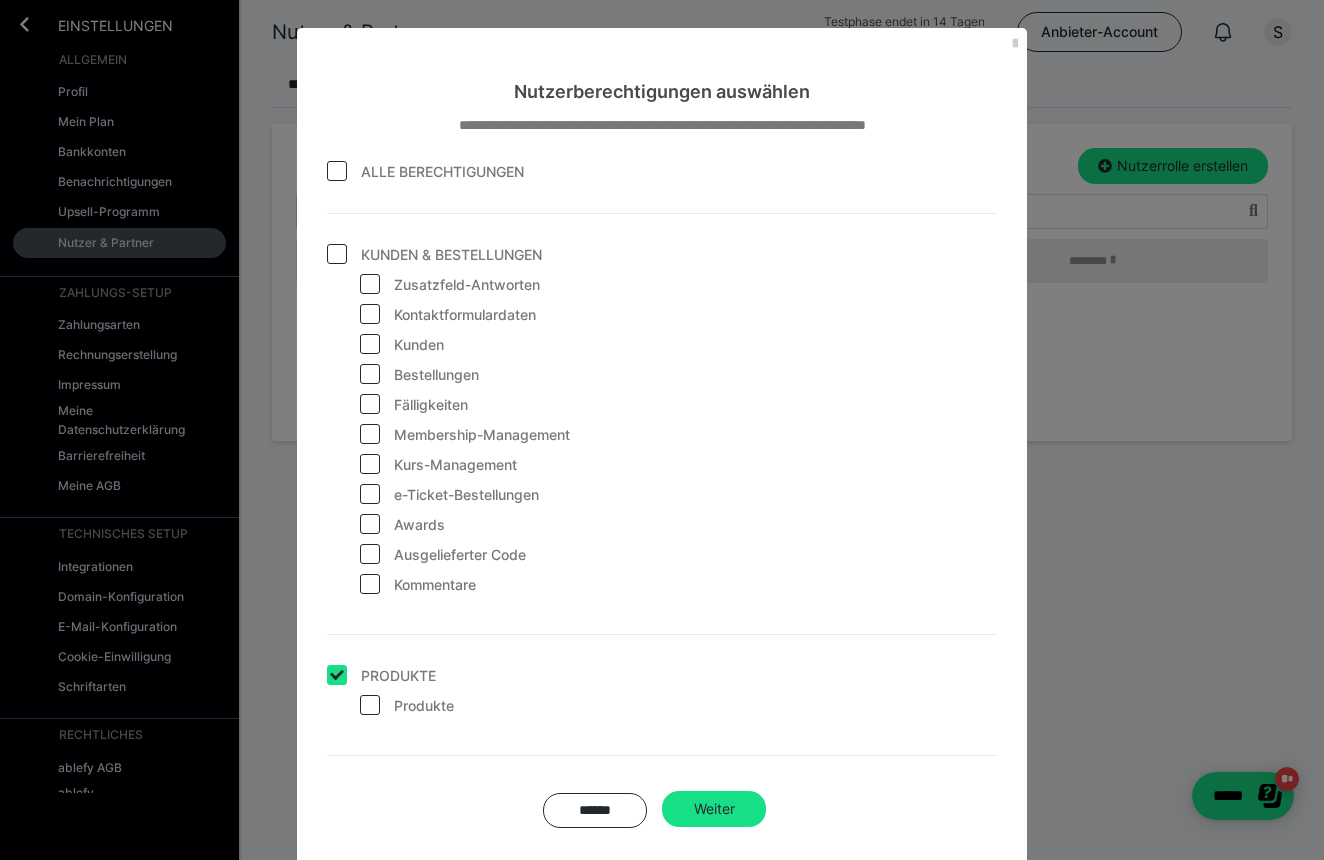 checkbox on "true" 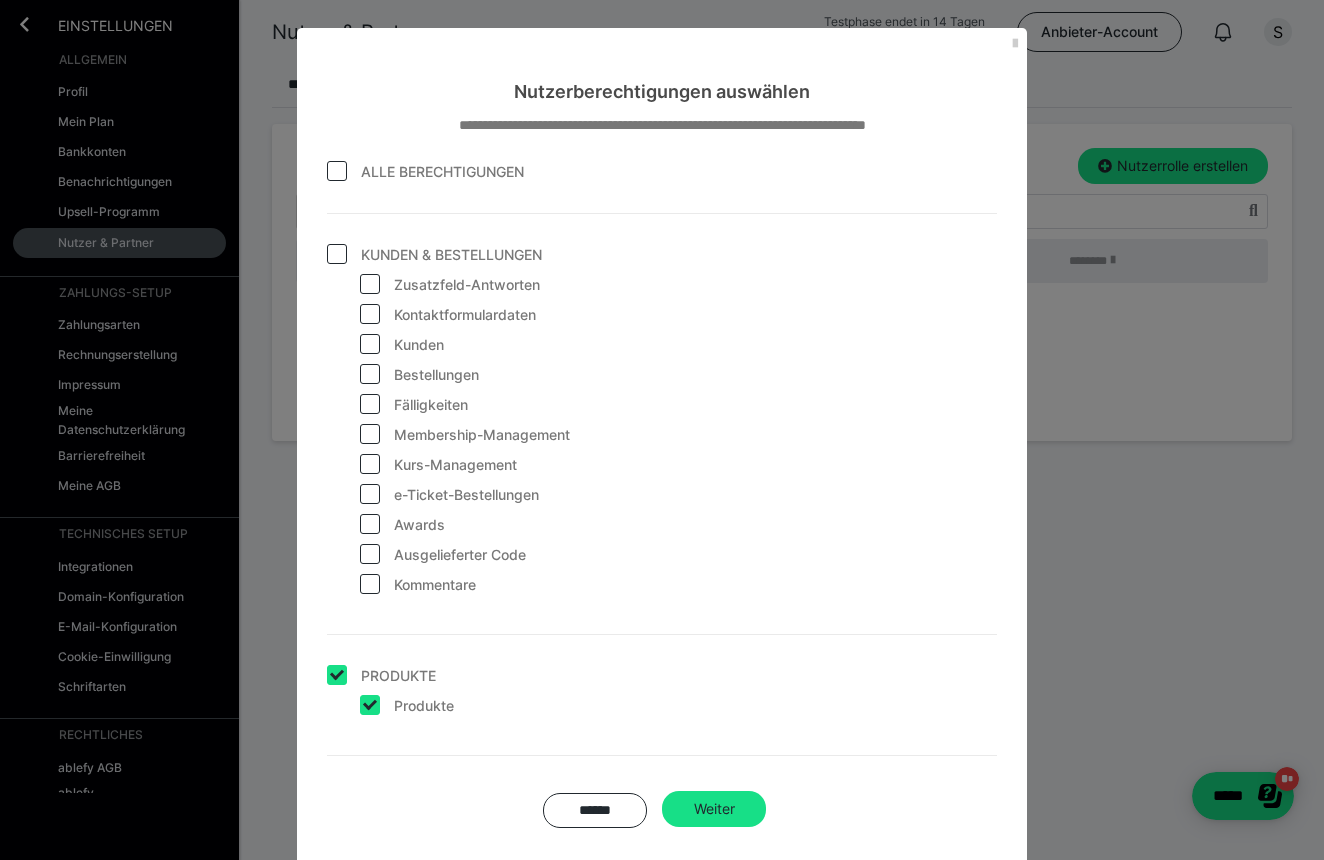 checkbox on "true" 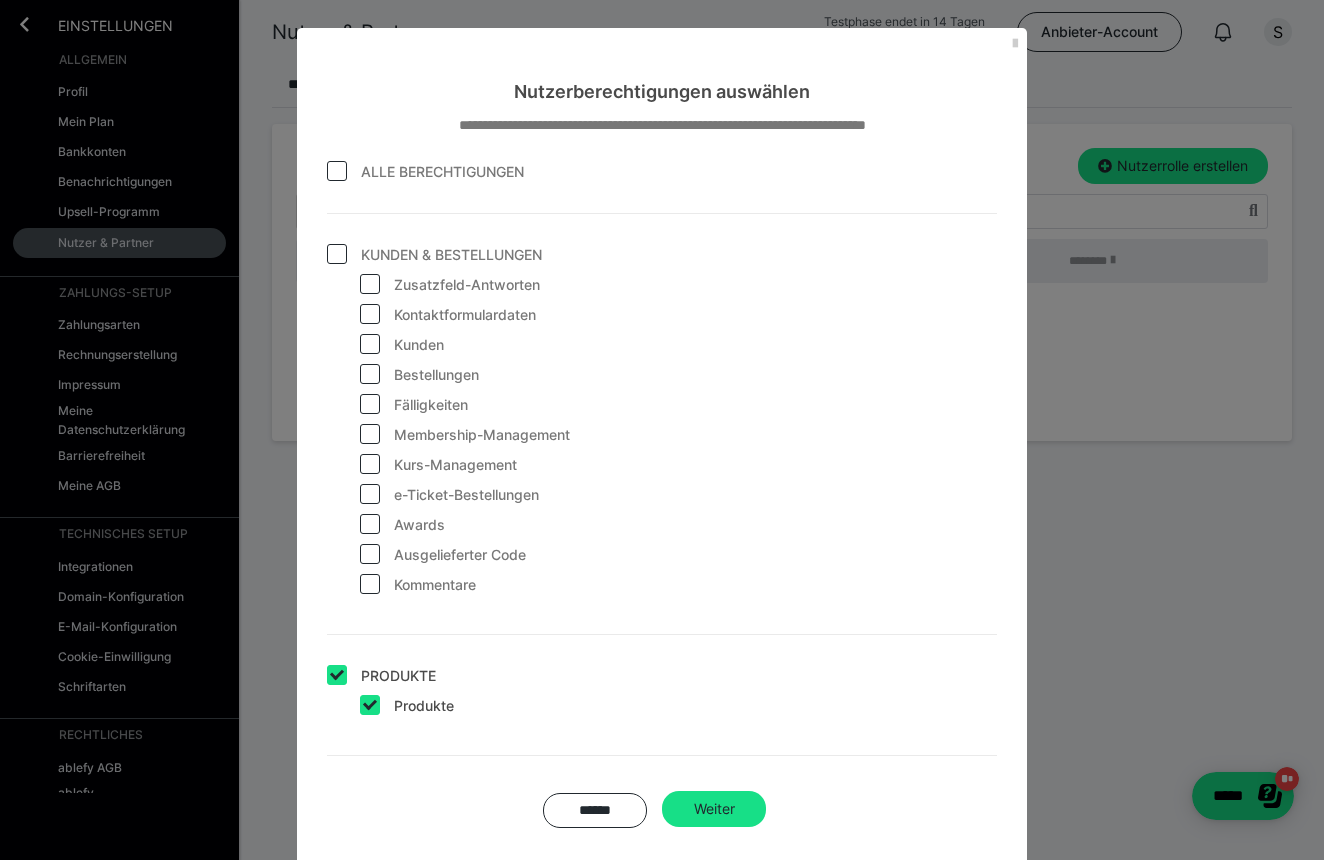 click at bounding box center (370, 464) 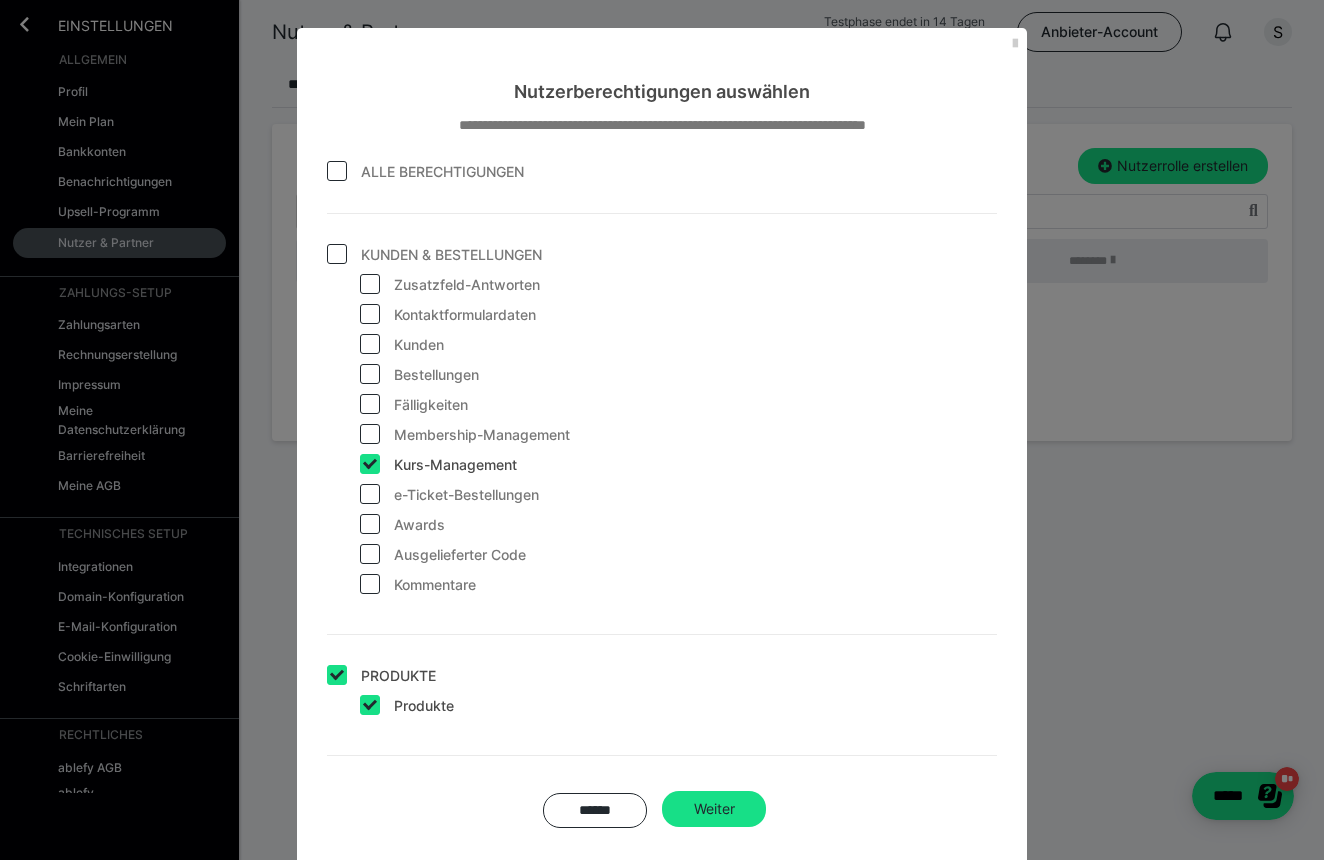 click at bounding box center (370, 434) 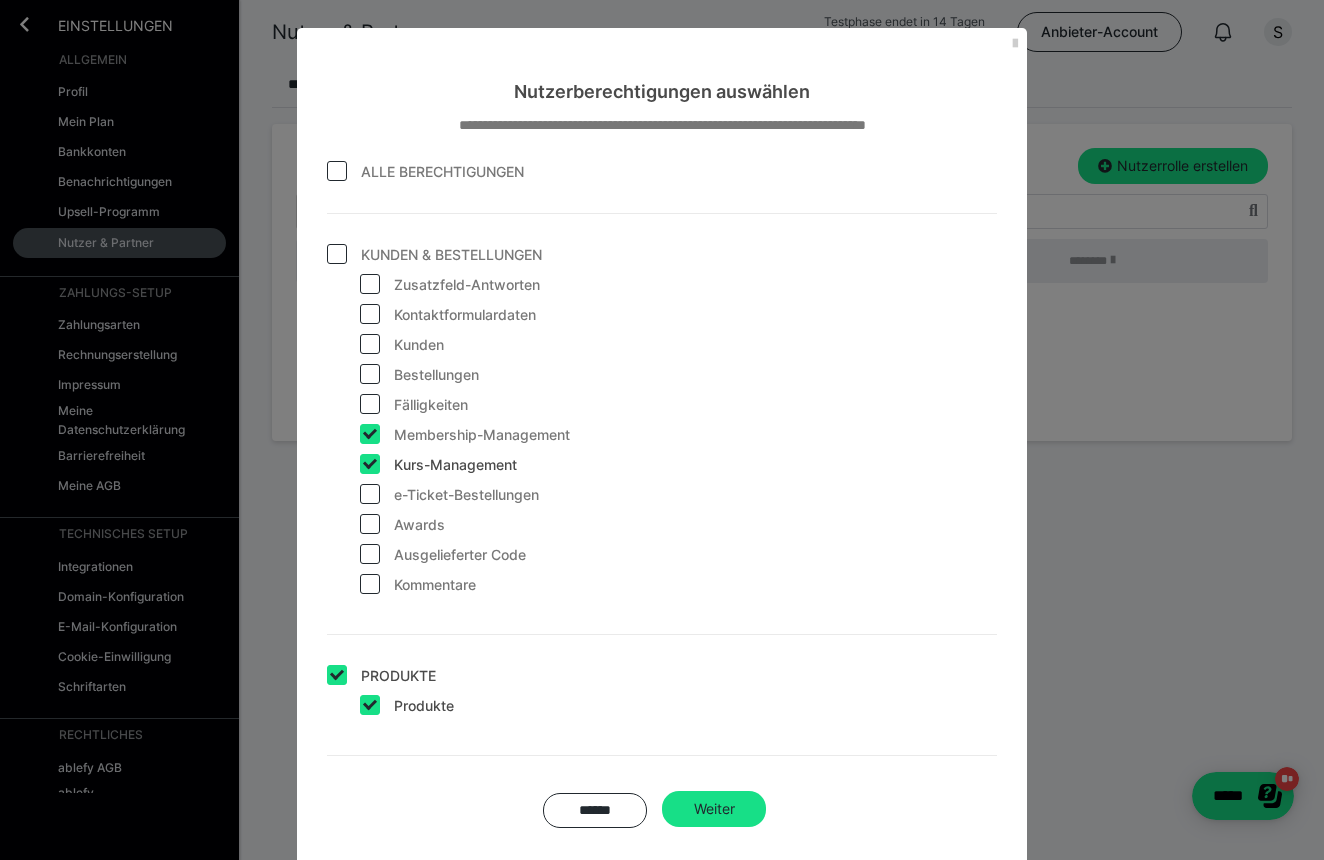 checkbox on "true" 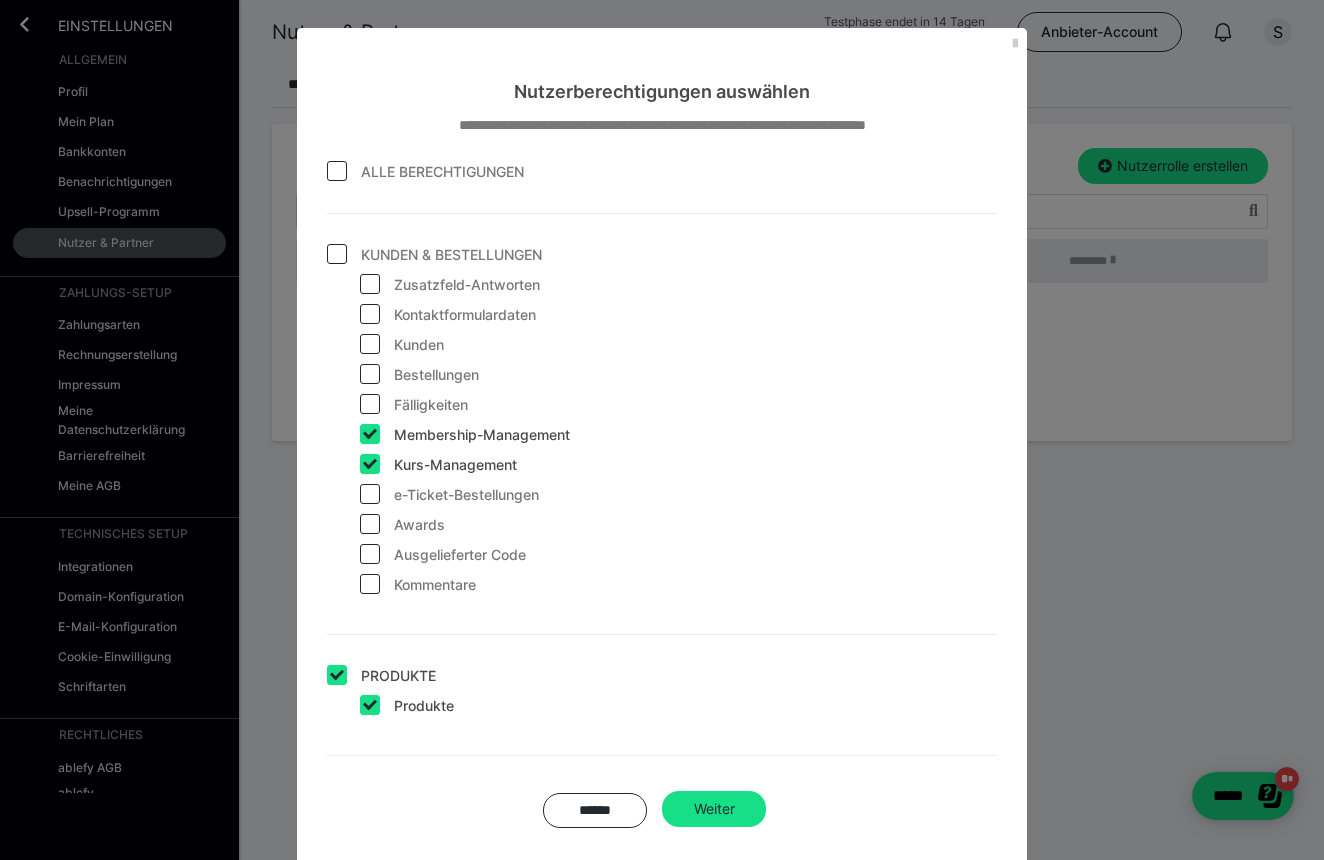 click at bounding box center (370, 284) 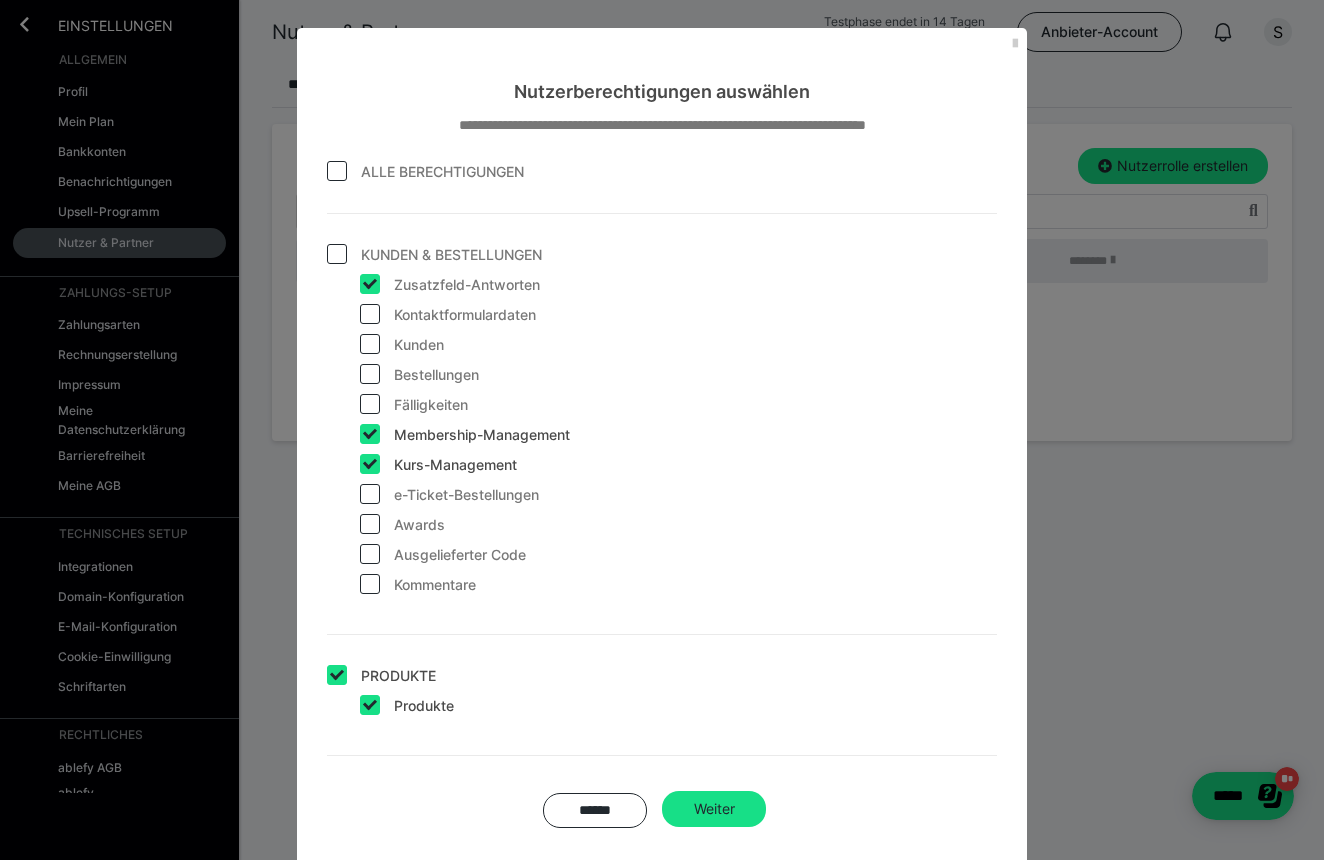 checkbox on "true" 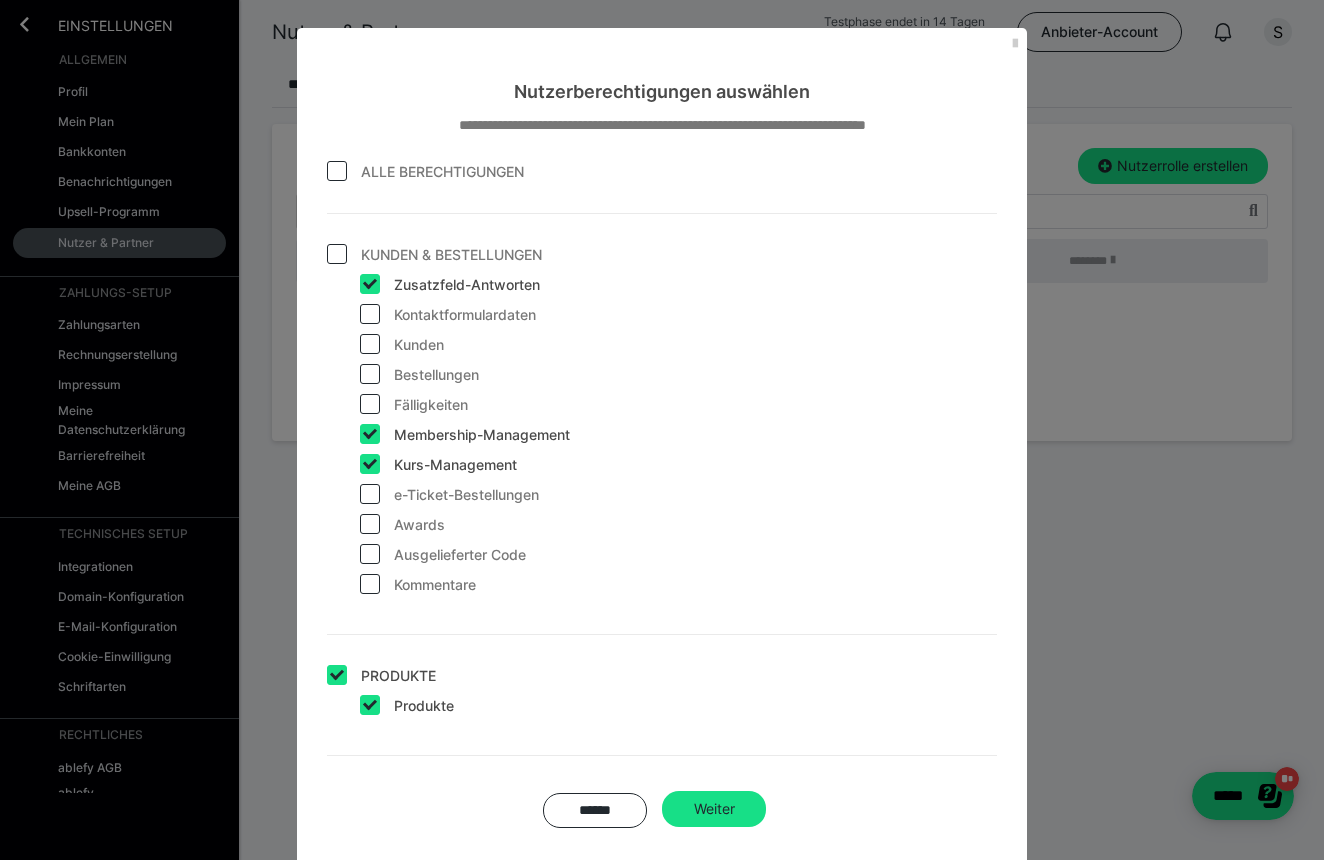 click at bounding box center (370, 314) 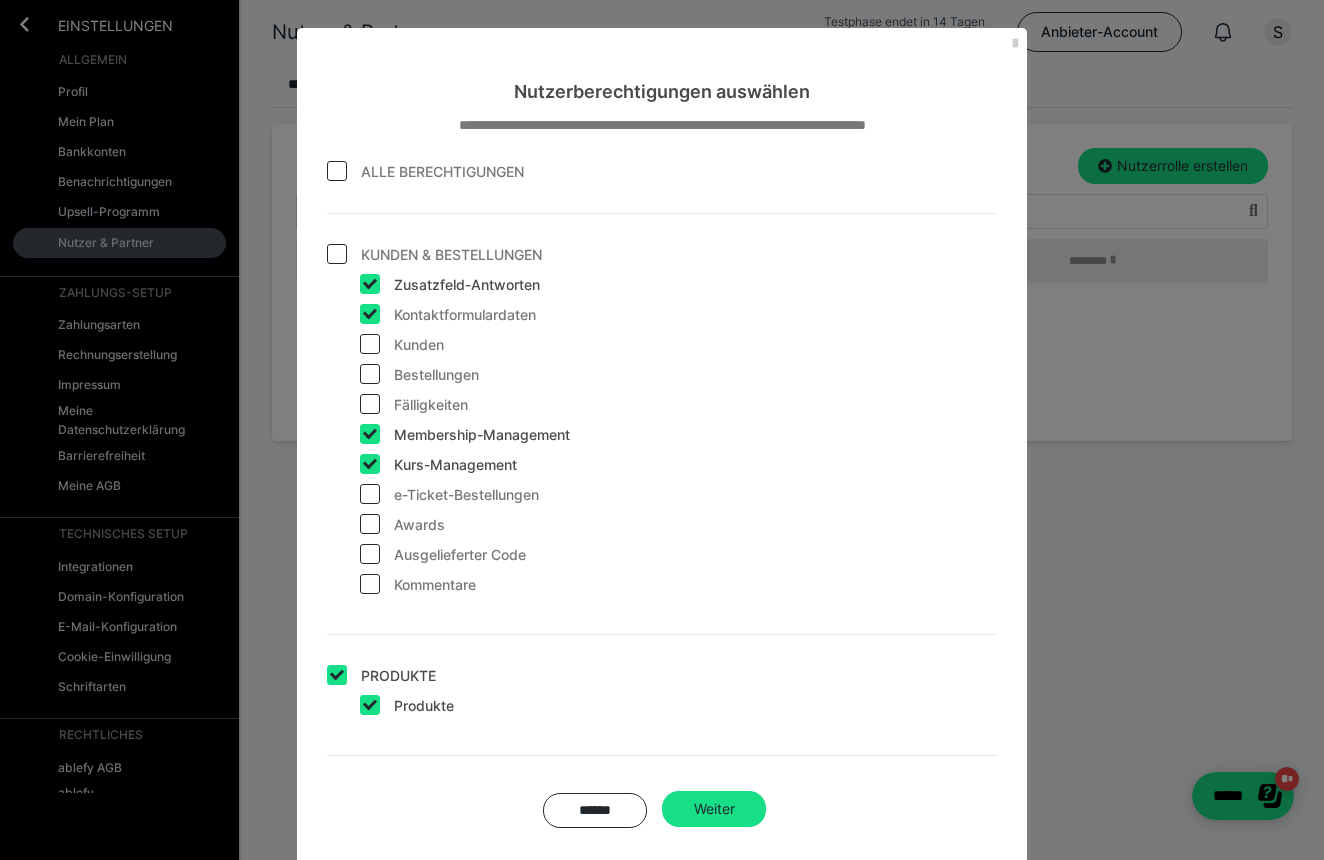 checkbox on "true" 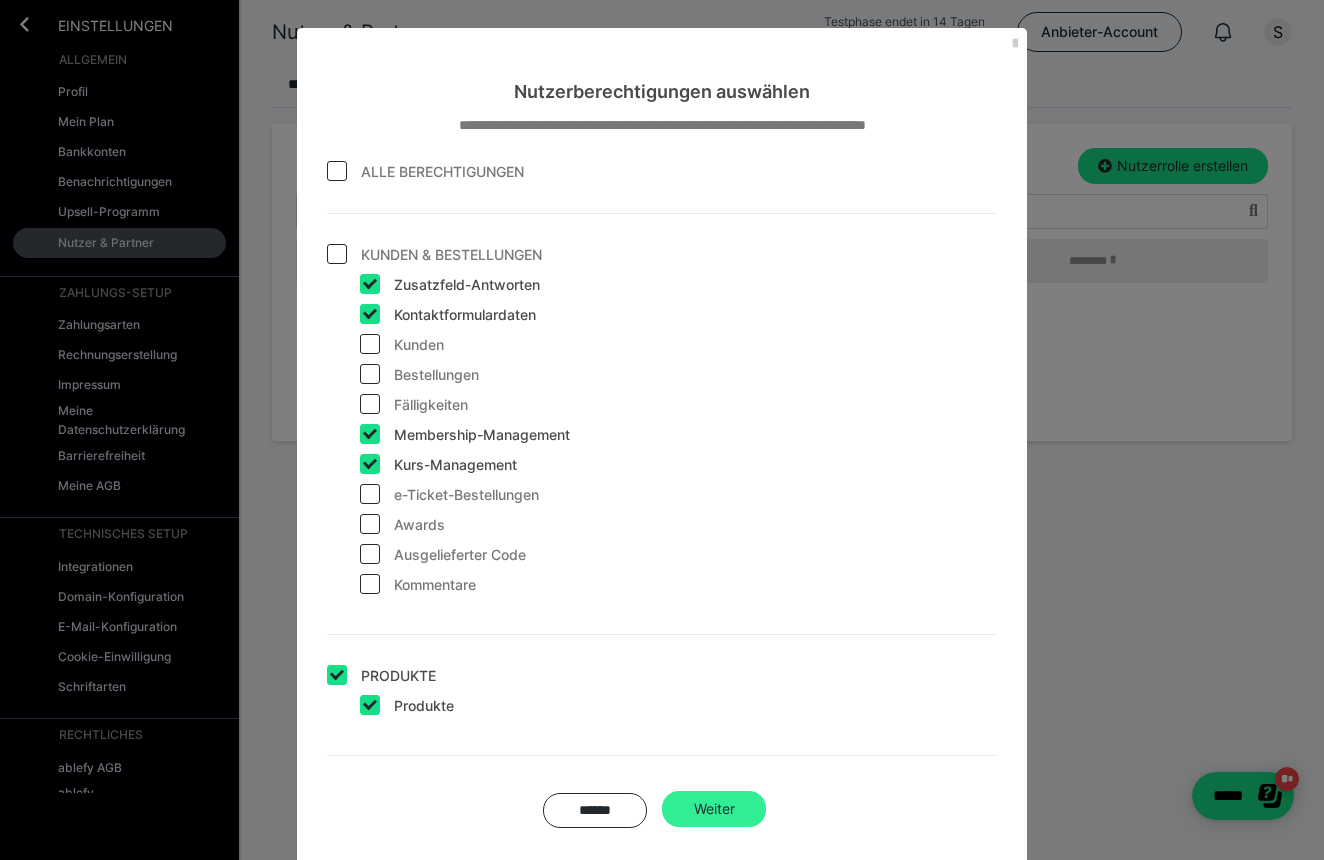 click on "Weiter" at bounding box center (714, 809) 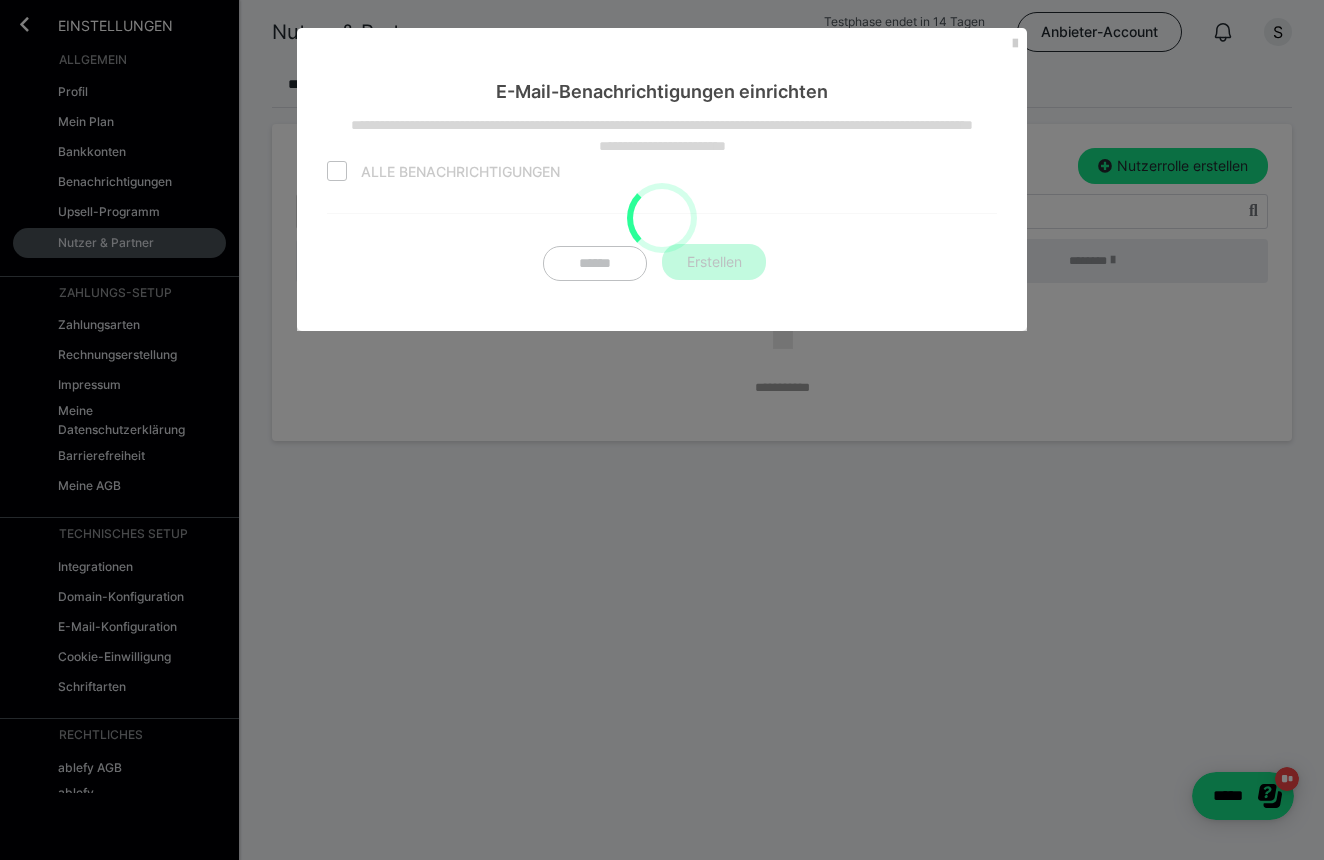 checkbox on "false" 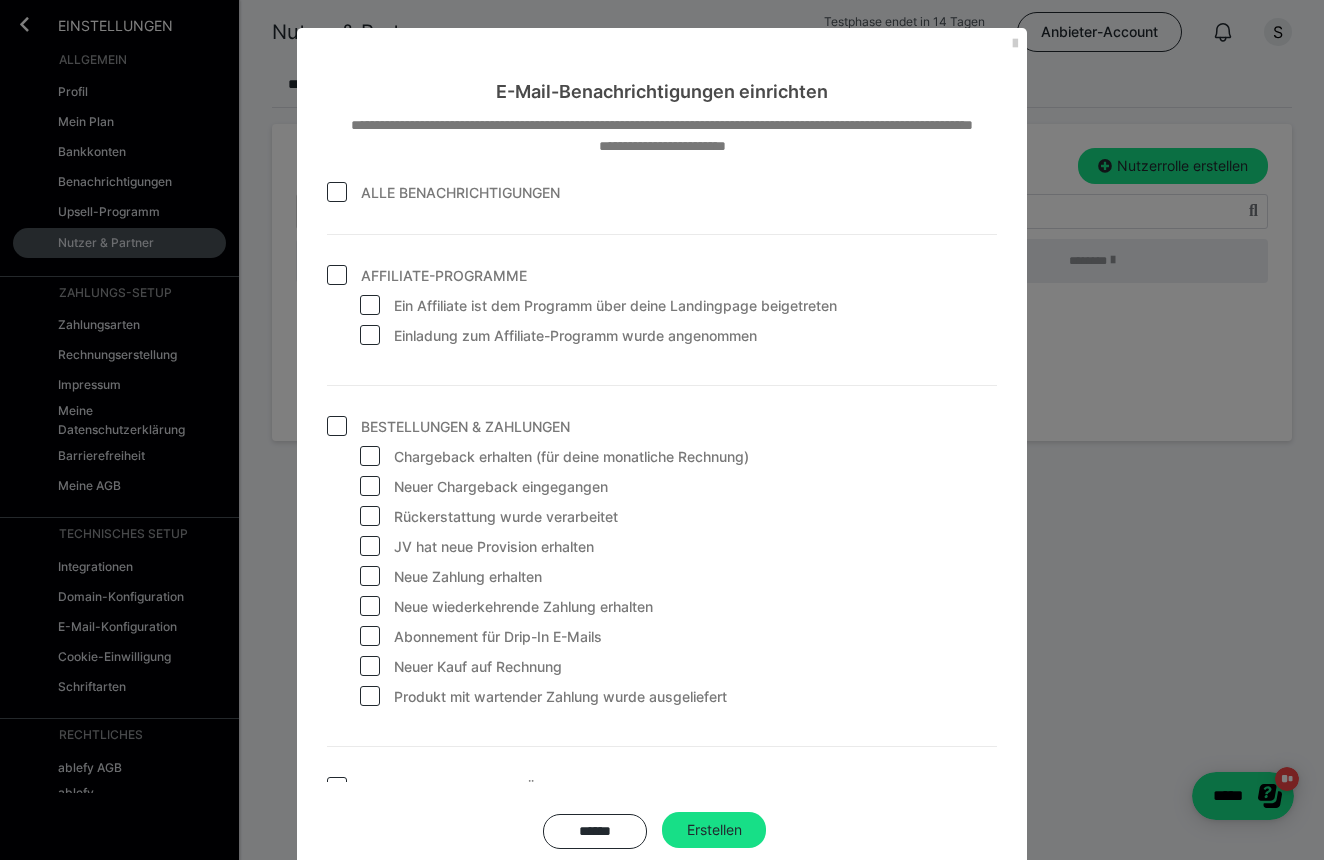 click at bounding box center (370, 305) 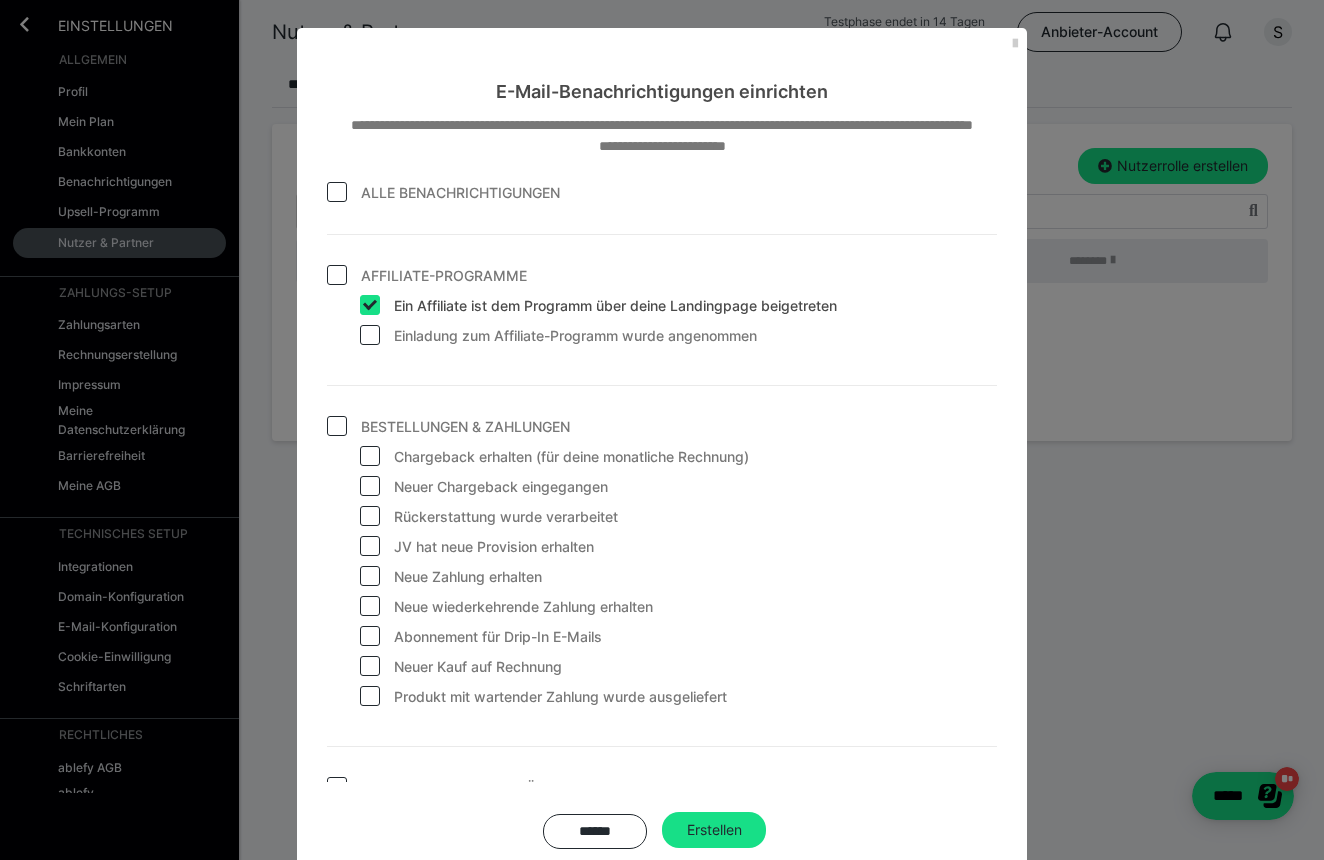 click at bounding box center [337, 275] 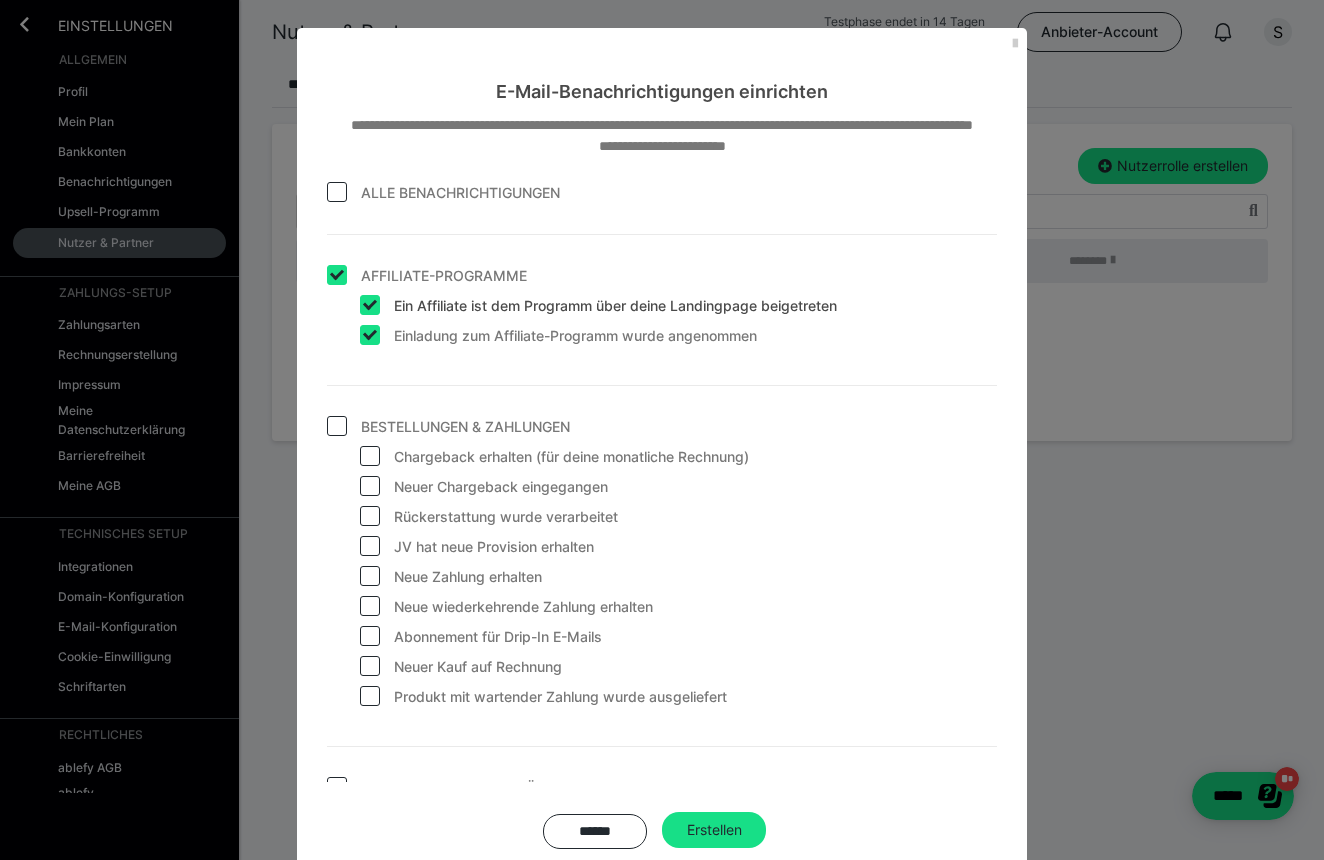 checkbox on "true" 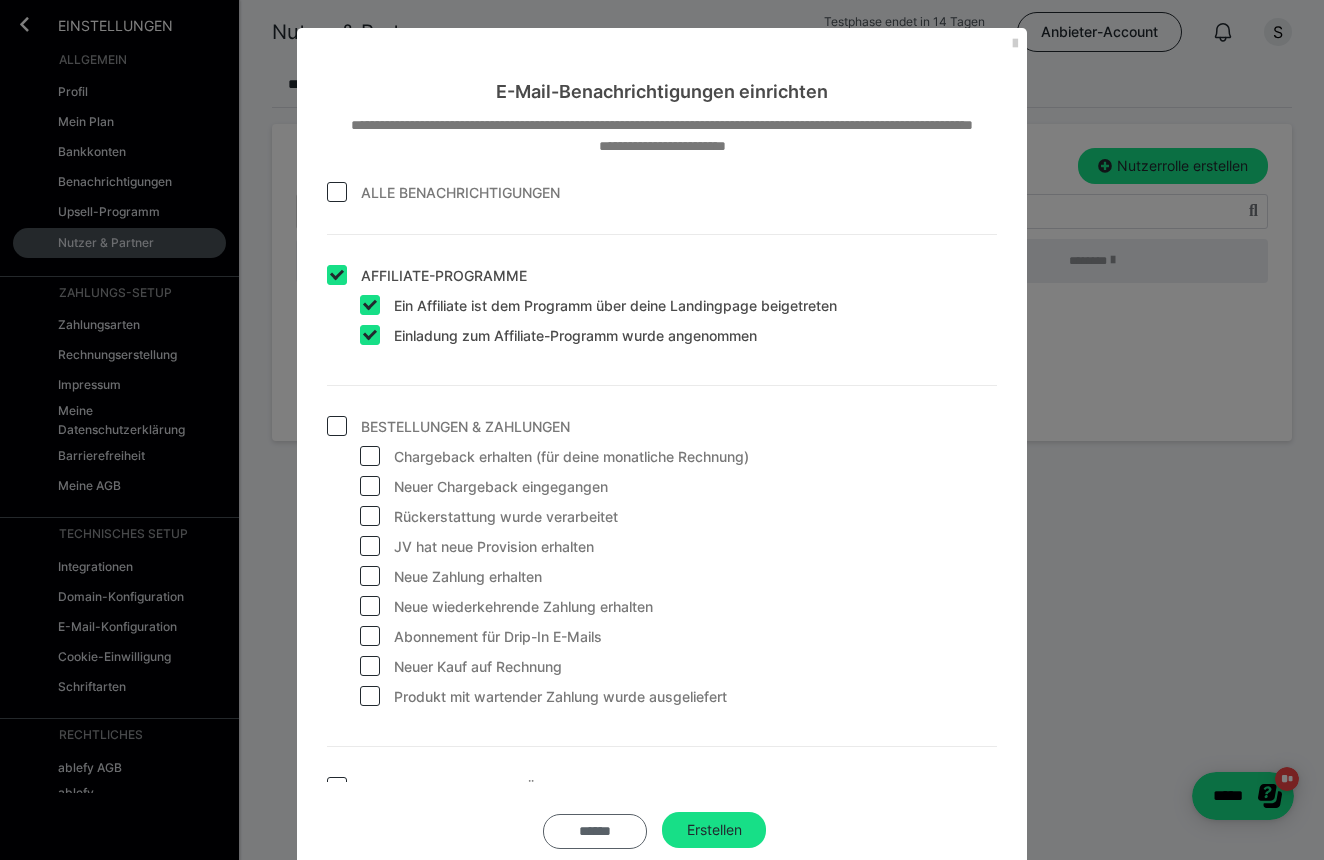click on "******" at bounding box center (595, 831) 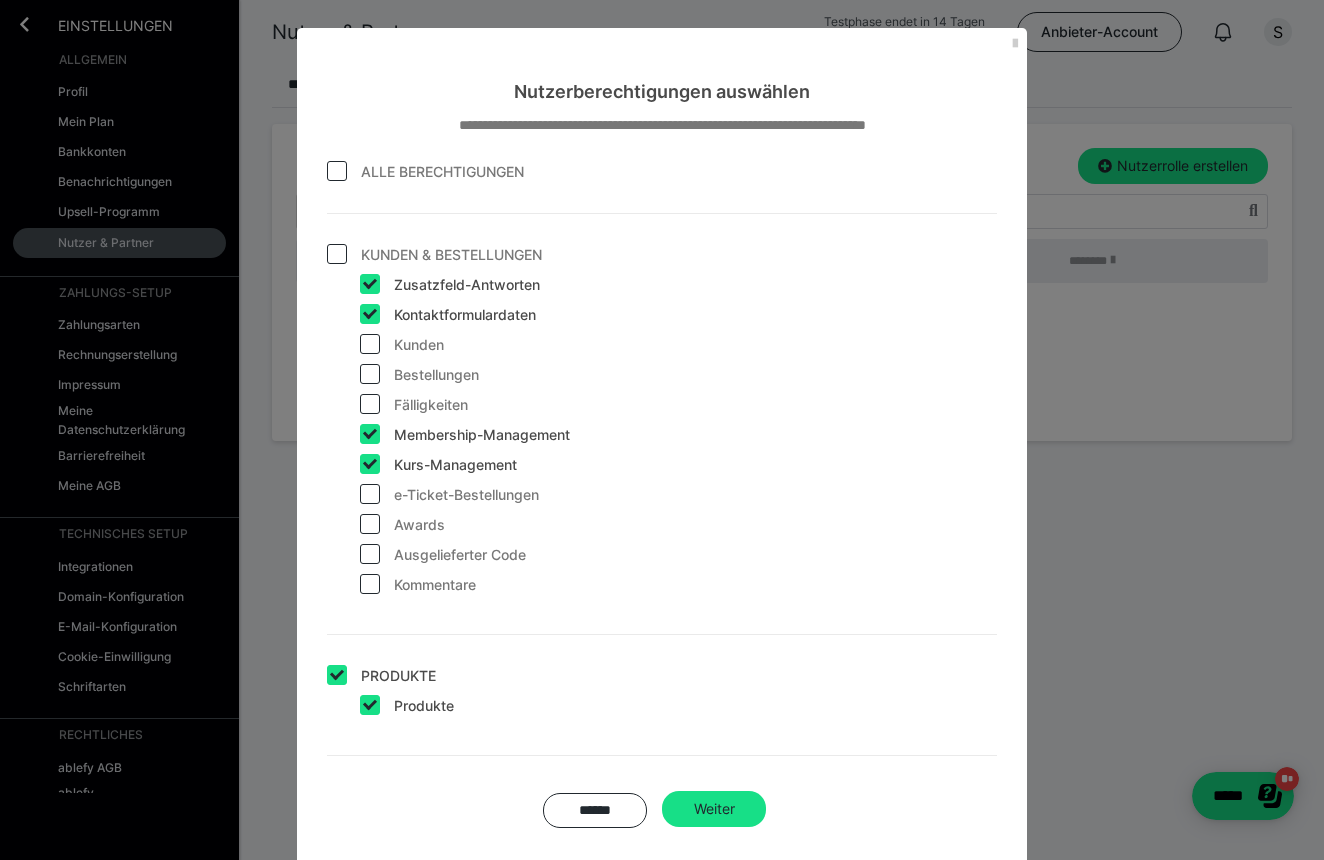 click at bounding box center [337, 171] 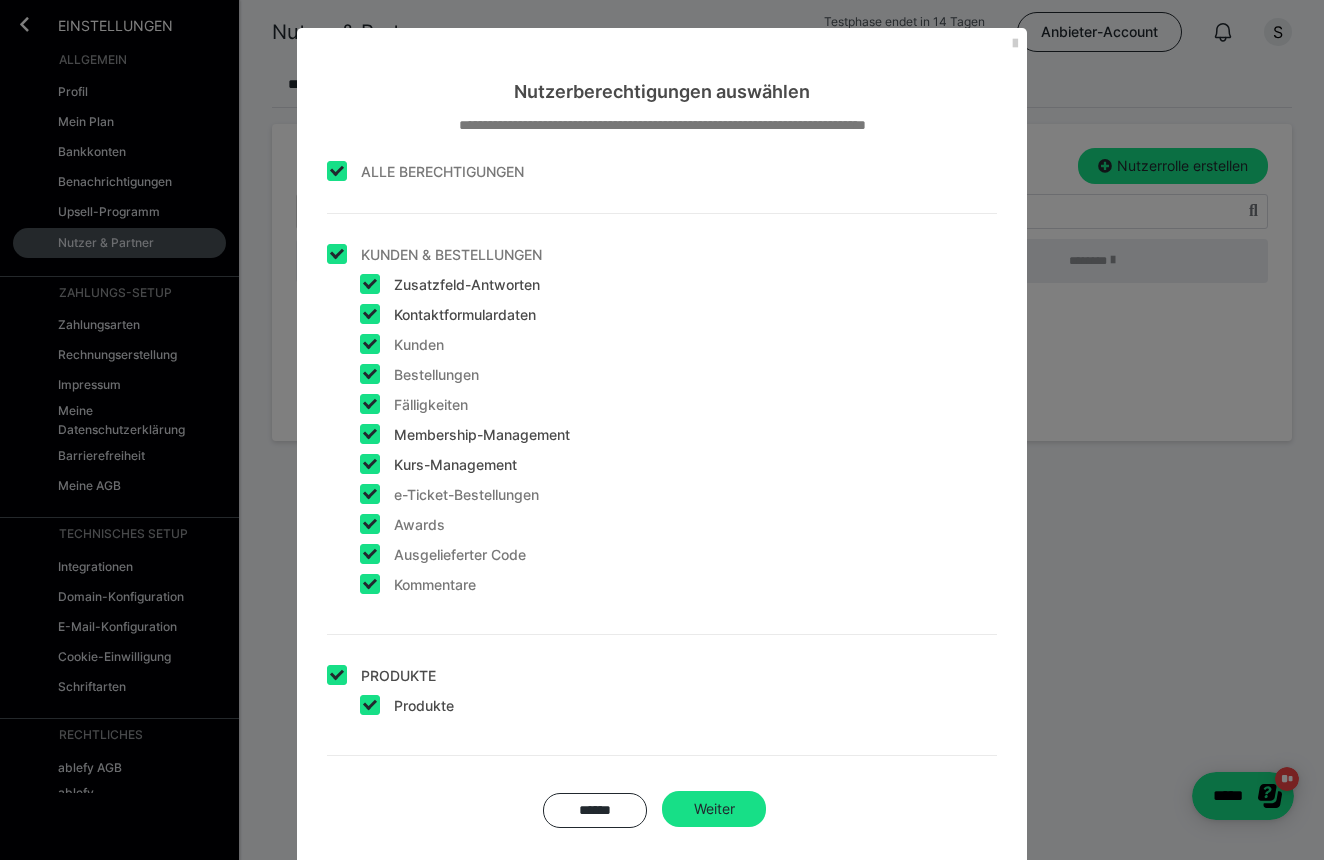 checkbox on "true" 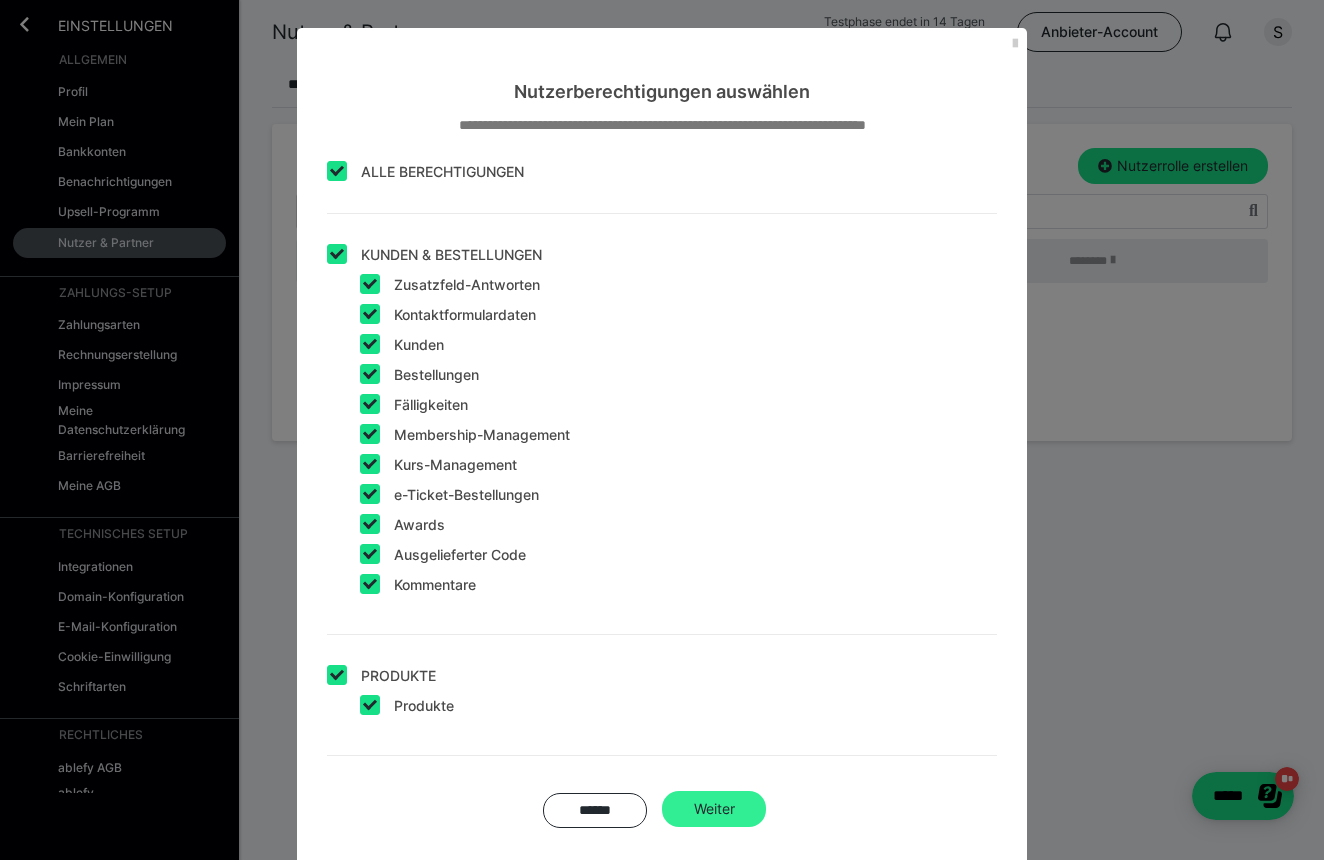 click on "Weiter" at bounding box center (714, 809) 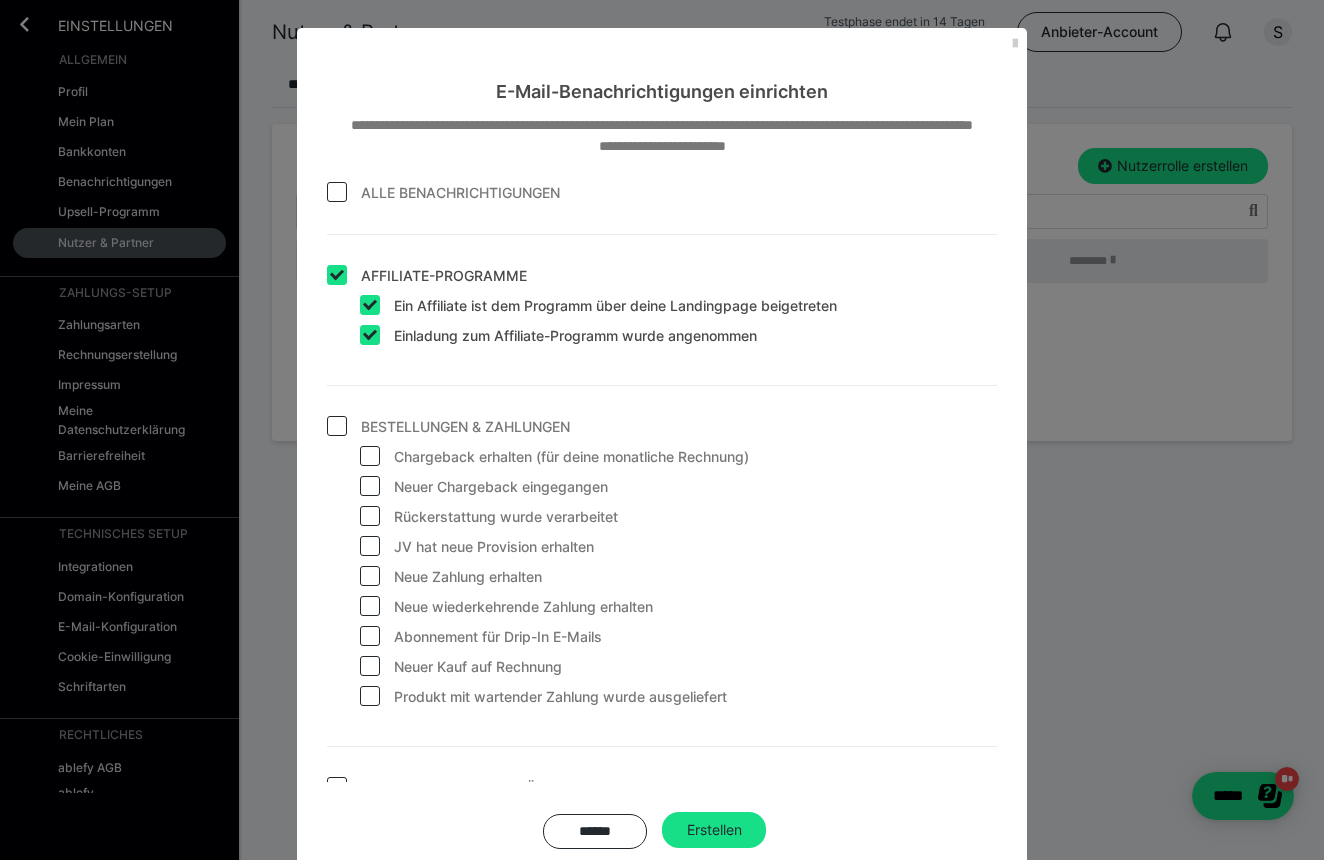 scroll, scrollTop: 0, scrollLeft: 0, axis: both 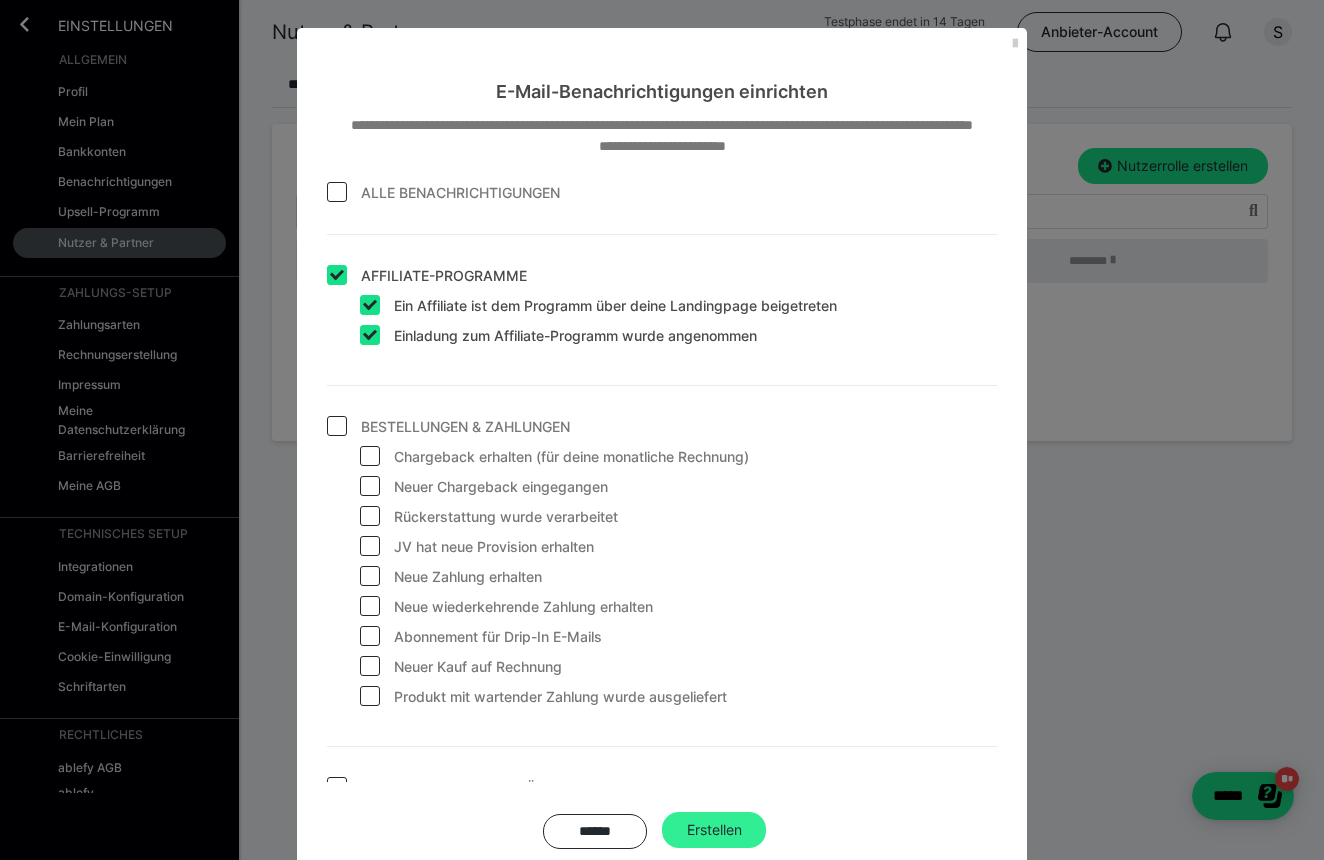 click on "Erstellen" at bounding box center (714, 830) 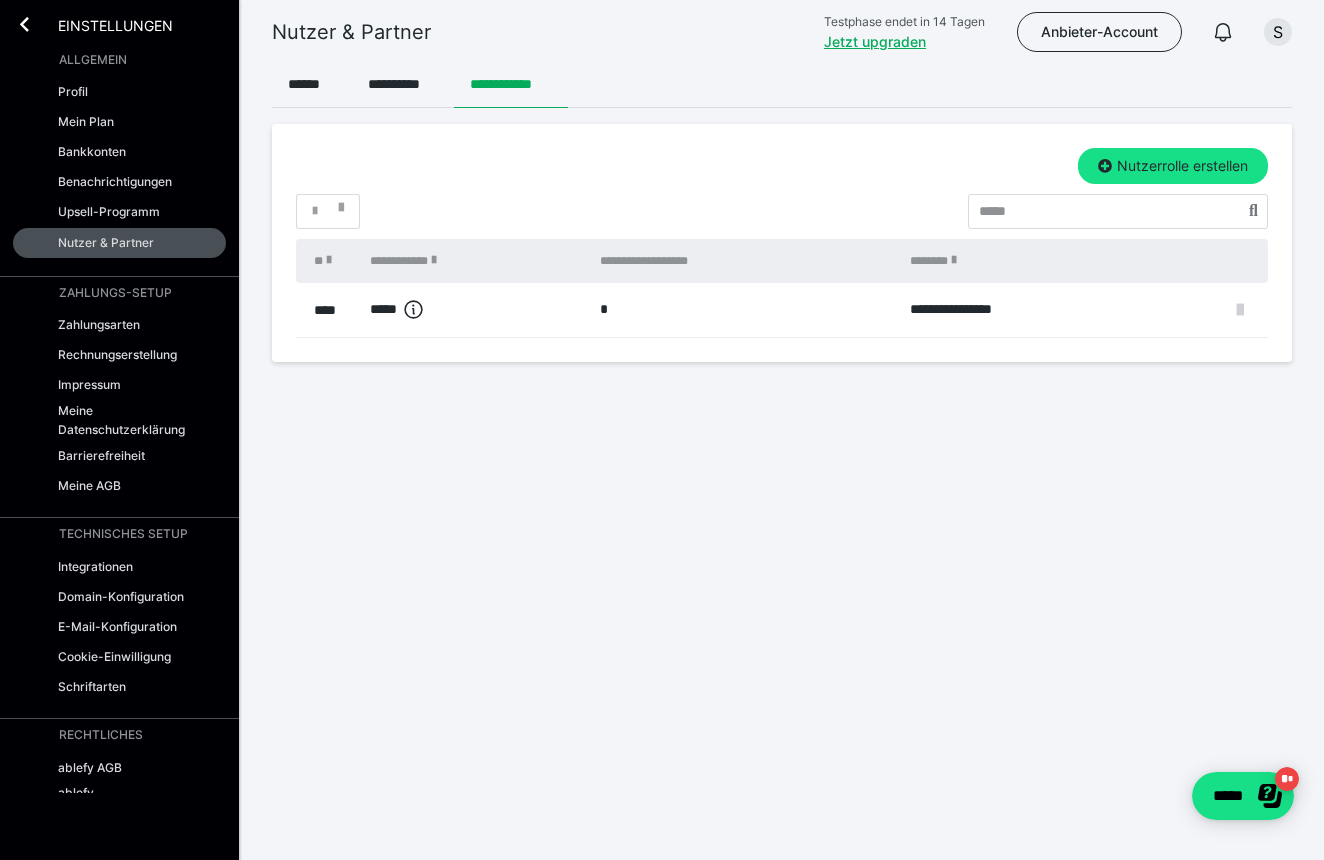 click at bounding box center (1240, 310) 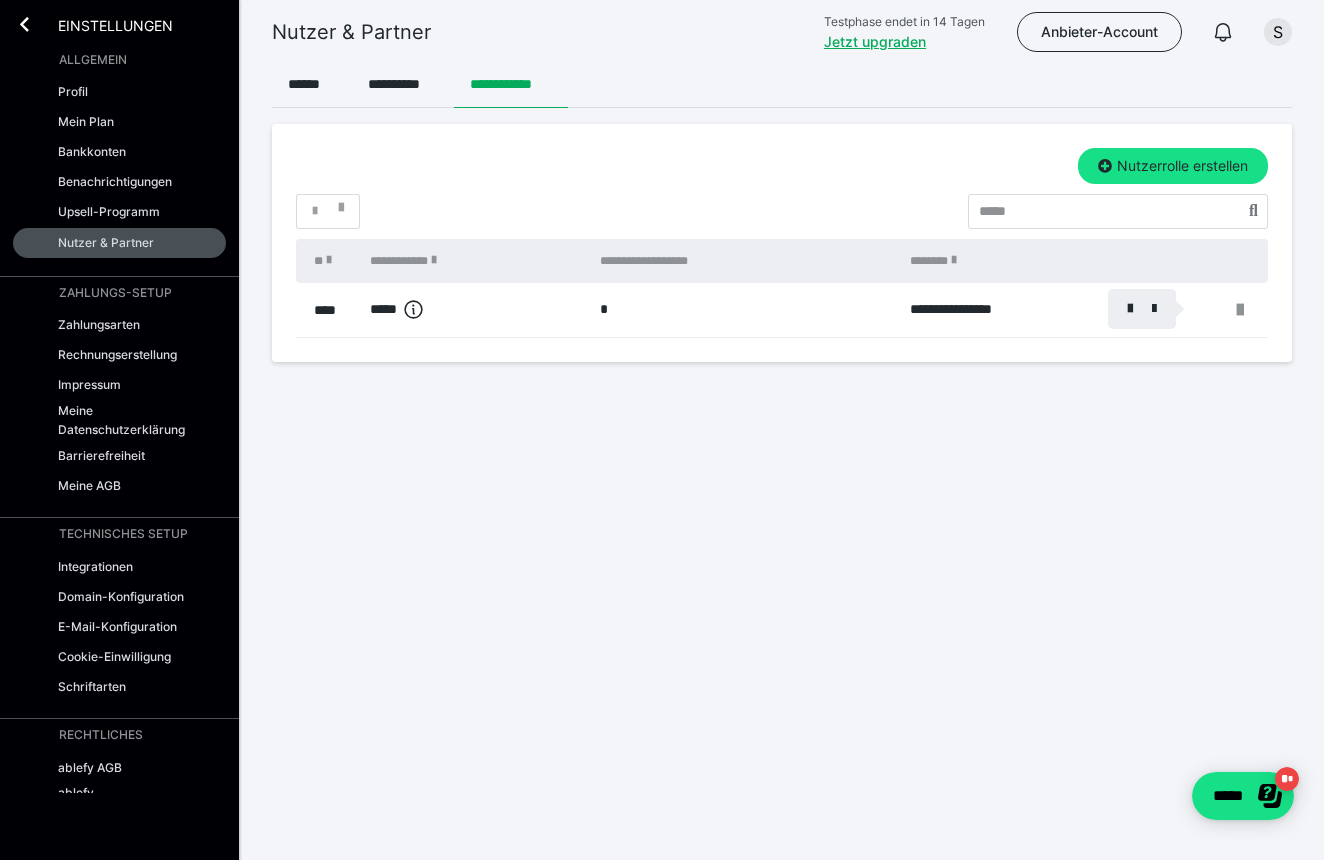 click at bounding box center [1142, 309] 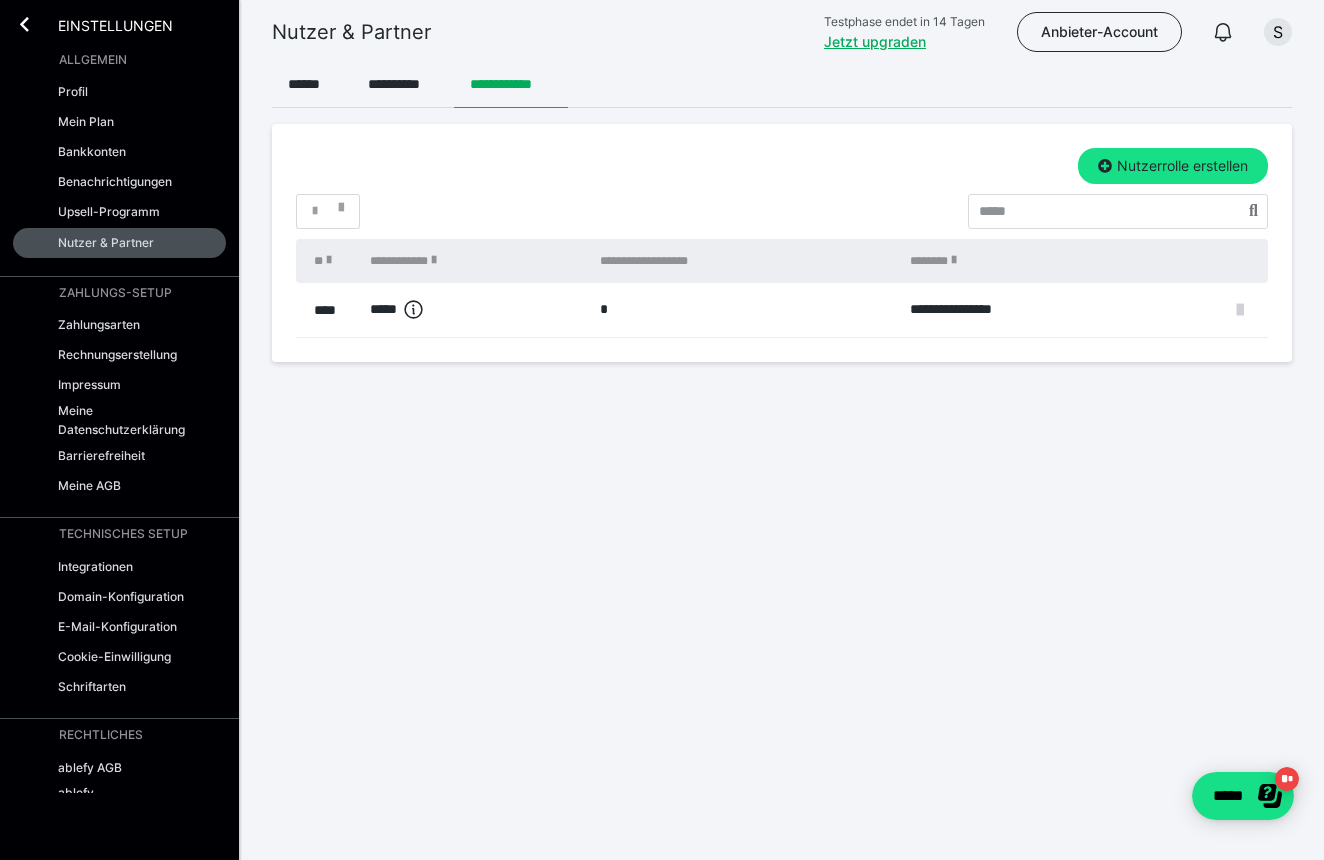 click at bounding box center (1240, 310) 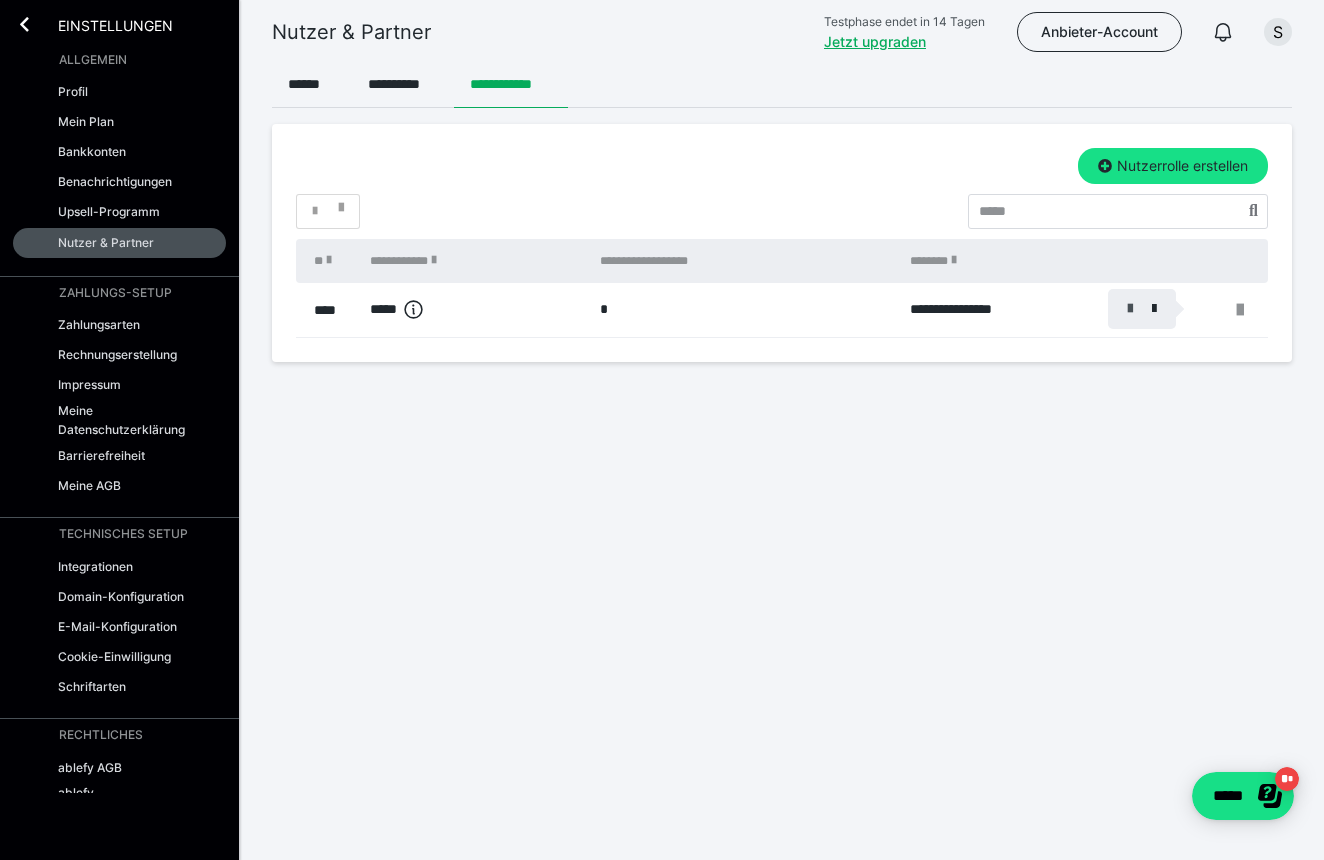 click at bounding box center (1130, 309) 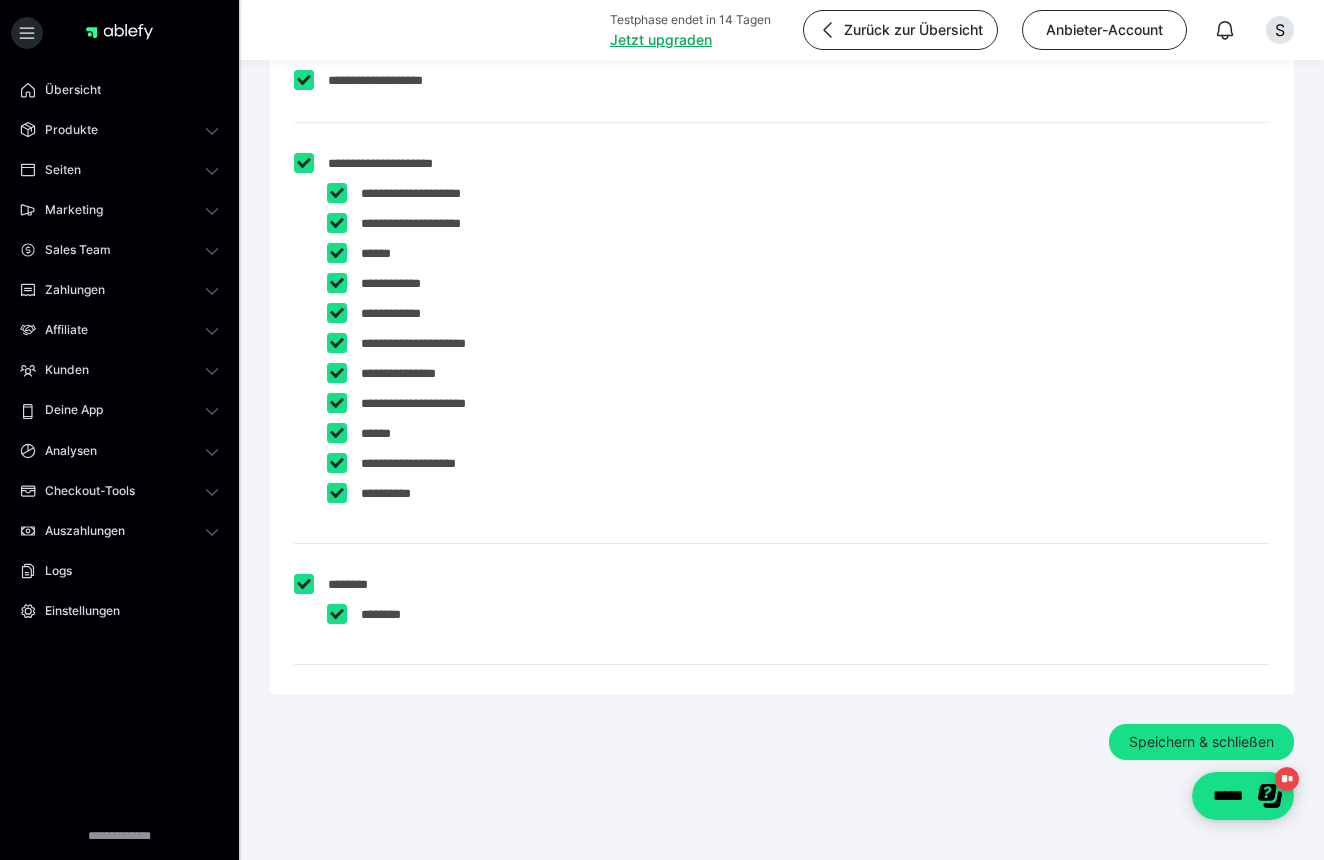 scroll, scrollTop: 254, scrollLeft: 0, axis: vertical 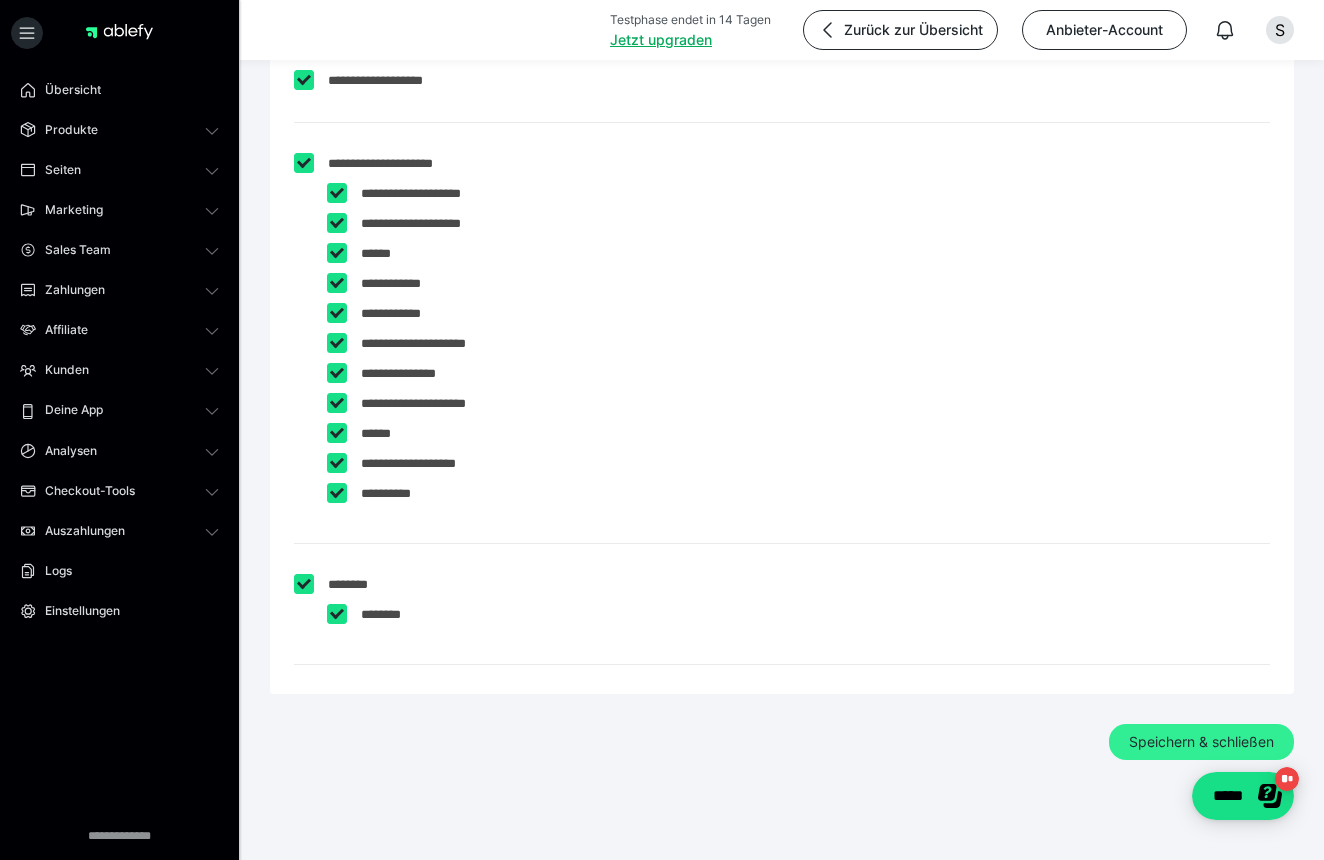 click on "Speichern & schließen" at bounding box center [1201, 742] 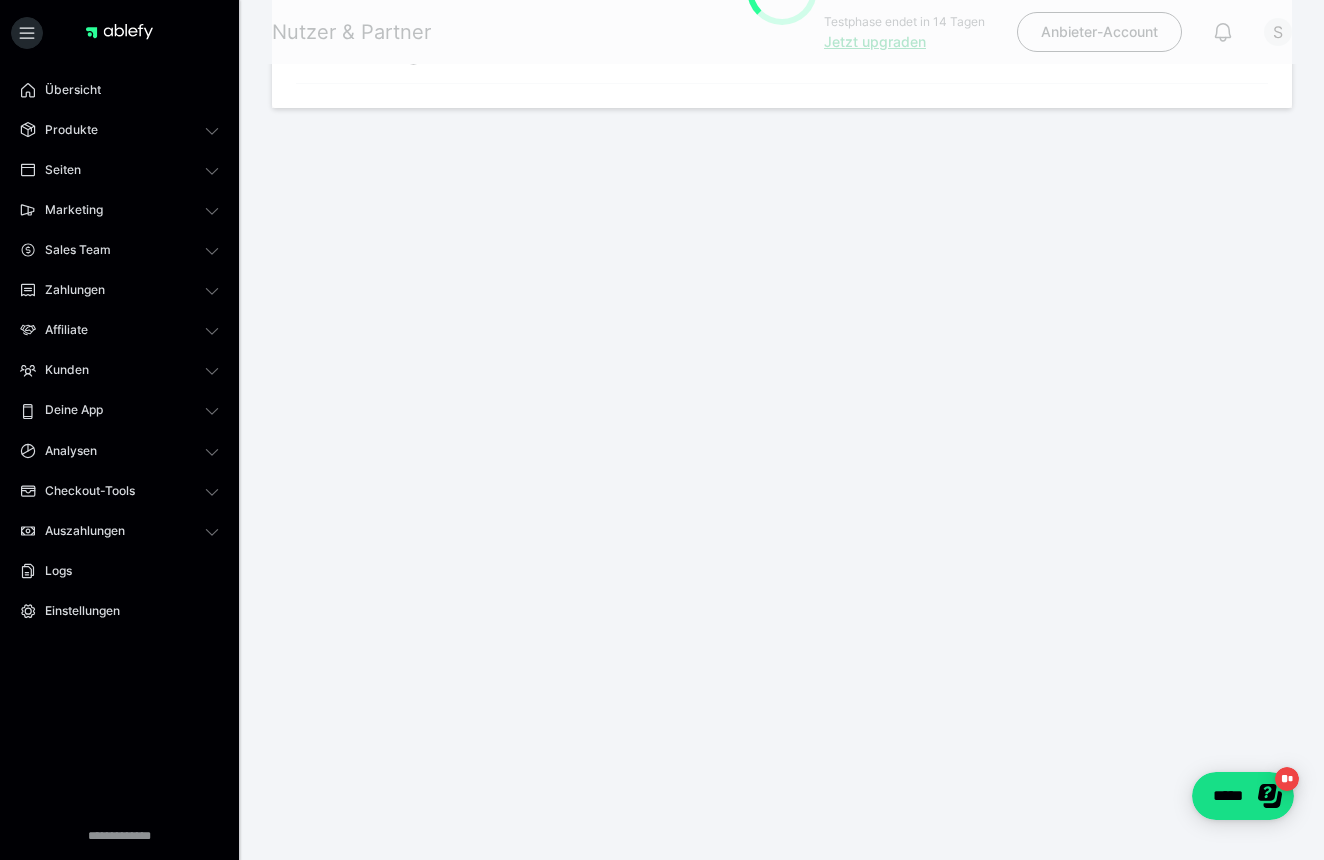 scroll, scrollTop: 0, scrollLeft: 0, axis: both 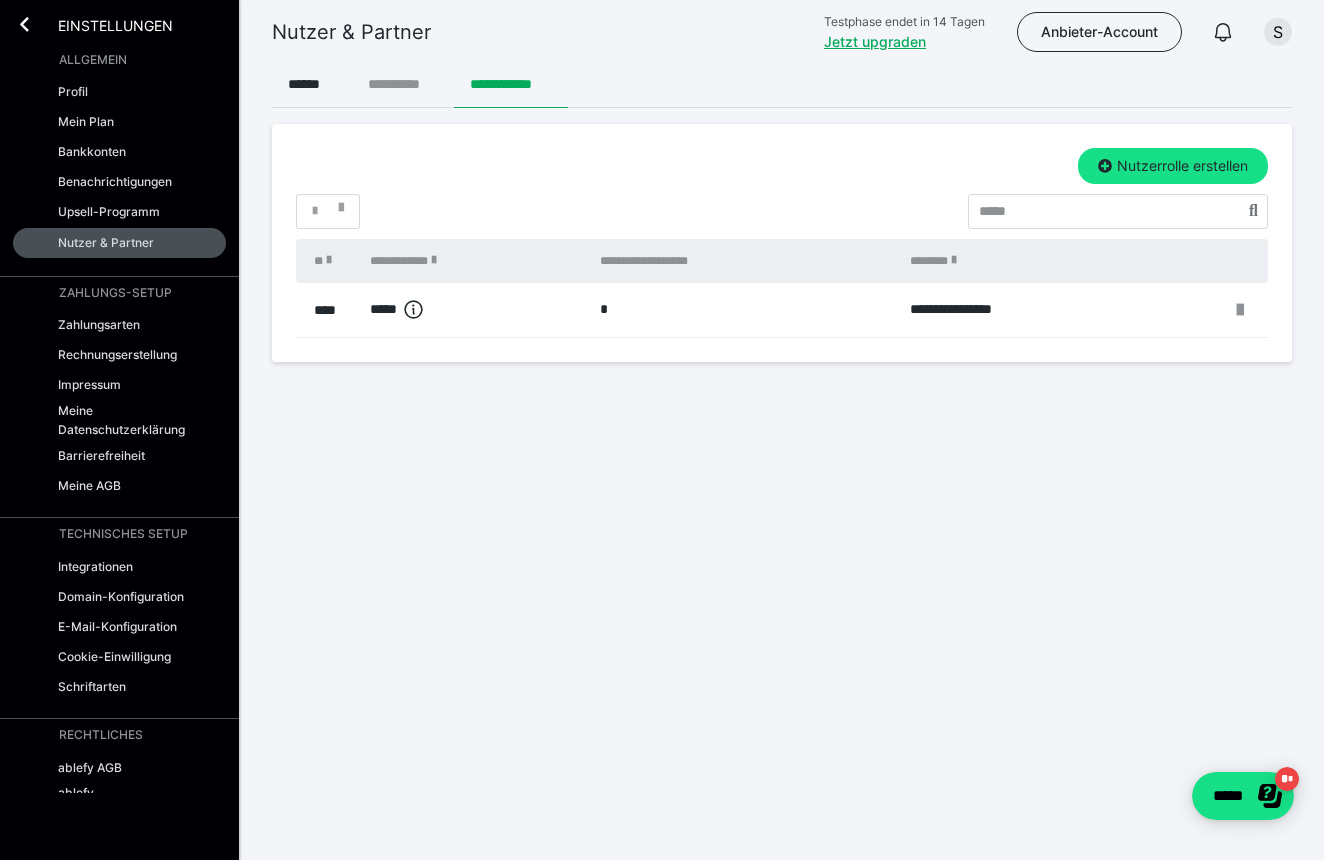 click on "**********" at bounding box center (403, 84) 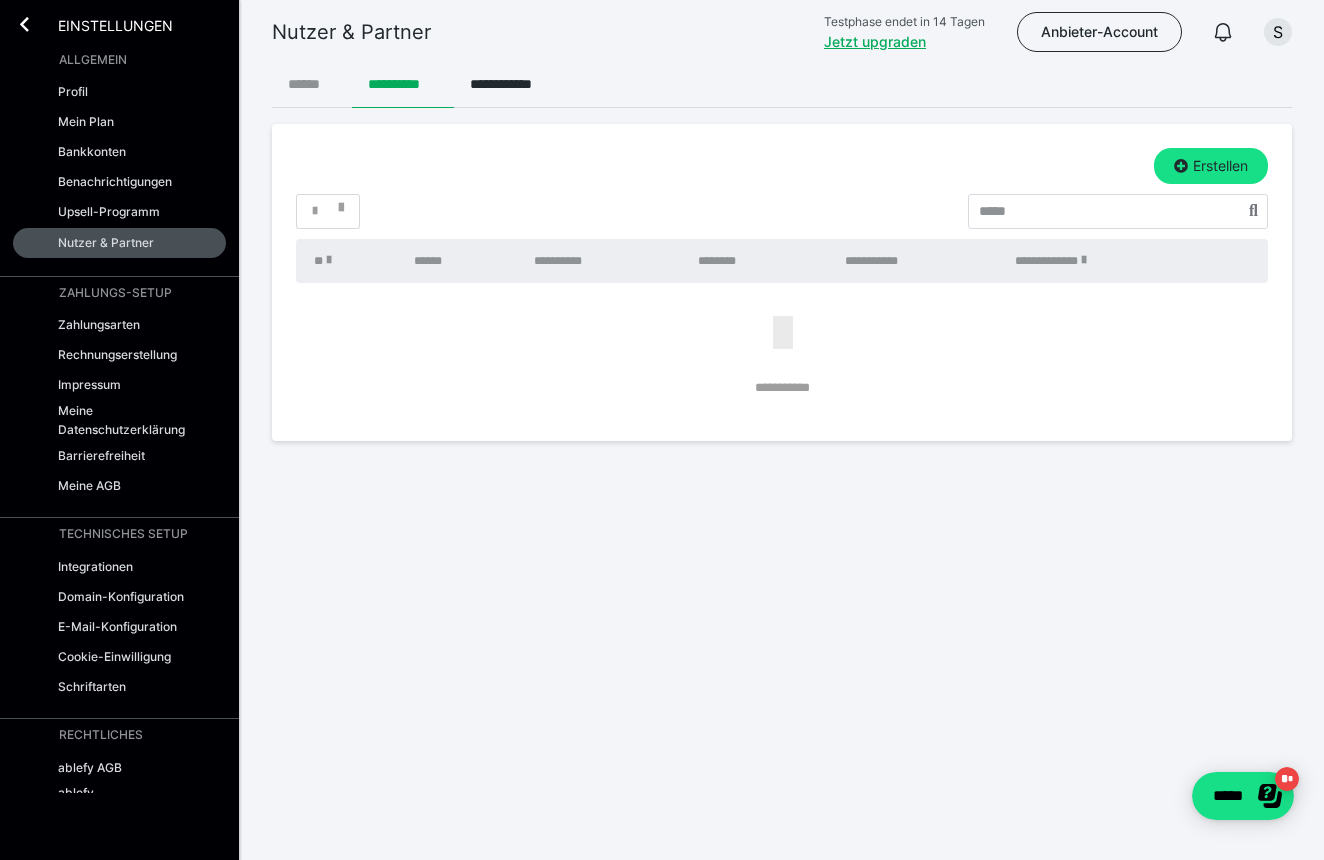 click on "******" at bounding box center (312, 84) 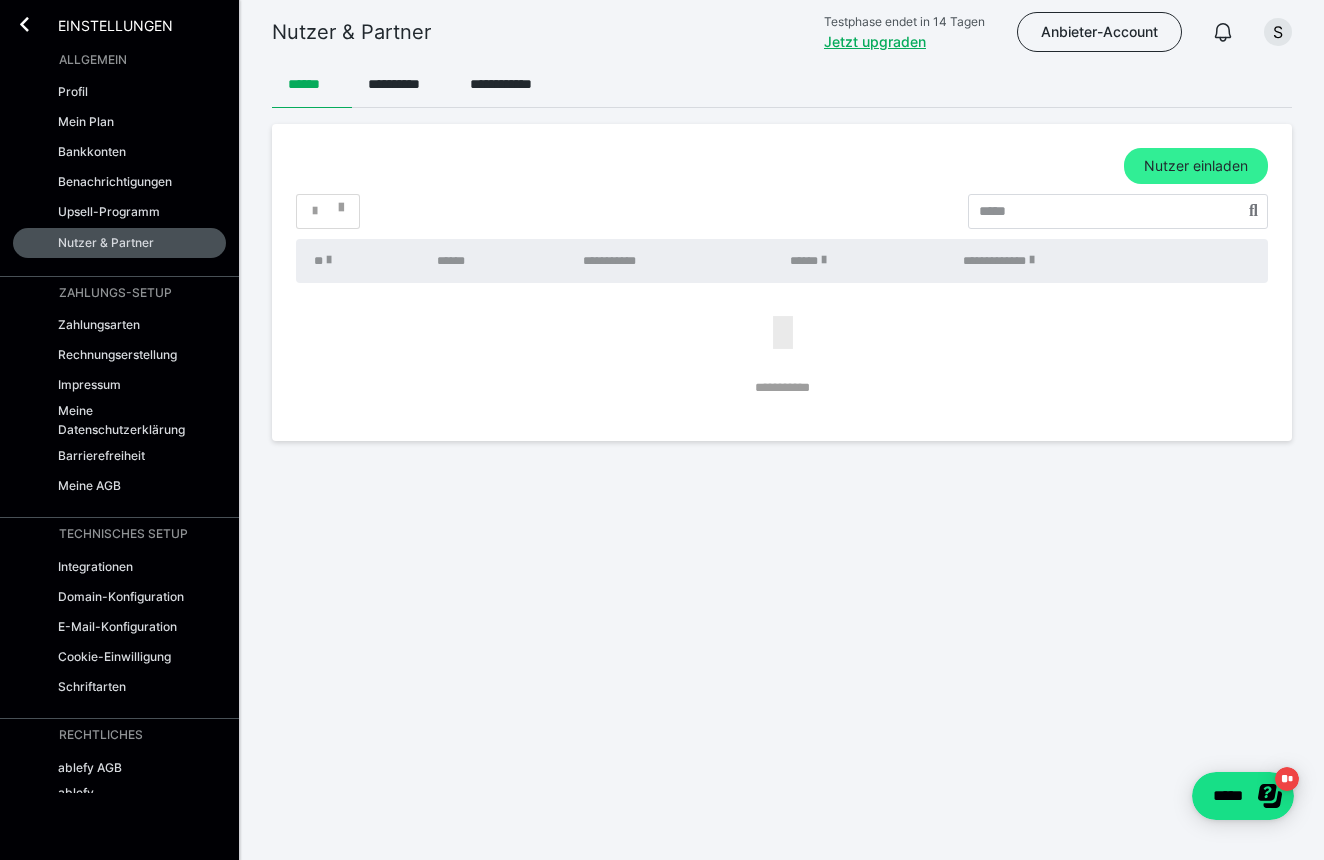 click on "Nutzer einladen" at bounding box center (1196, 166) 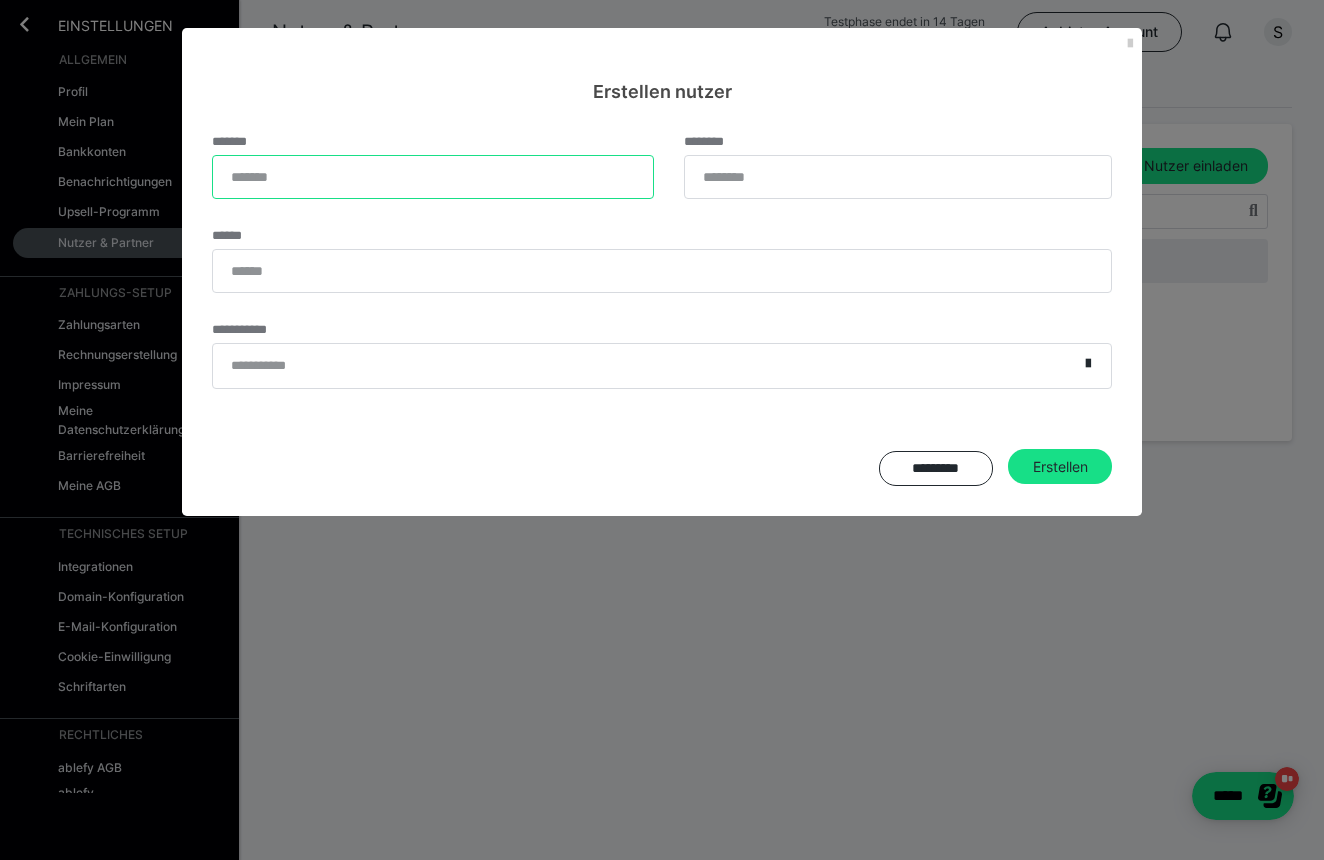 click on "*******" at bounding box center (433, 177) 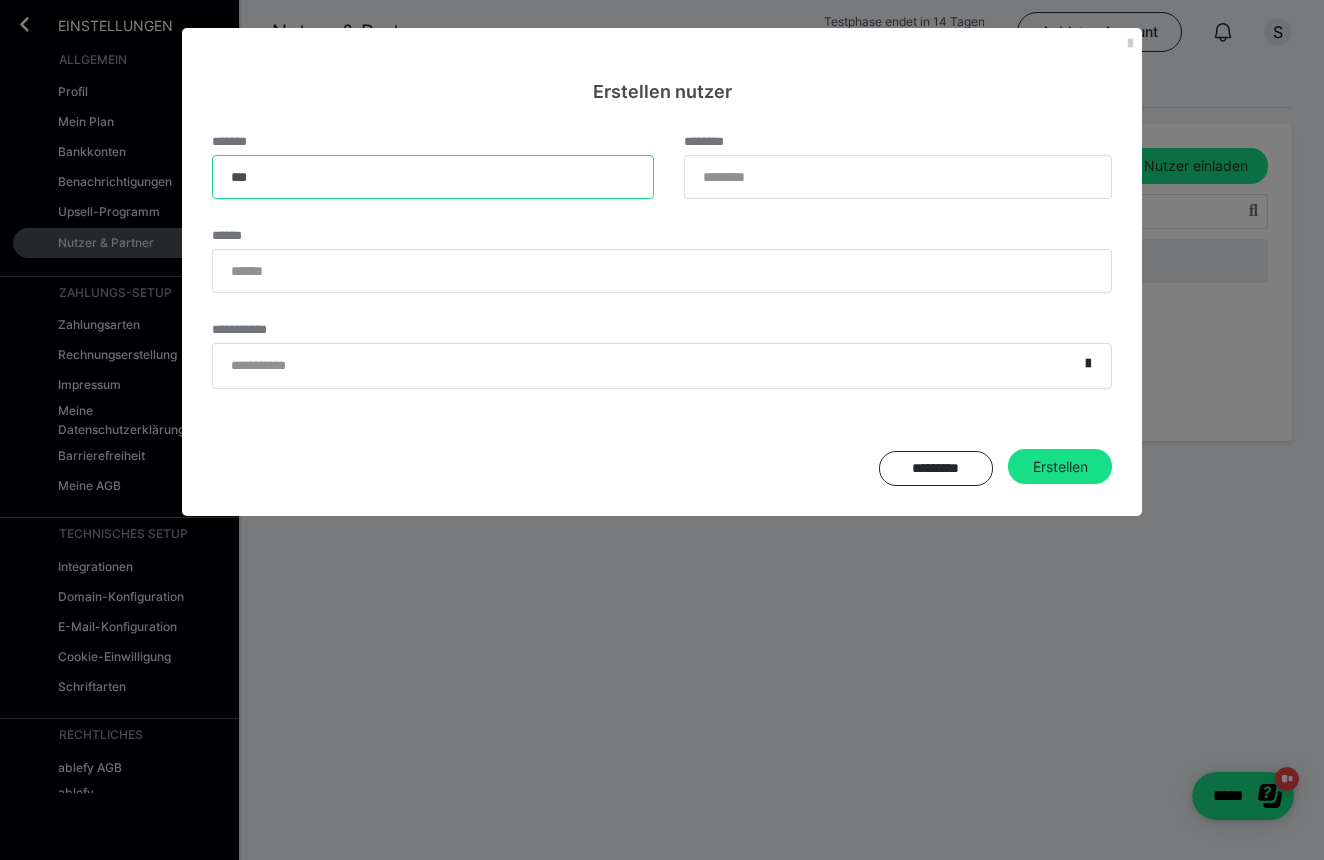 type on "***" 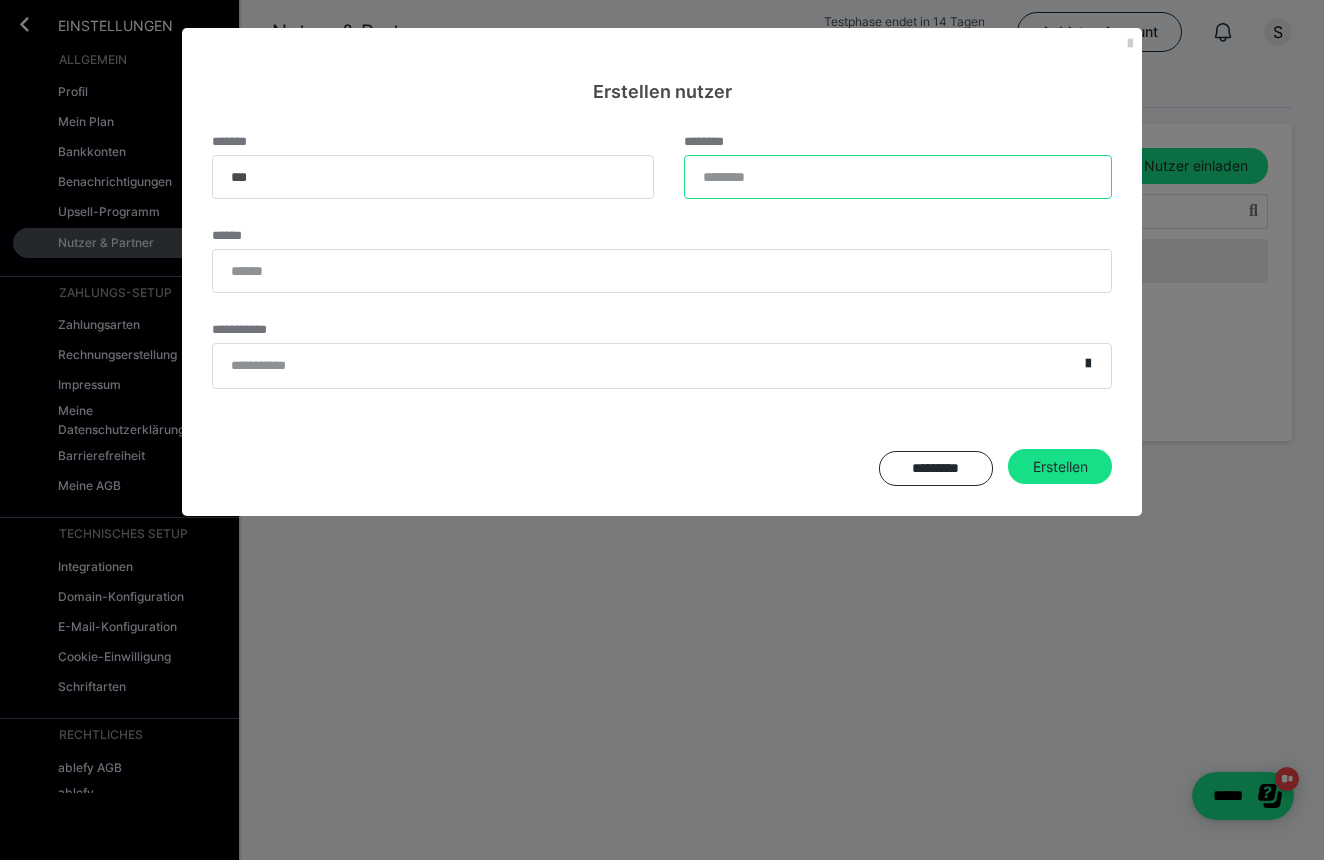 click on "********" at bounding box center (898, 177) 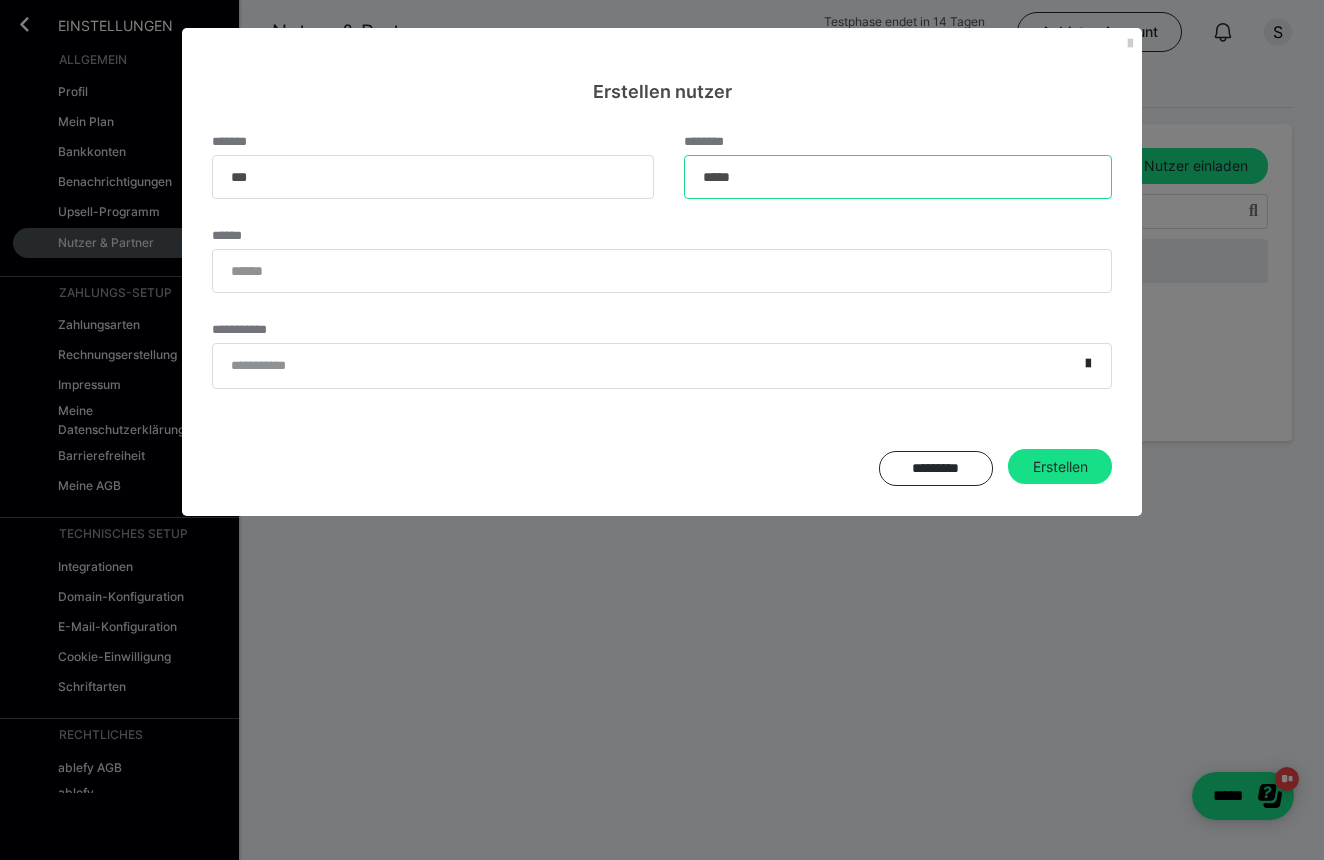 type on "*****" 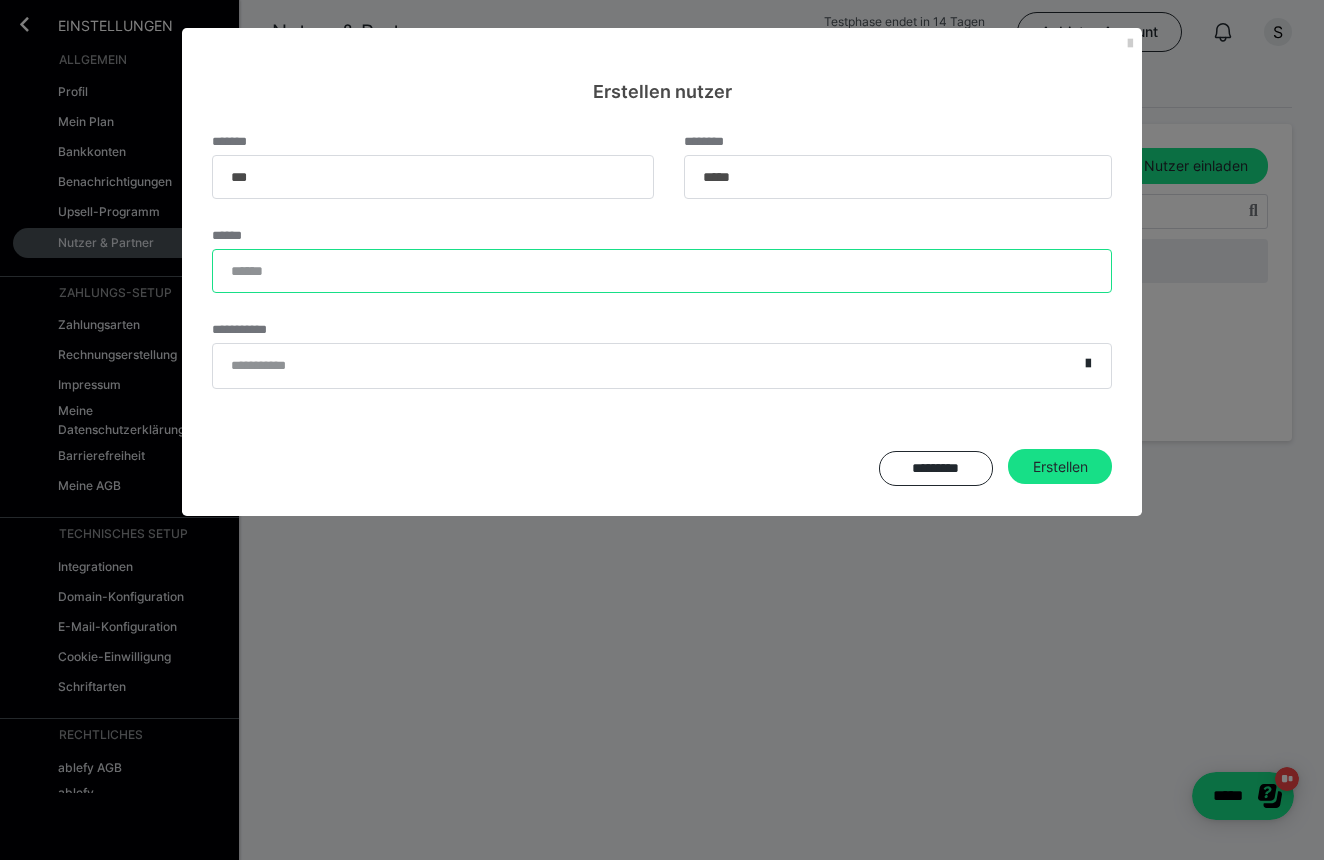 click on "******" at bounding box center [662, 271] 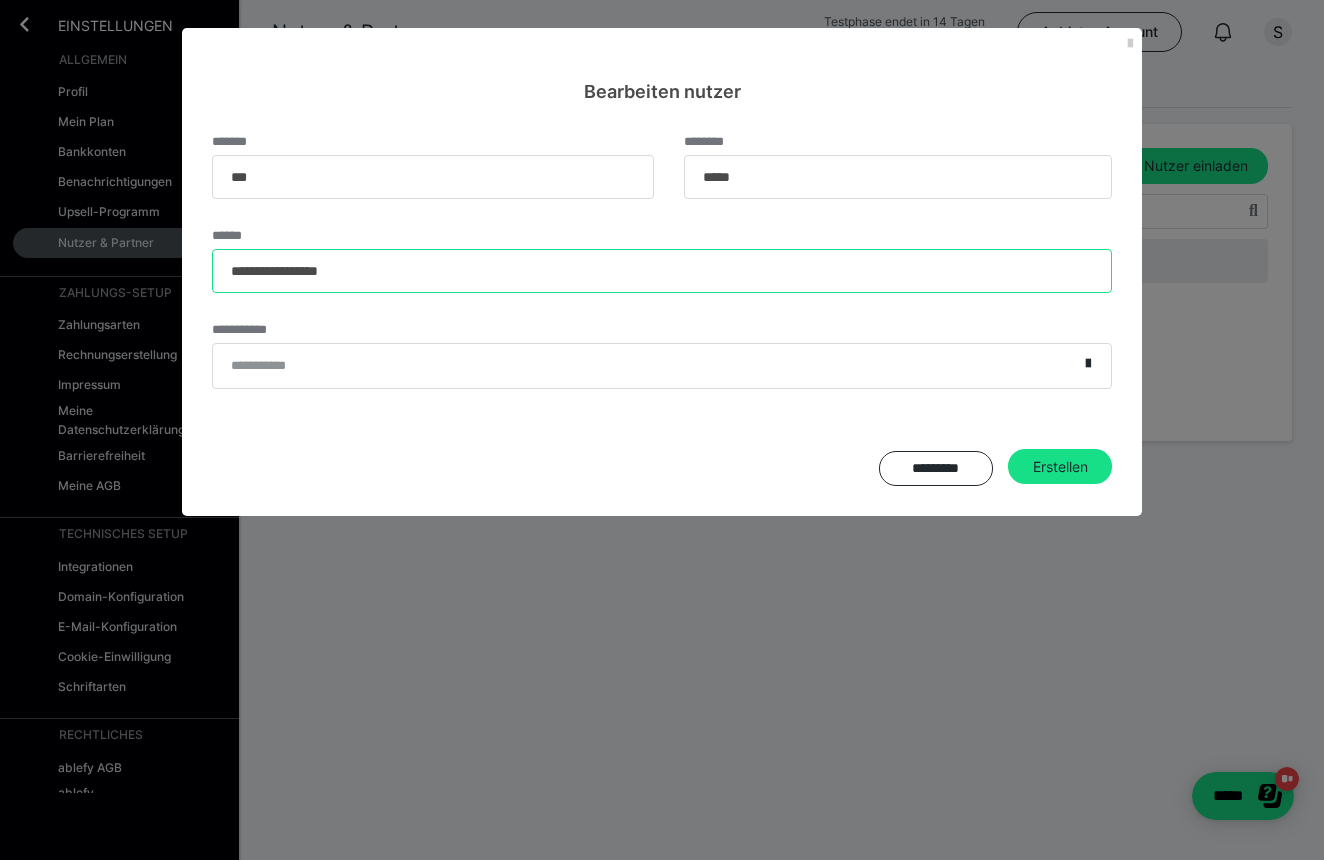 click on "**********" at bounding box center [662, 271] 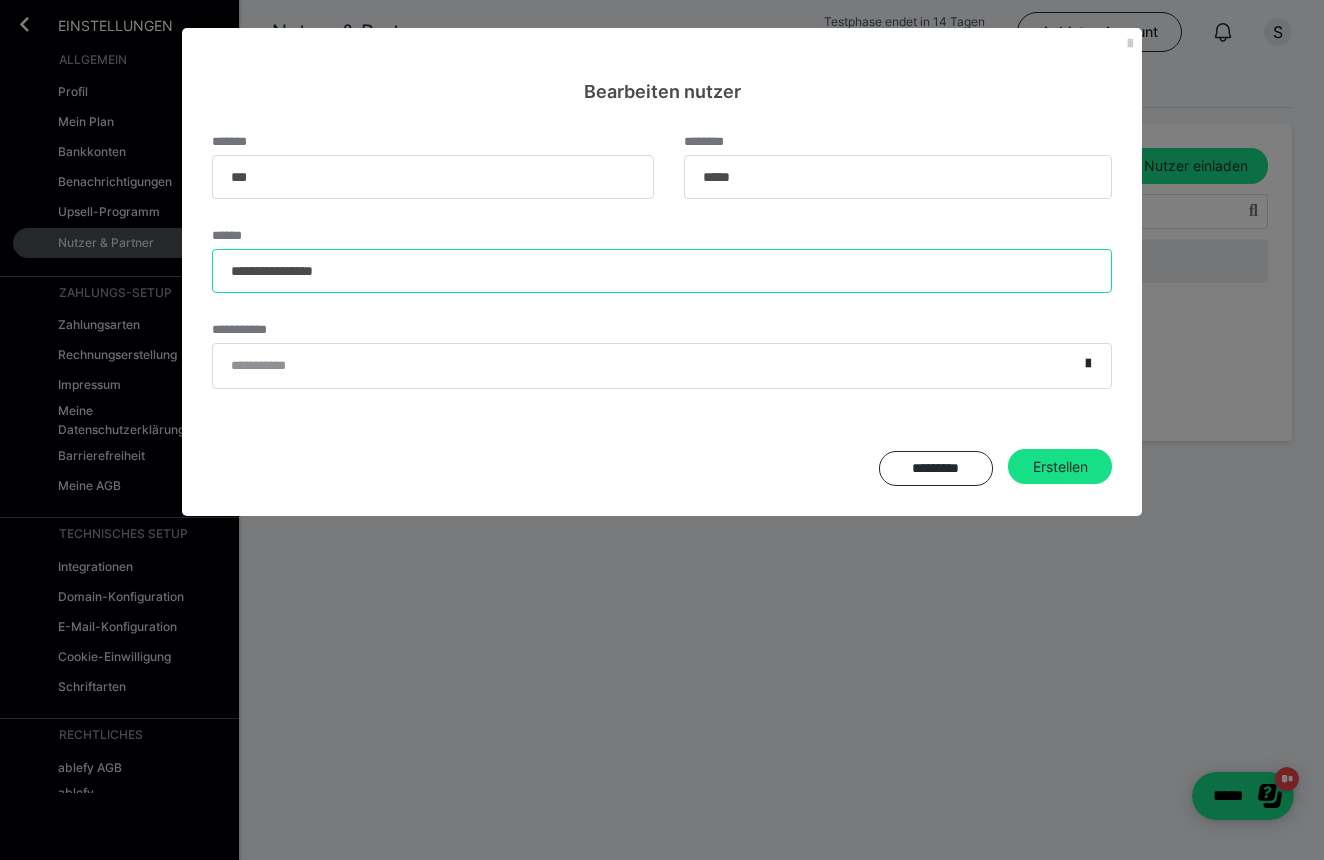 click on "**********" at bounding box center (662, 271) 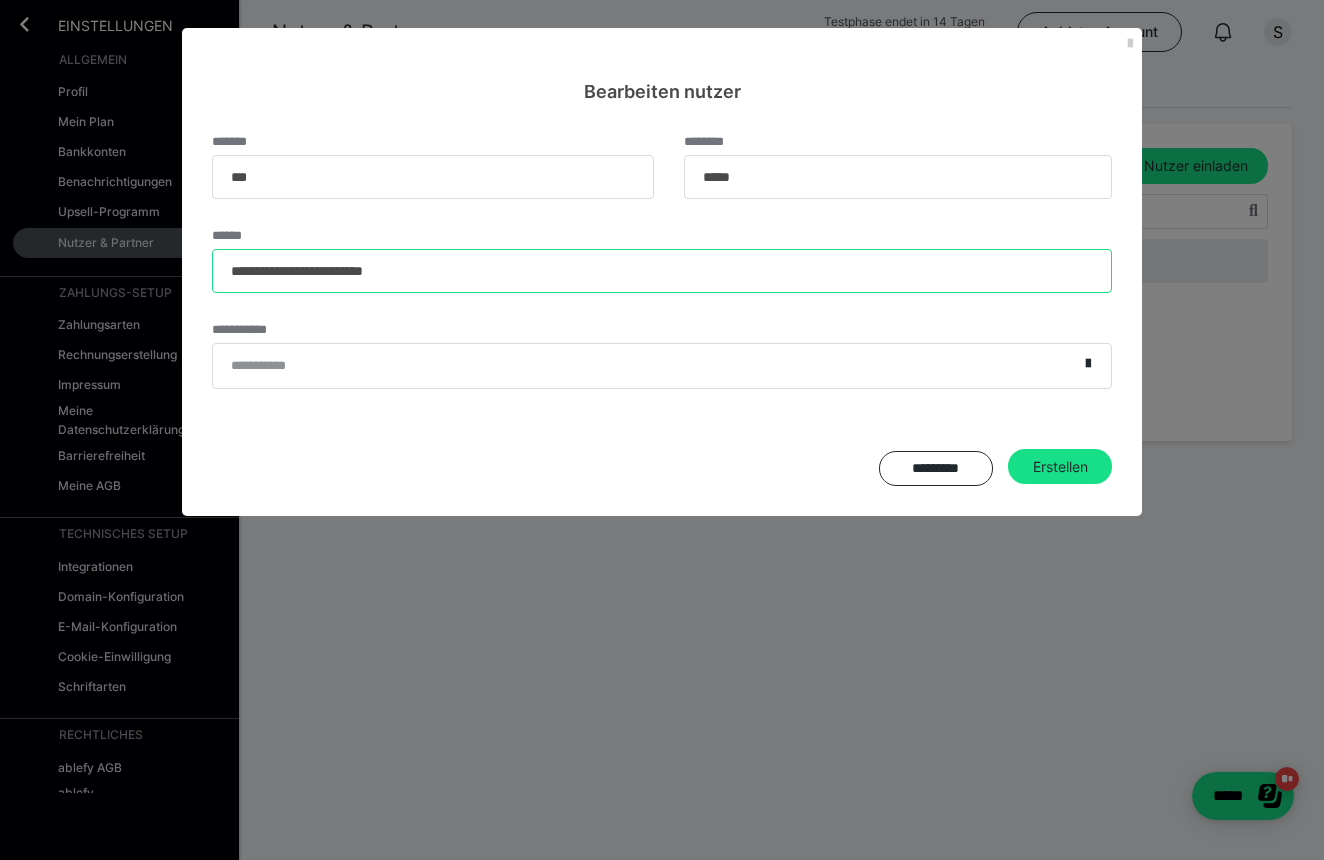 type on "**********" 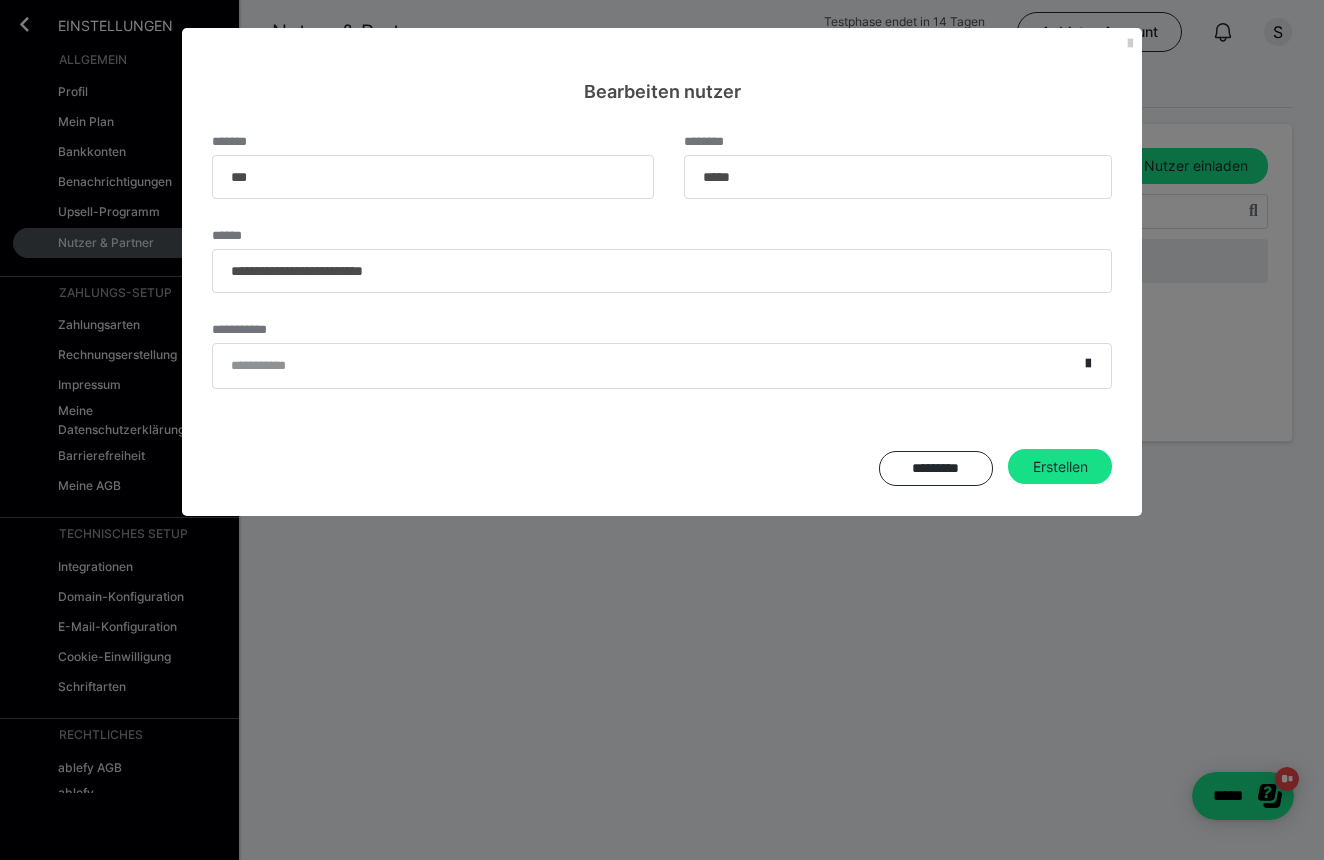 click on "**********" at bounding box center [645, 366] 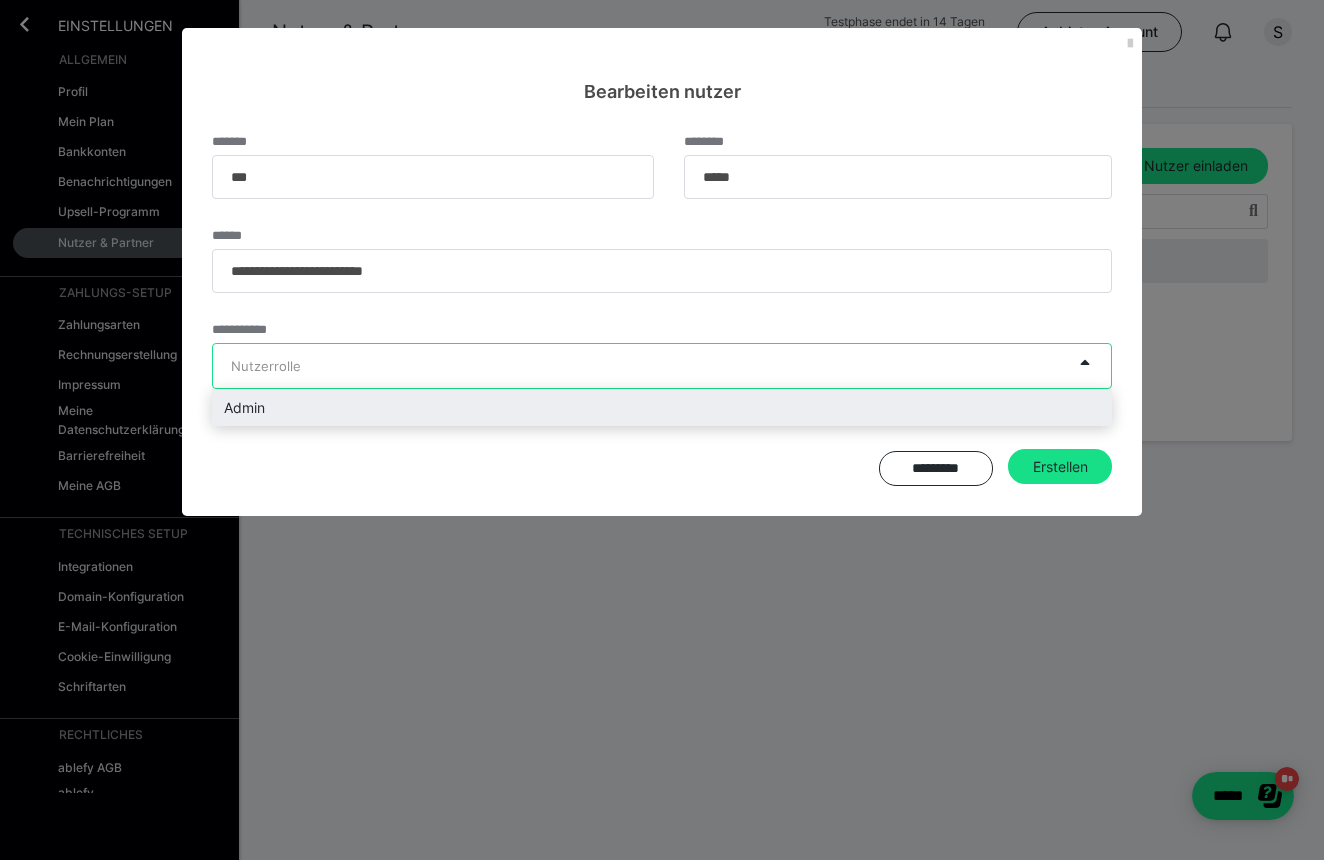 click on "Admin" at bounding box center (662, 407) 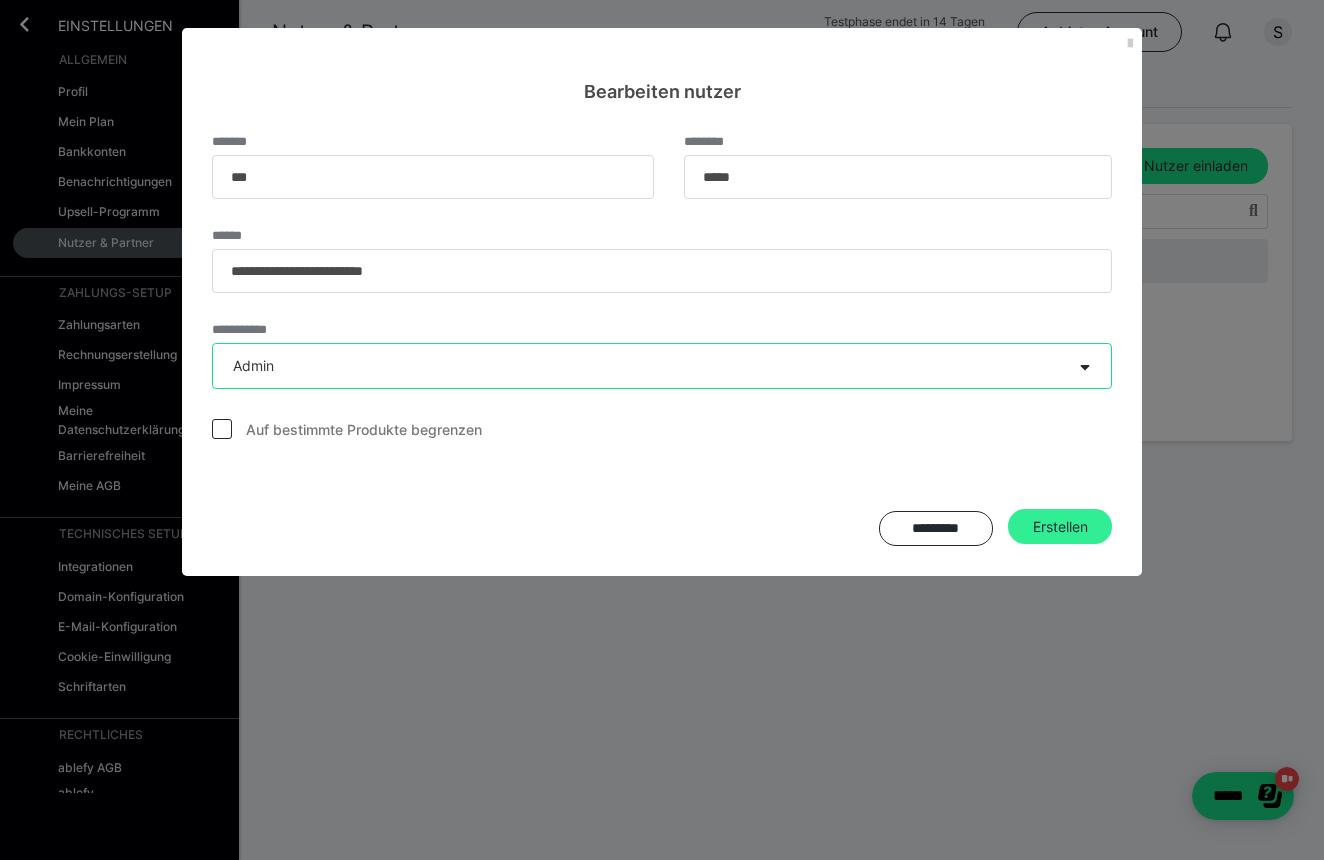 click on "Erstellen" at bounding box center (1060, 527) 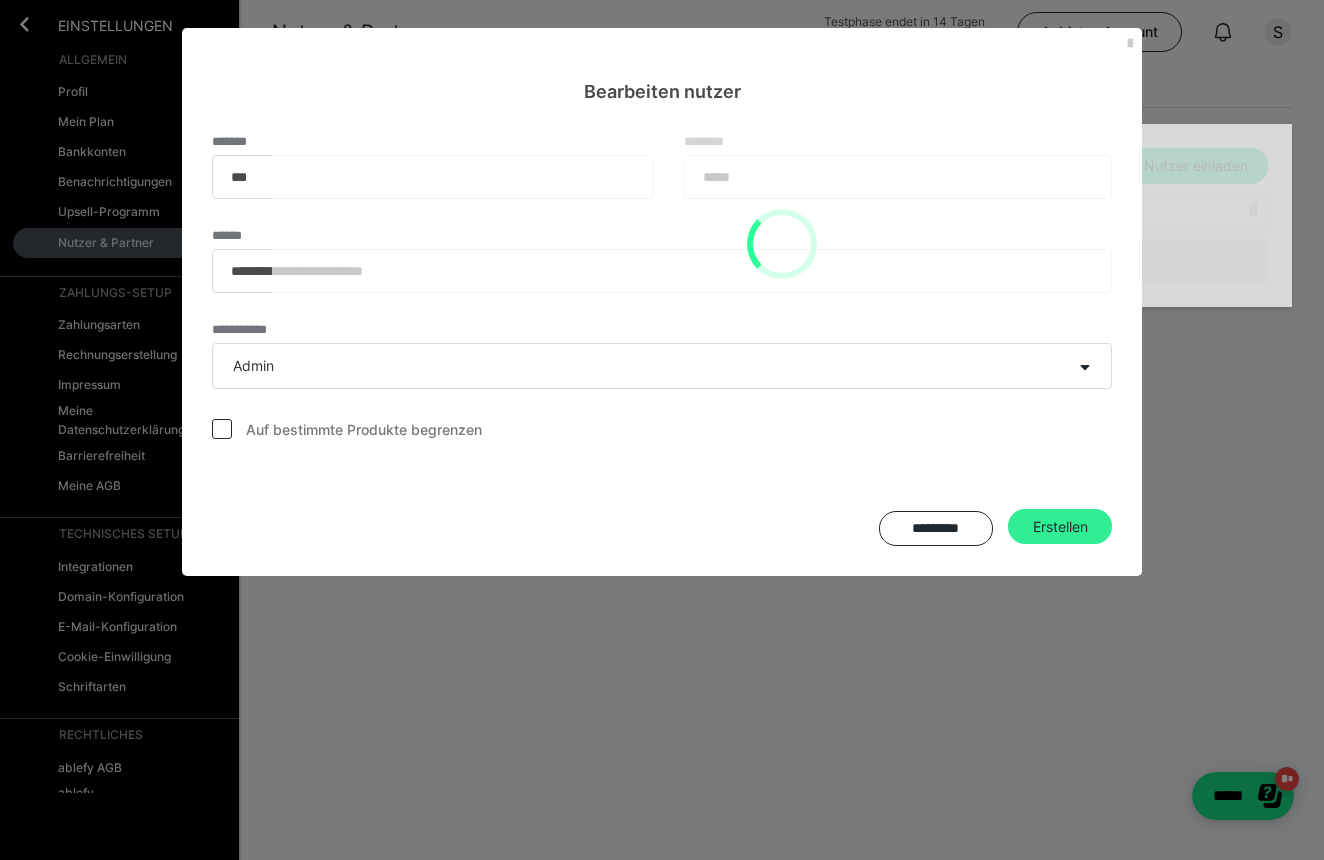 type 